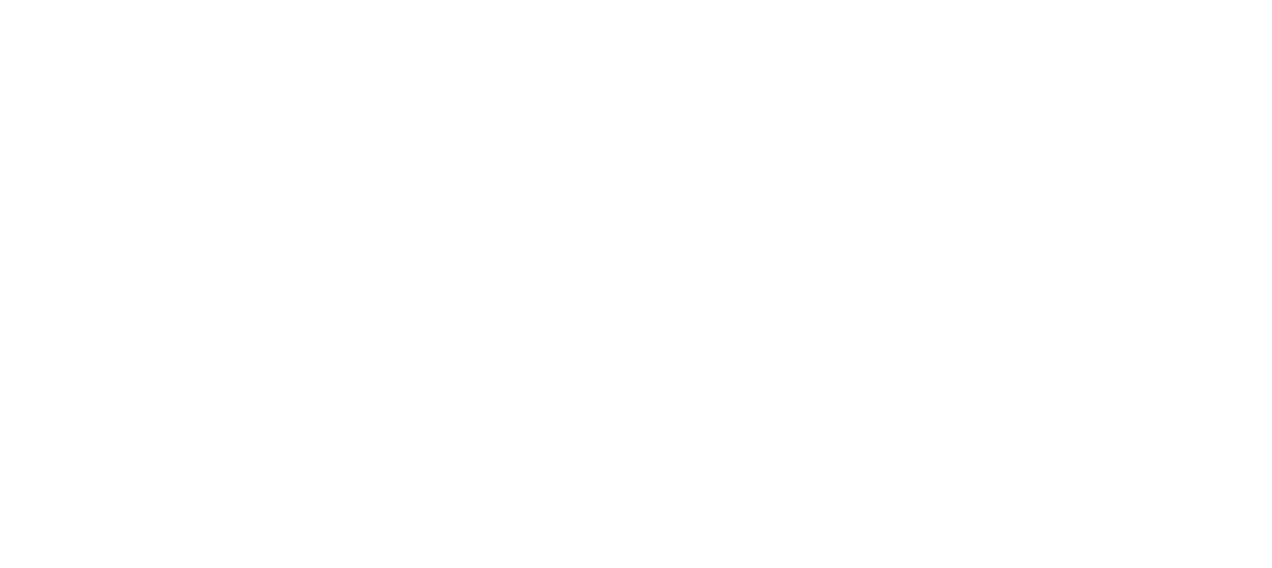 scroll, scrollTop: 0, scrollLeft: 0, axis: both 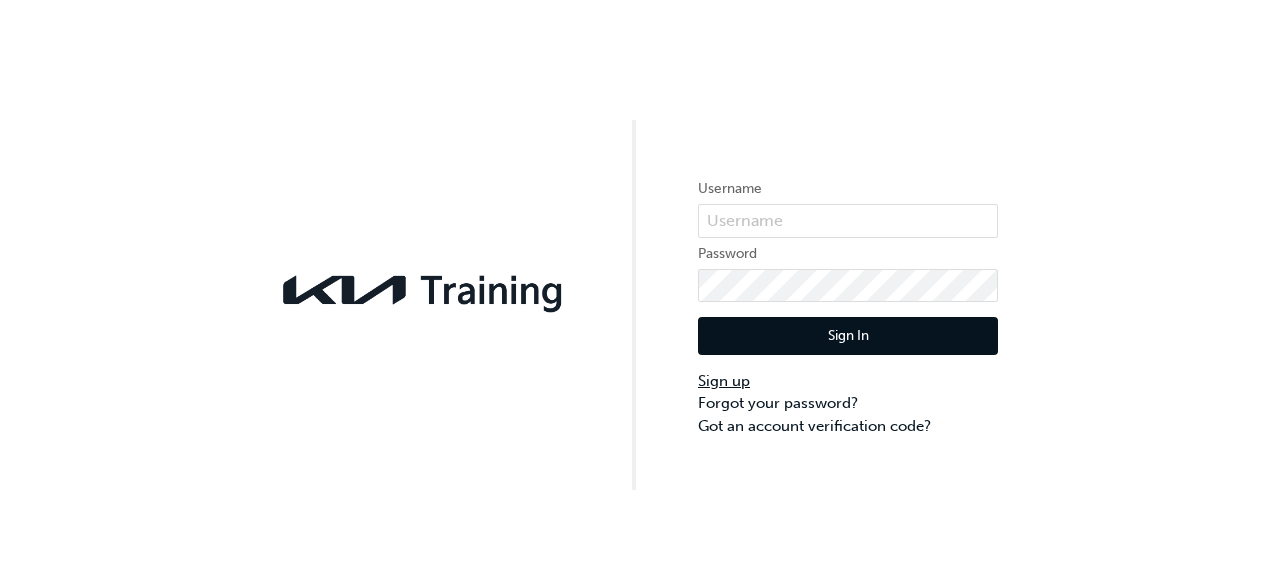 click on "Sign up" at bounding box center (848, 381) 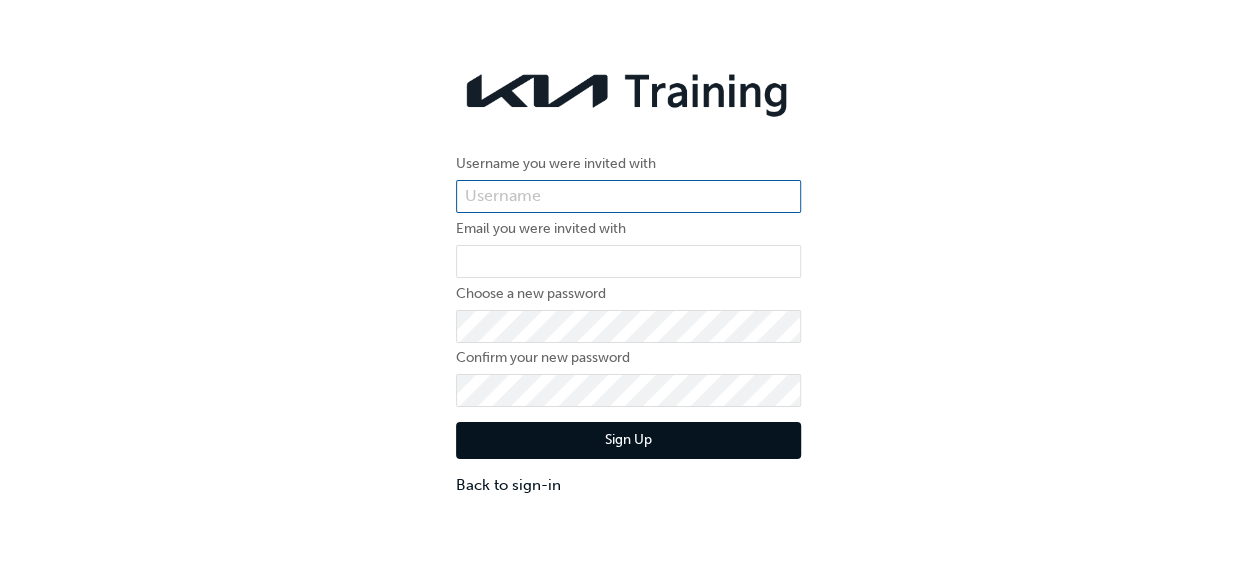 click at bounding box center [628, 197] 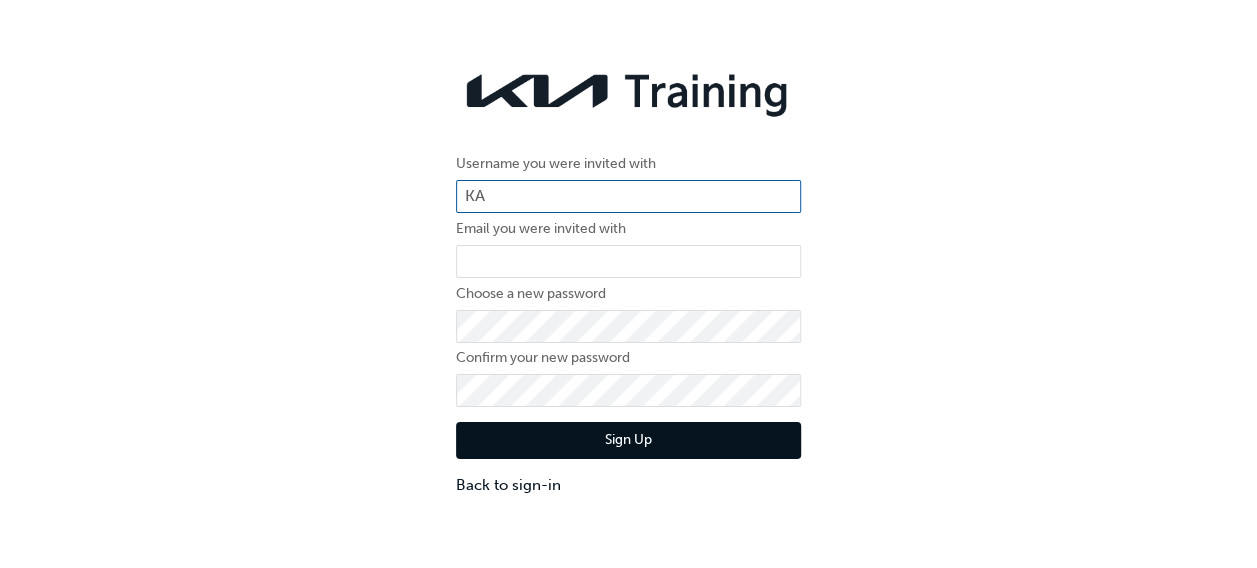 click on "KA" at bounding box center (628, 197) 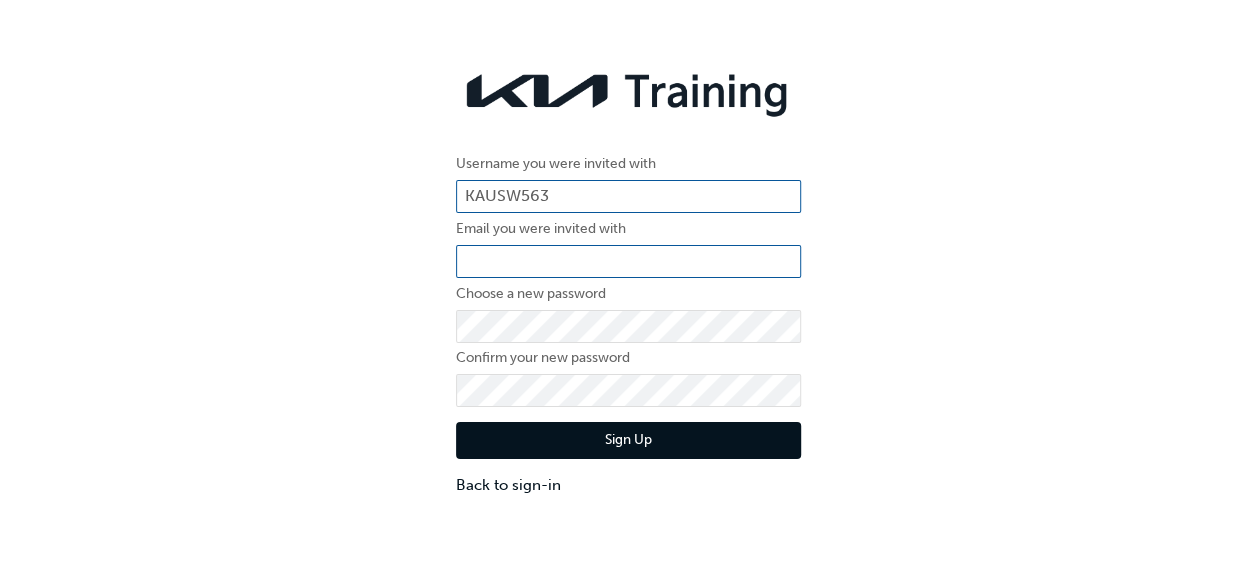 type on "KAUSW563" 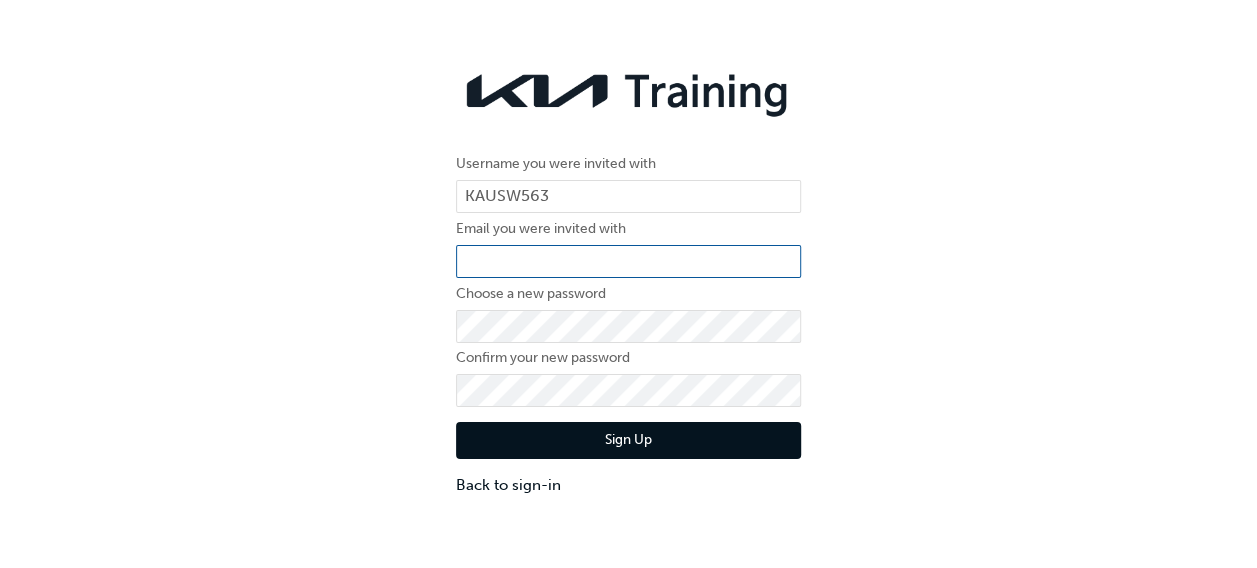 click at bounding box center (628, 262) 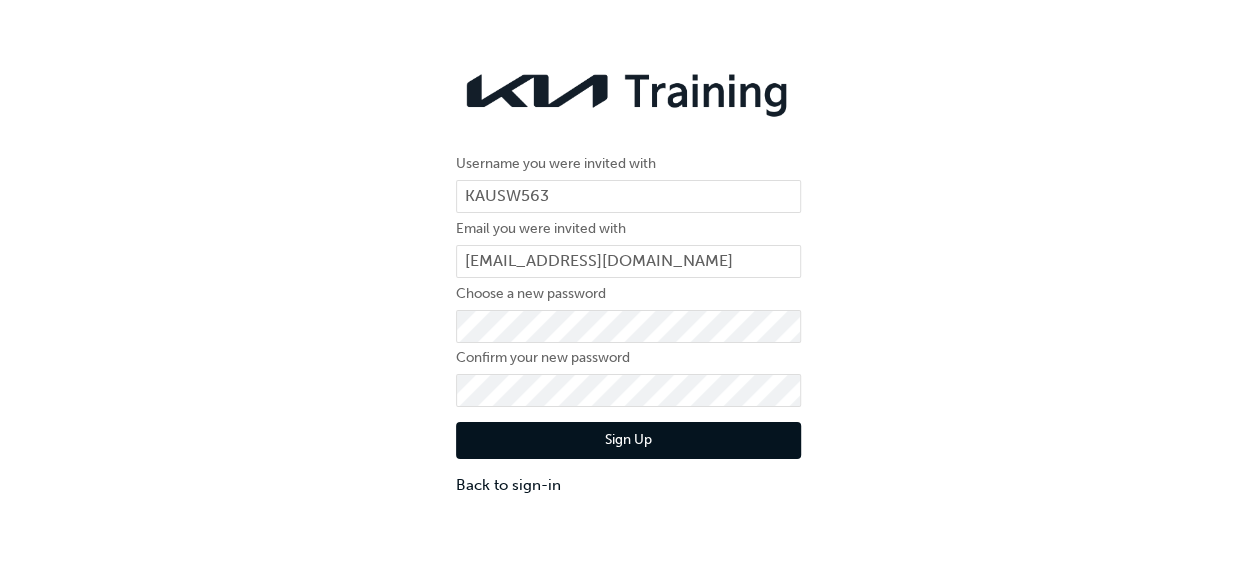 click on "Sign Up" at bounding box center [628, 441] 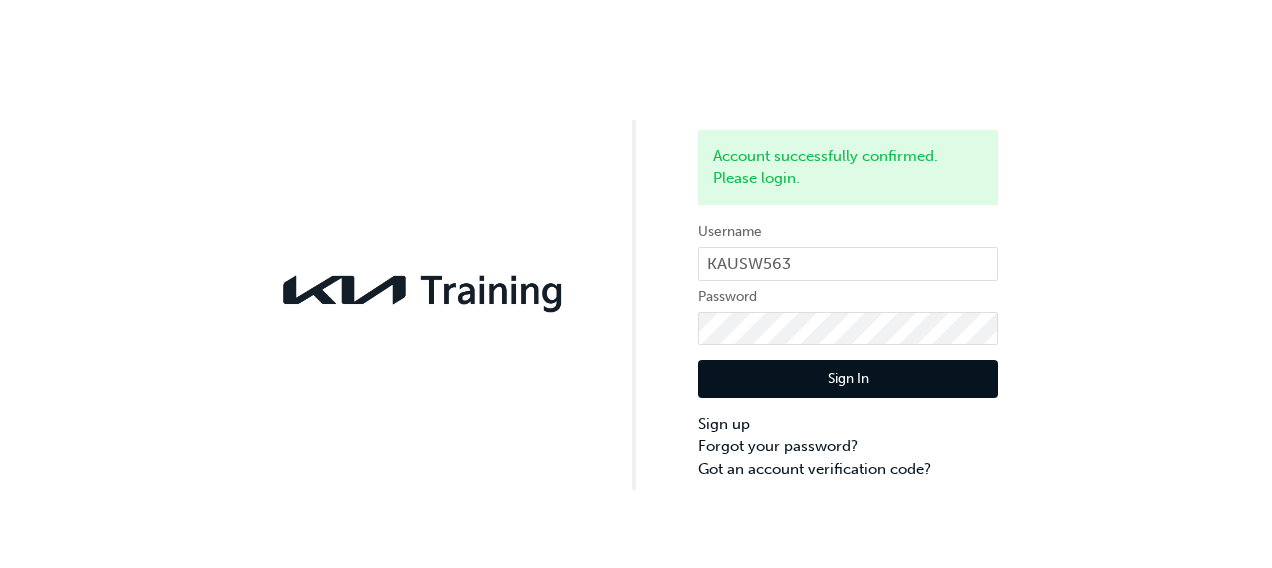 click on "Sign In" at bounding box center (848, 379) 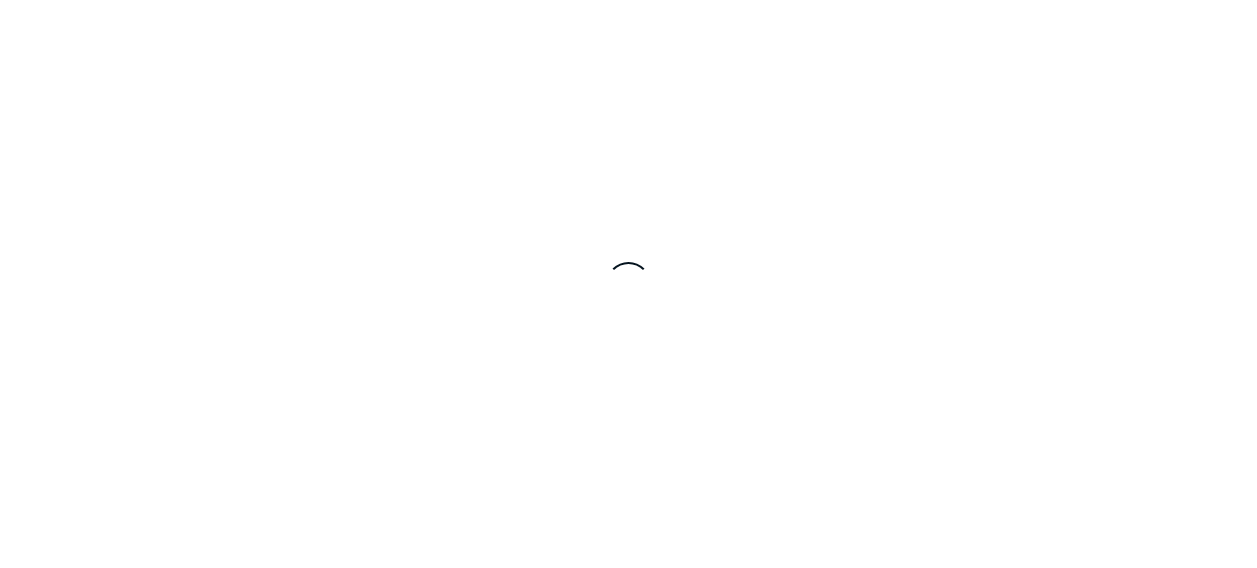 scroll, scrollTop: 0, scrollLeft: 0, axis: both 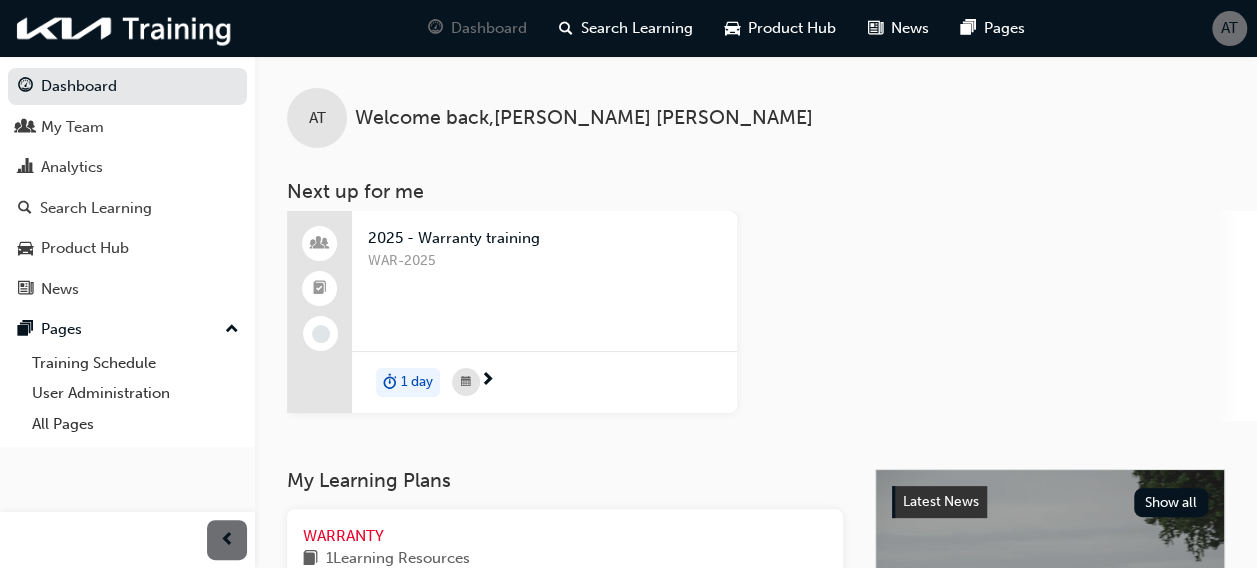 click on "2025 - Warranty training" at bounding box center [544, 238] 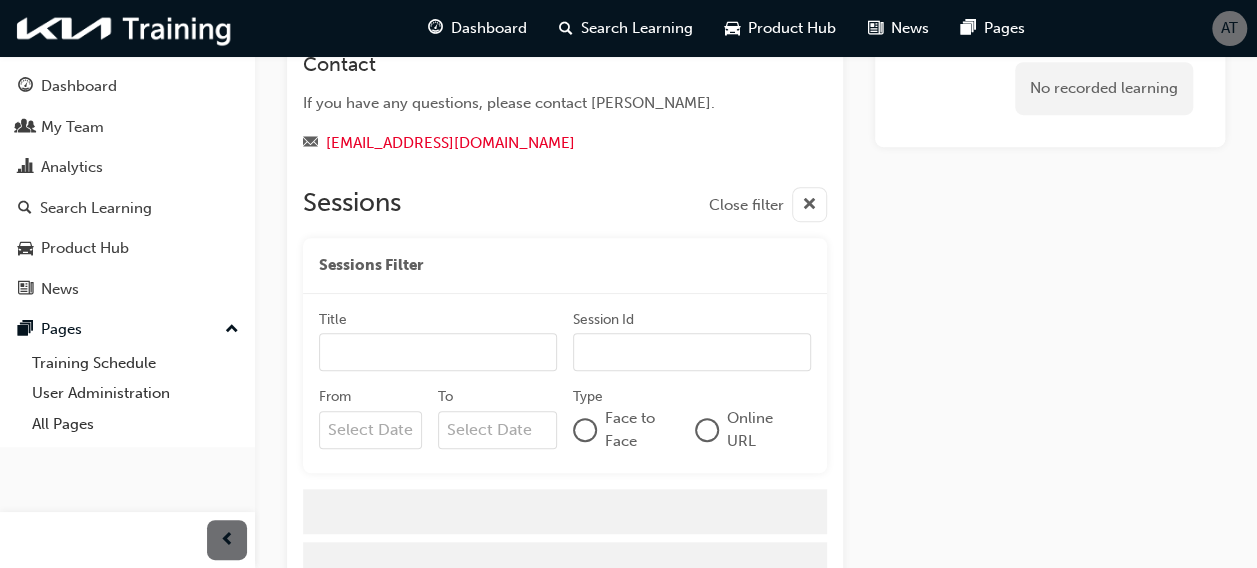 scroll, scrollTop: 546, scrollLeft: 0, axis: vertical 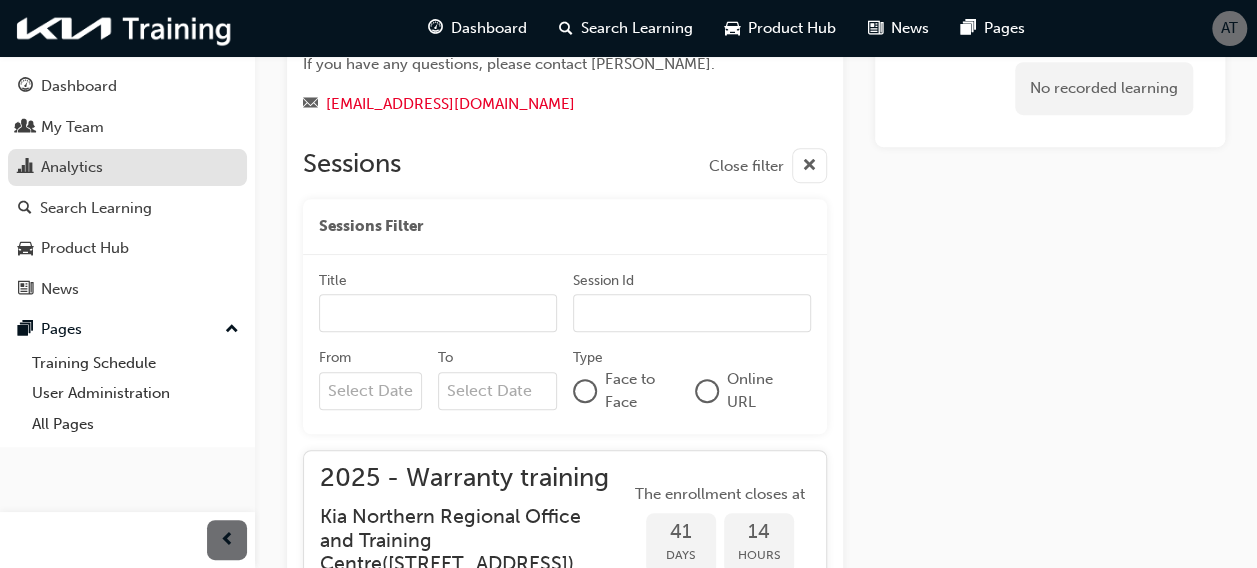click on "Analytics" at bounding box center (127, 167) 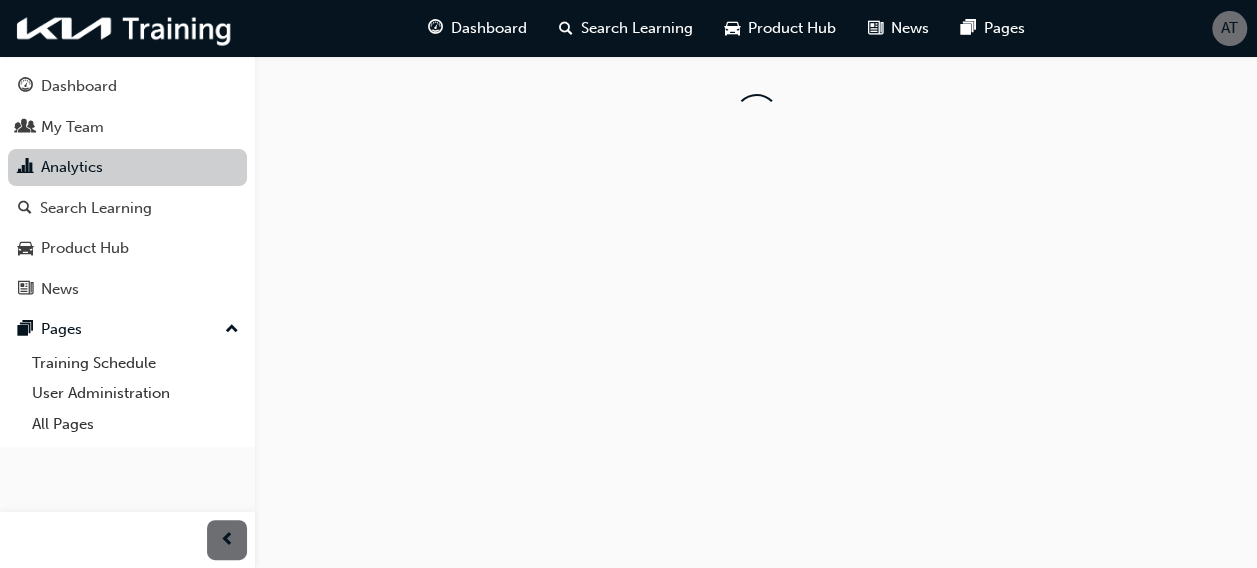 scroll, scrollTop: 0, scrollLeft: 0, axis: both 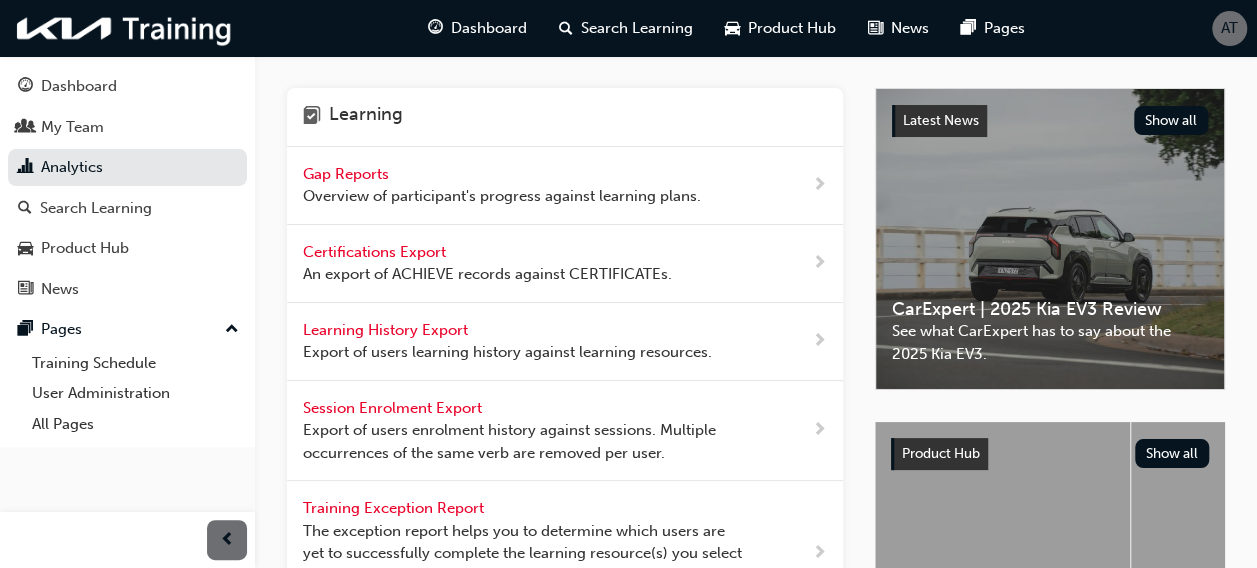 click on "Gap Reports" at bounding box center (348, 174) 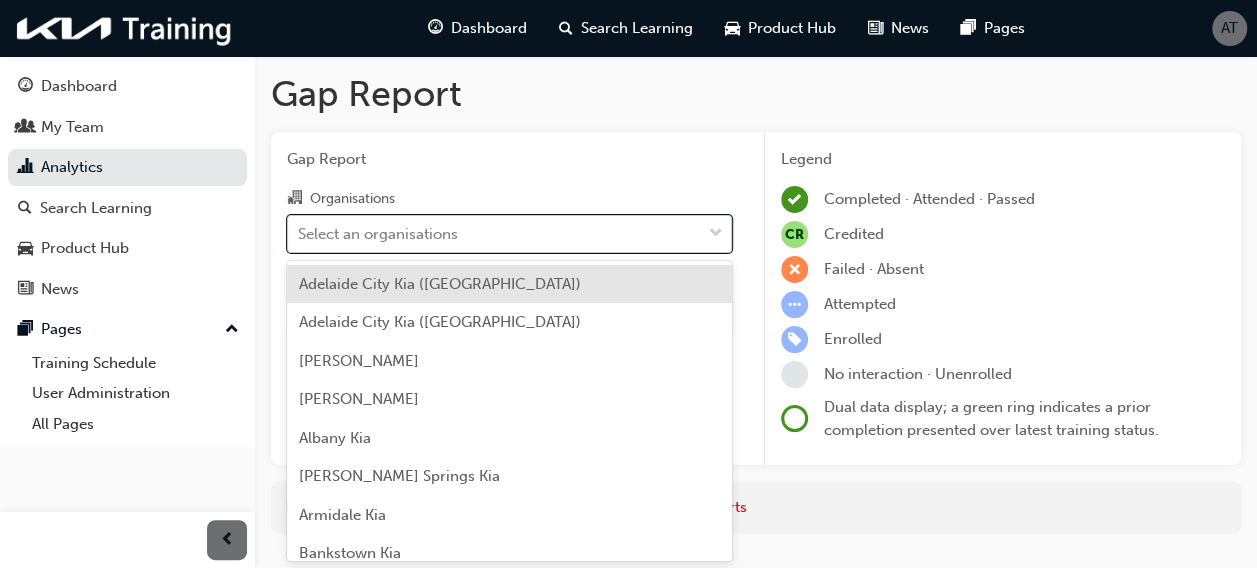 click on "Select an organisations" at bounding box center [378, 233] 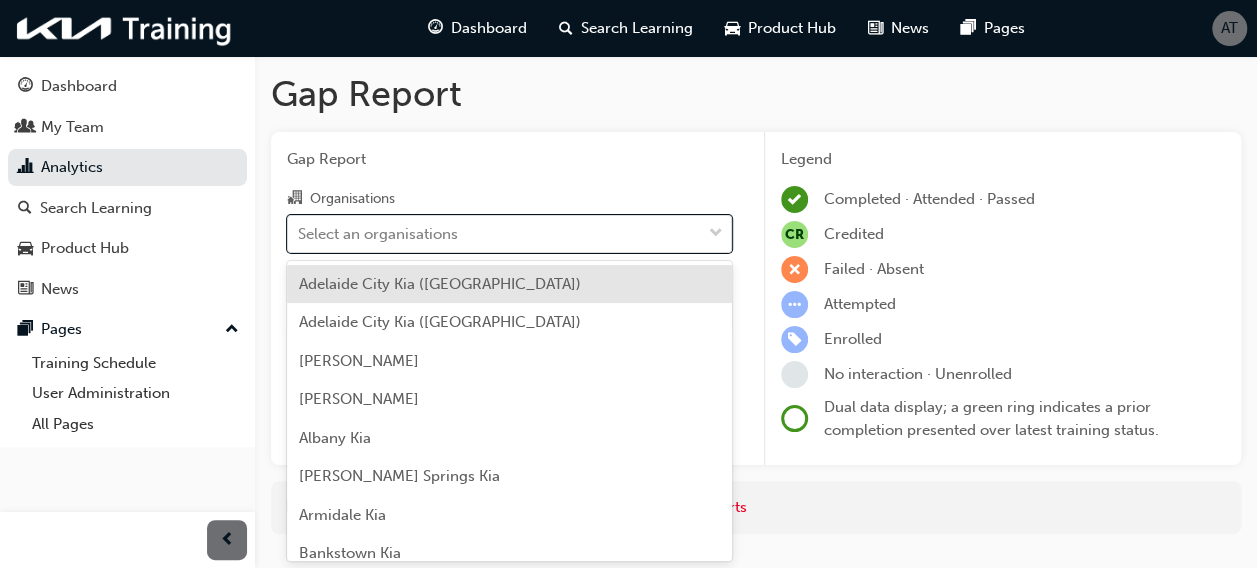 click on "Adelaide City Kia ([GEOGRAPHIC_DATA])" at bounding box center [440, 284] 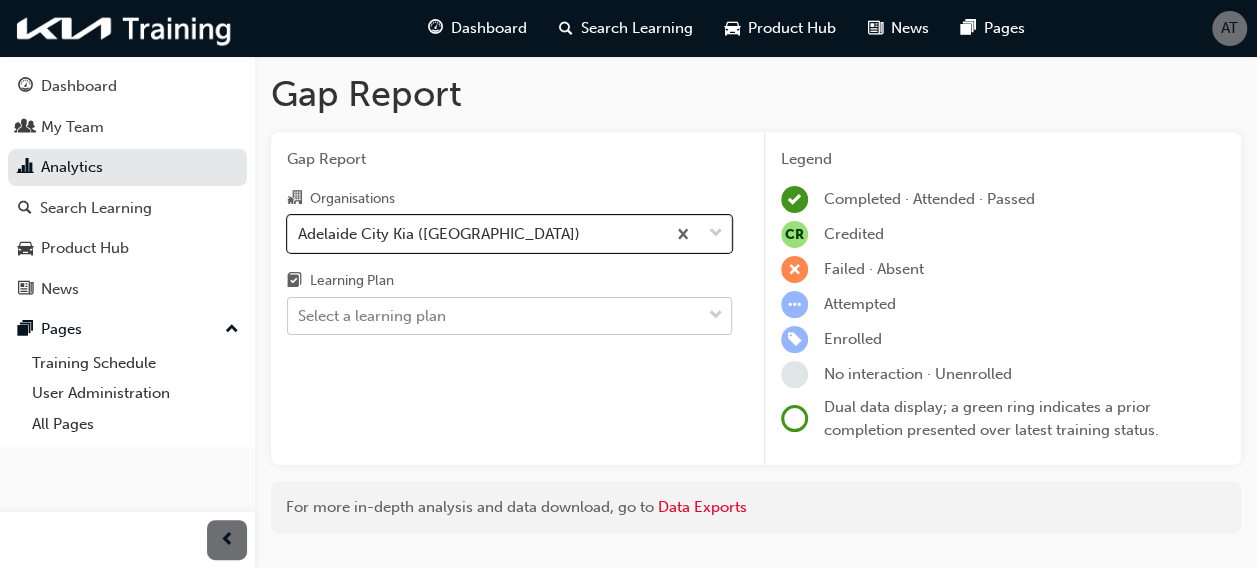 click on "Your version of Internet Explorer is outdated and not supported. Please upgrade to a  modern browser . Dashboard Search Learning Product Hub News Pages AT Dashboard My Team Analytics Search Learning Product Hub News Pages Pages Training Schedule User Administration All Pages Gap Report Gap Report Organisations   option [GEOGRAPHIC_DATA] ([GEOGRAPHIC_DATA]), selected.     0 results available. Select is focused ,type to refine list, press Down to open the menu,  [GEOGRAPHIC_DATA] (Hillcrest) Learning Plan Select a learning plan Legend Completed · Attended · Passed CR Credited Failed · Absent Attempted Enrolled No interaction · Unenrolled Dual data display; a green ring indicates a prior completion presented over latest training status. For more in-depth analysis and data download, go to   Data Exports" at bounding box center (628, 284) 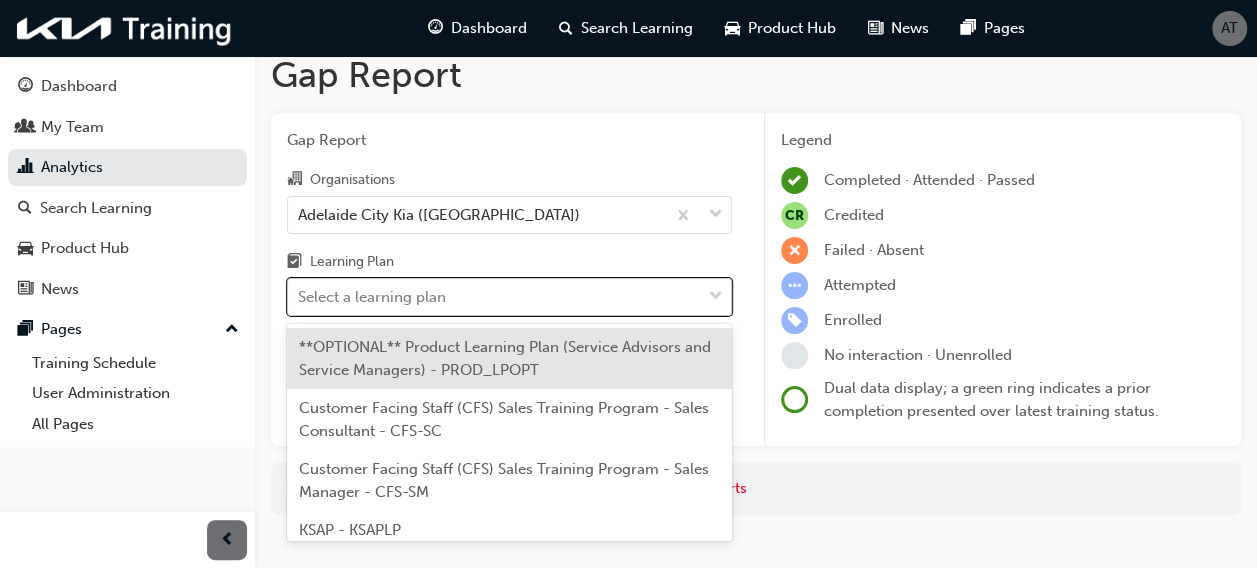 scroll, scrollTop: 0, scrollLeft: 0, axis: both 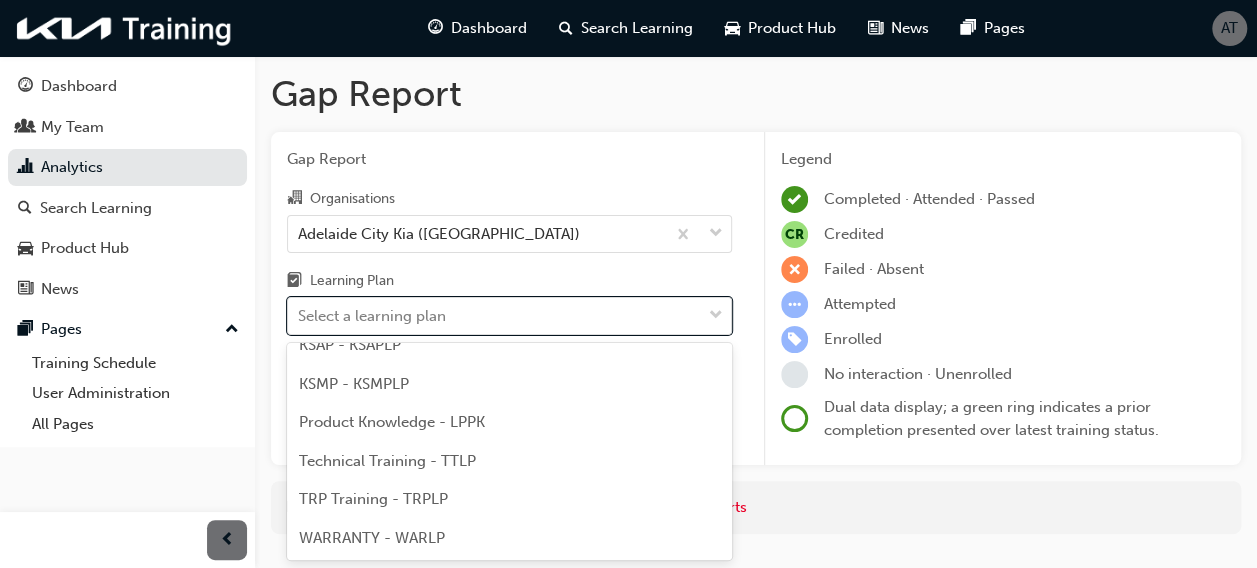 click on "WARRANTY - WARLP" at bounding box center (509, 538) 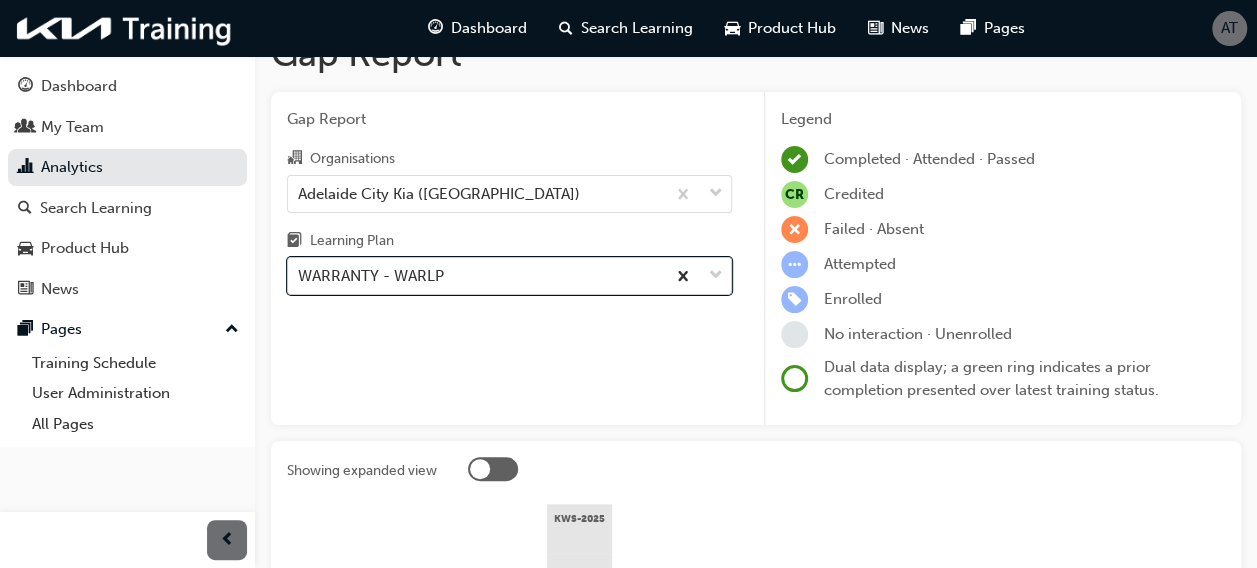 scroll, scrollTop: 34, scrollLeft: 0, axis: vertical 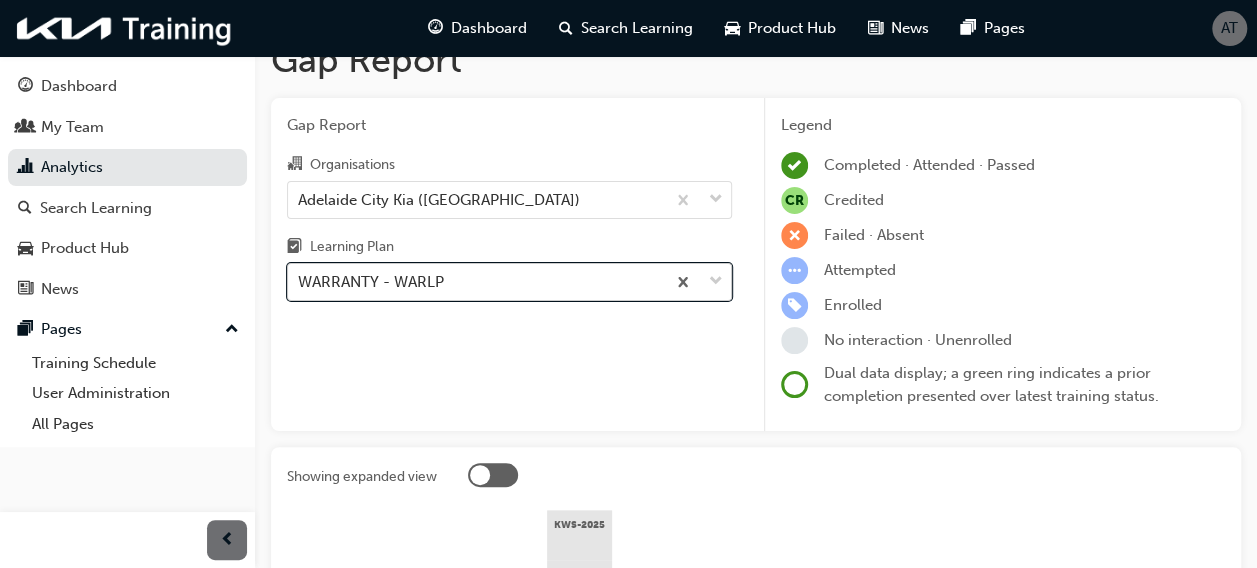 click on "WARRANTY - WARLP" at bounding box center [476, 282] 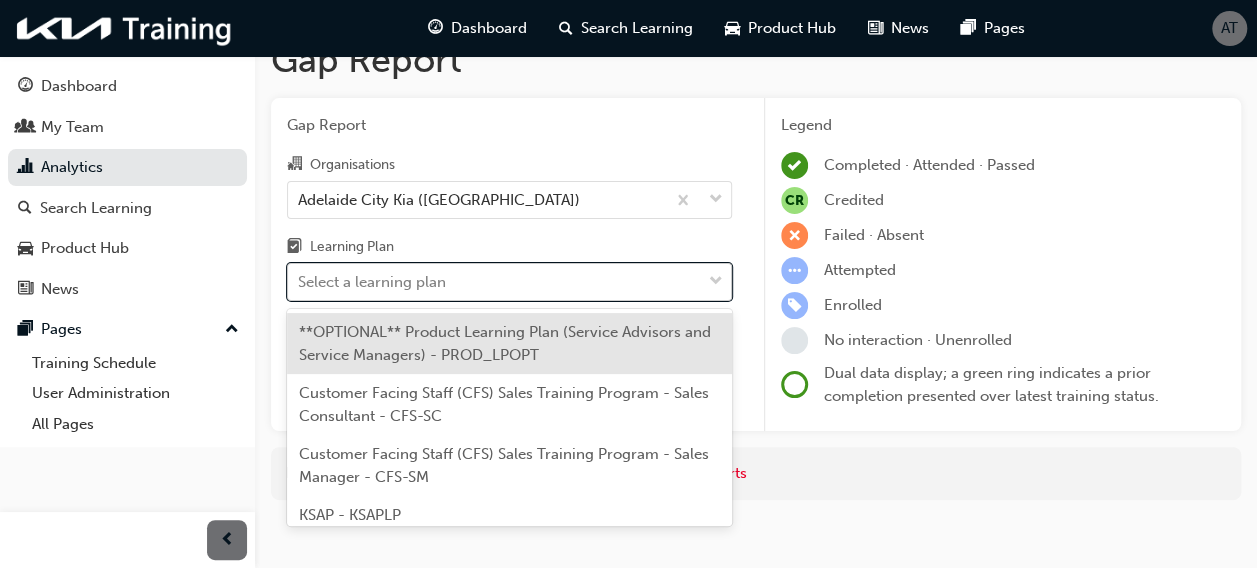 scroll, scrollTop: 47, scrollLeft: 0, axis: vertical 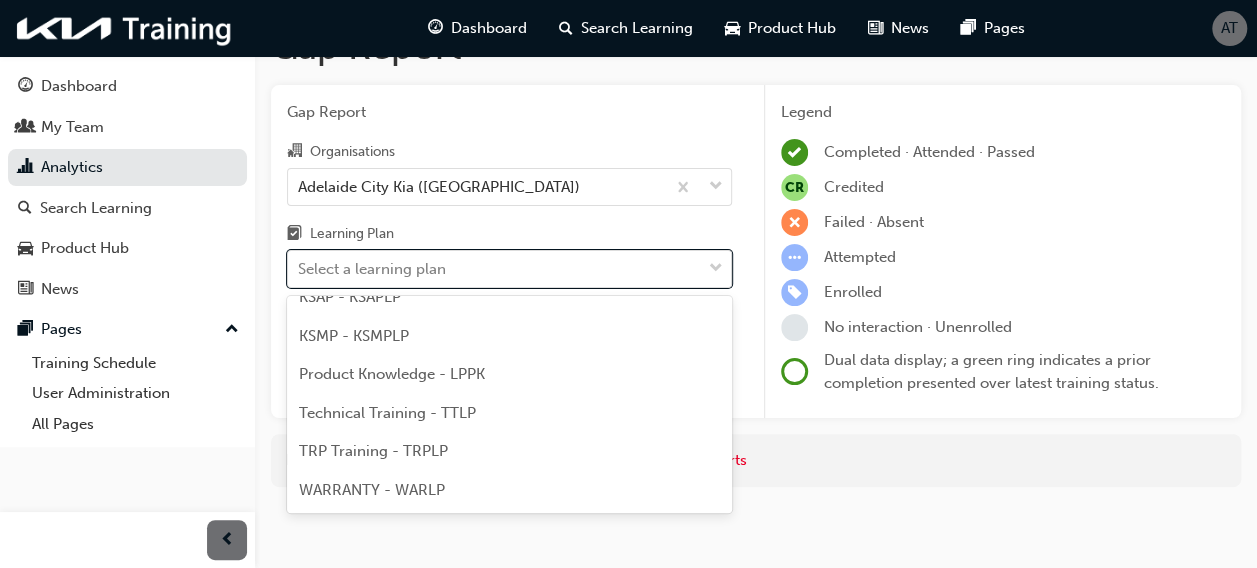 click on "TRP Training - TRPLP" at bounding box center (509, 451) 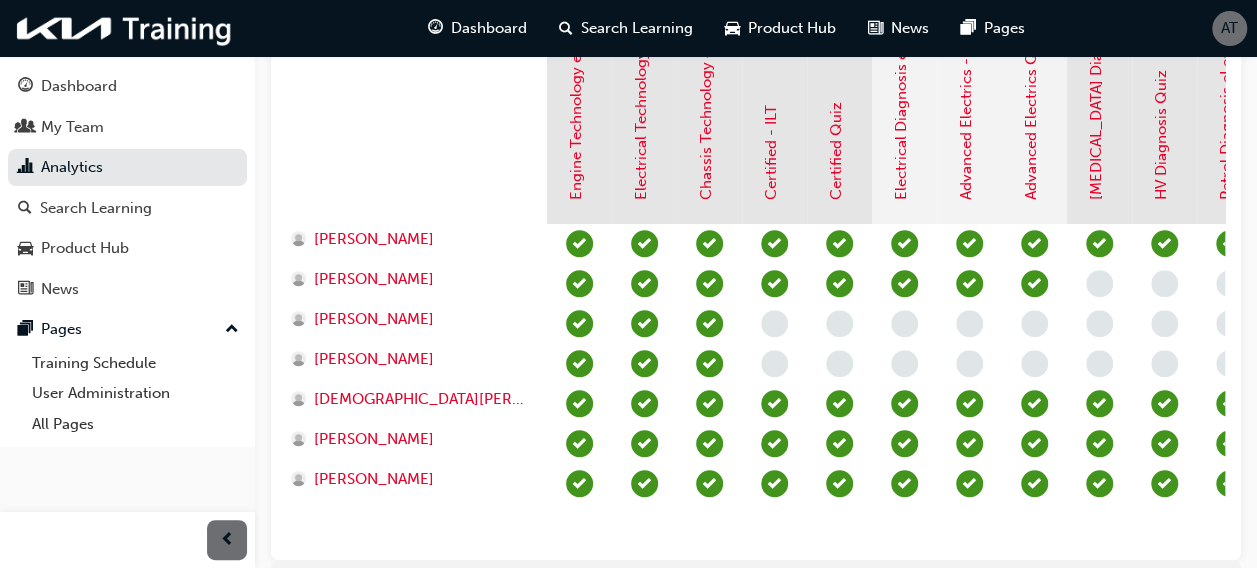 scroll, scrollTop: 570, scrollLeft: 0, axis: vertical 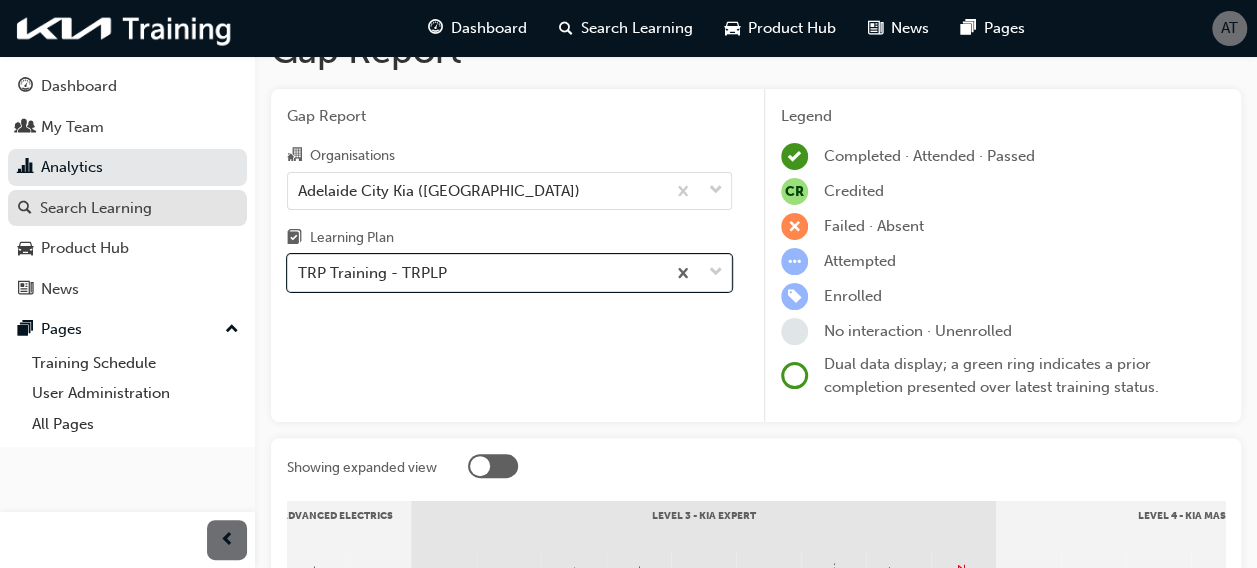 click on "Search Learning" at bounding box center (127, 208) 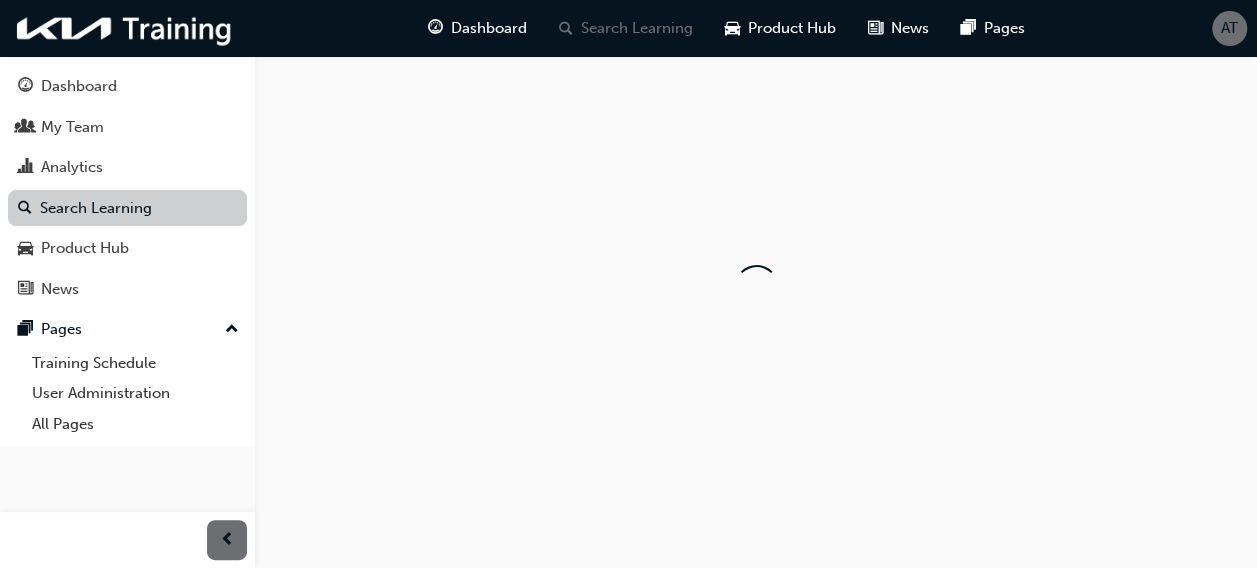 scroll, scrollTop: 0, scrollLeft: 0, axis: both 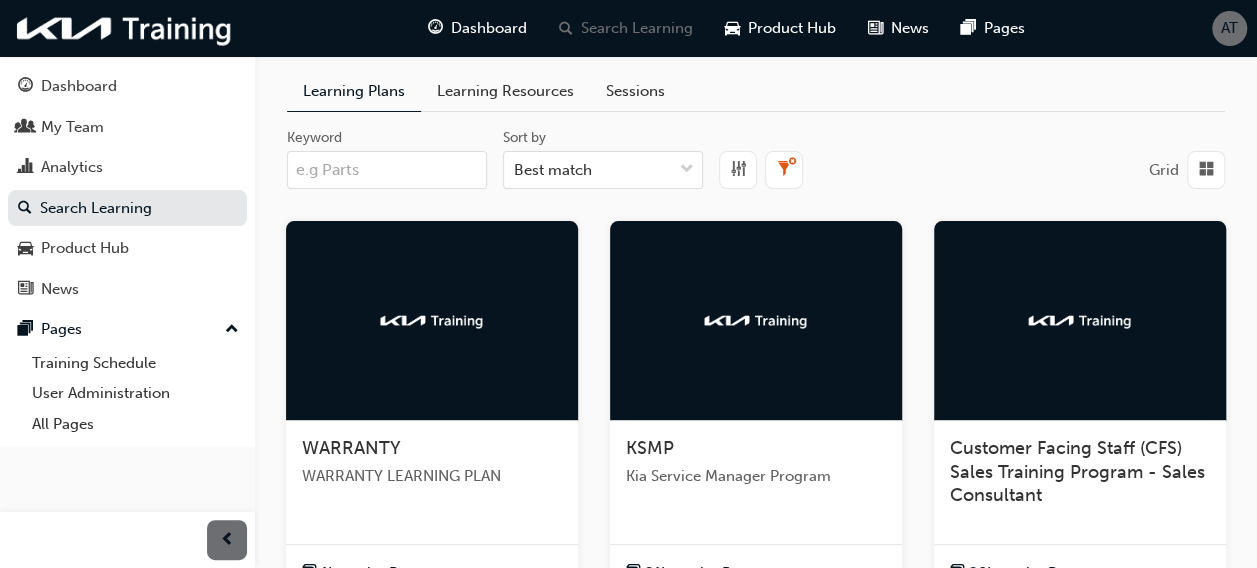 click at bounding box center (432, 321) 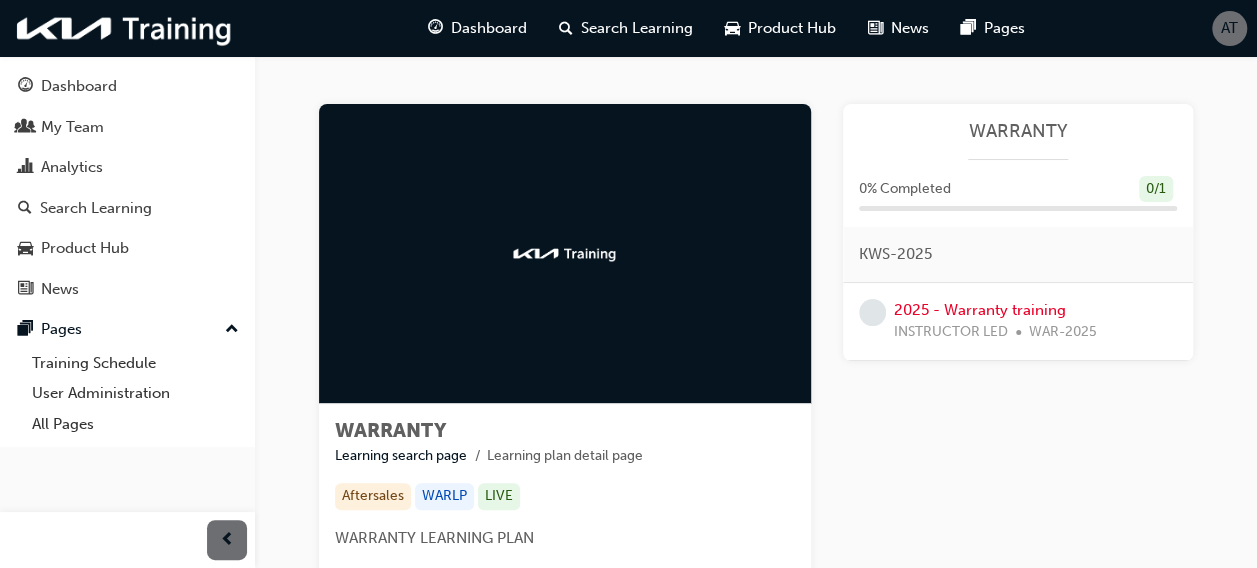 click on "Learning search page" at bounding box center (411, 456) 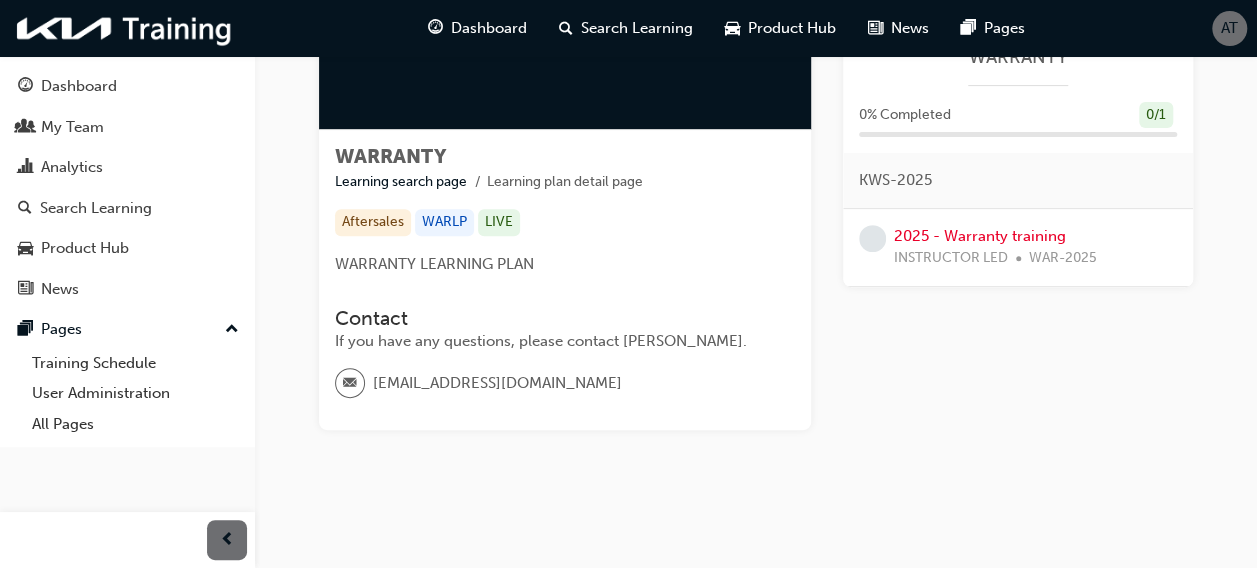 scroll, scrollTop: 275, scrollLeft: 0, axis: vertical 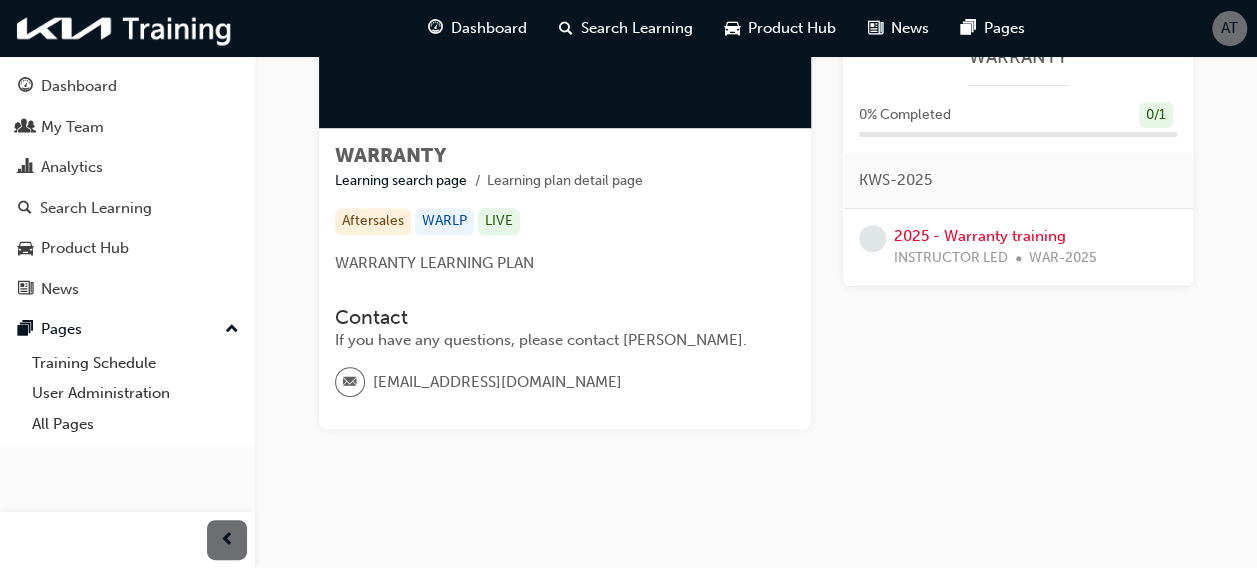 click on "Contact" at bounding box center (565, 317) 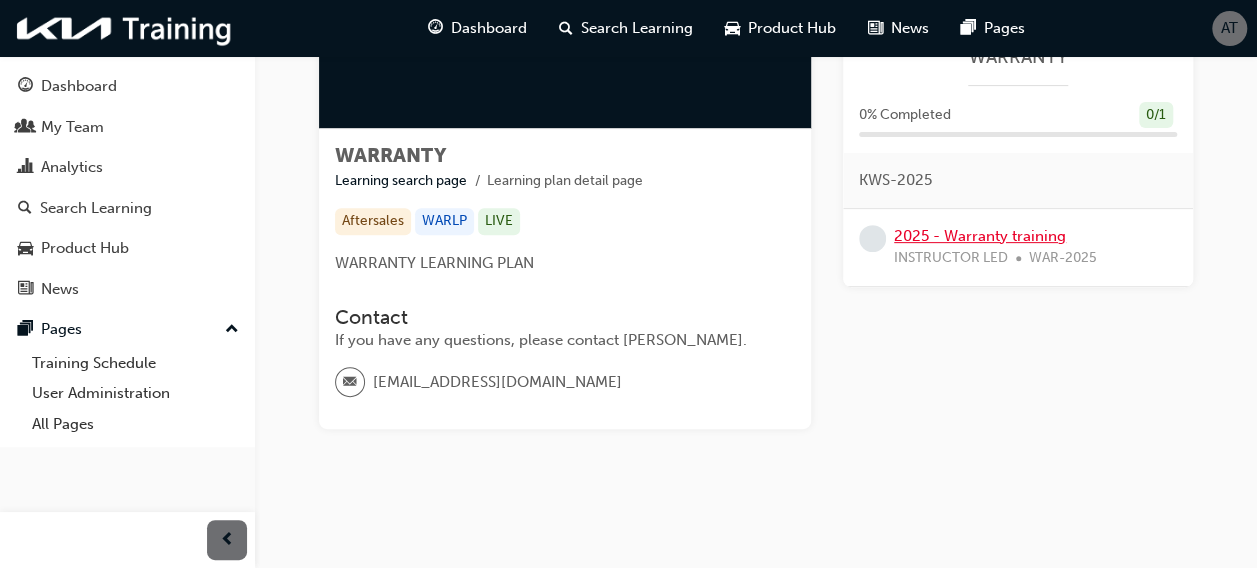 click on "2025 - Warranty training" at bounding box center [980, 236] 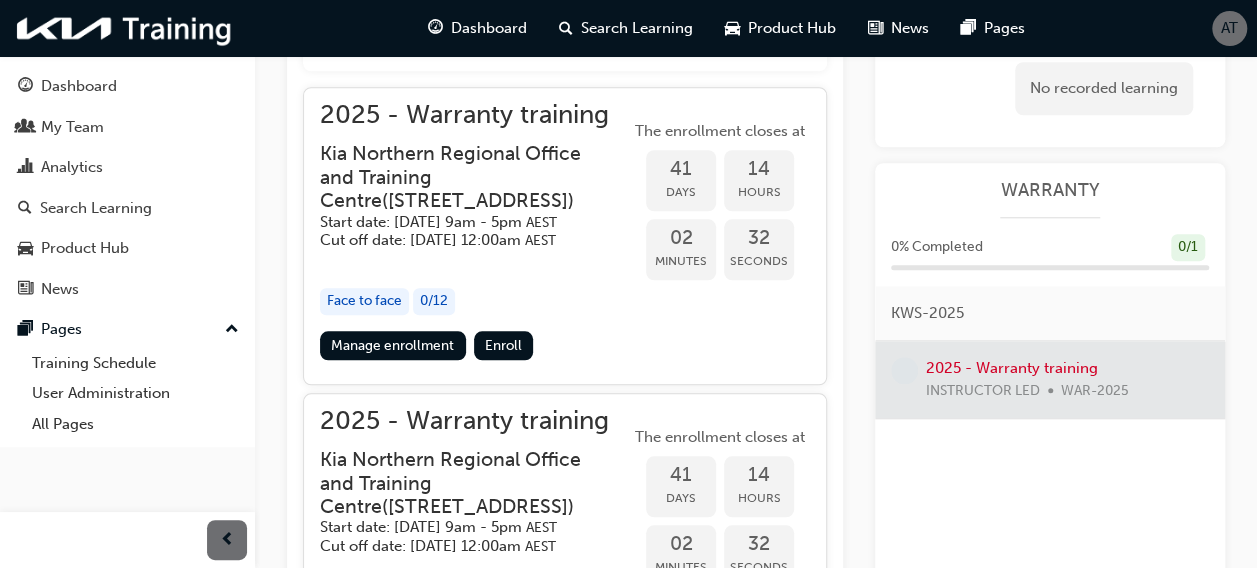 scroll, scrollTop: 953, scrollLeft: 0, axis: vertical 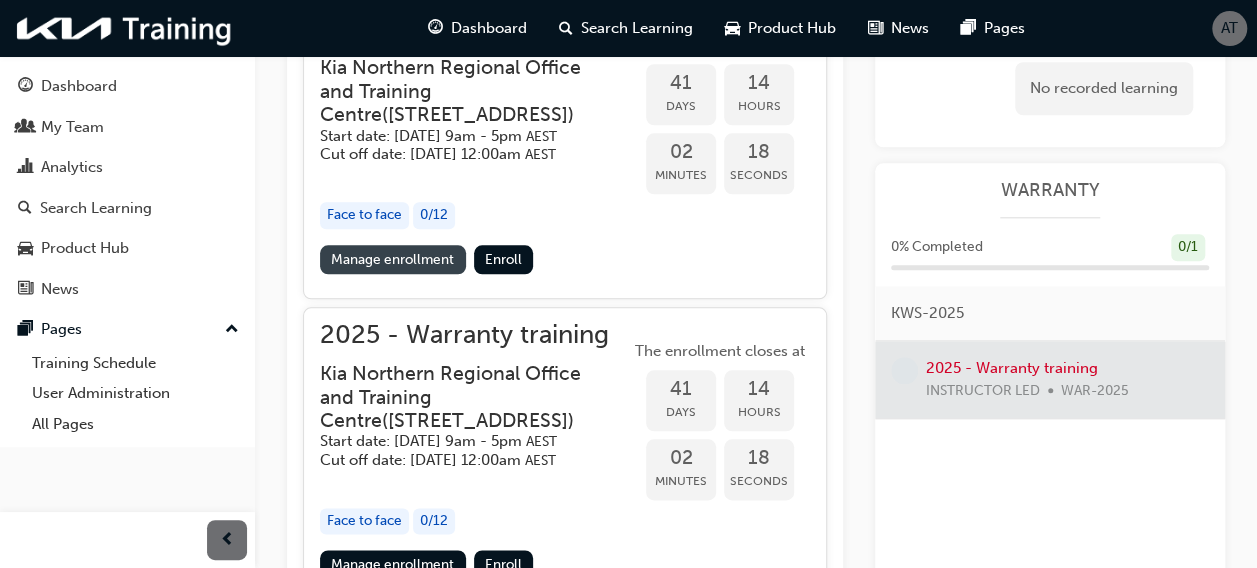 click on "Manage enrollment" at bounding box center (393, 259) 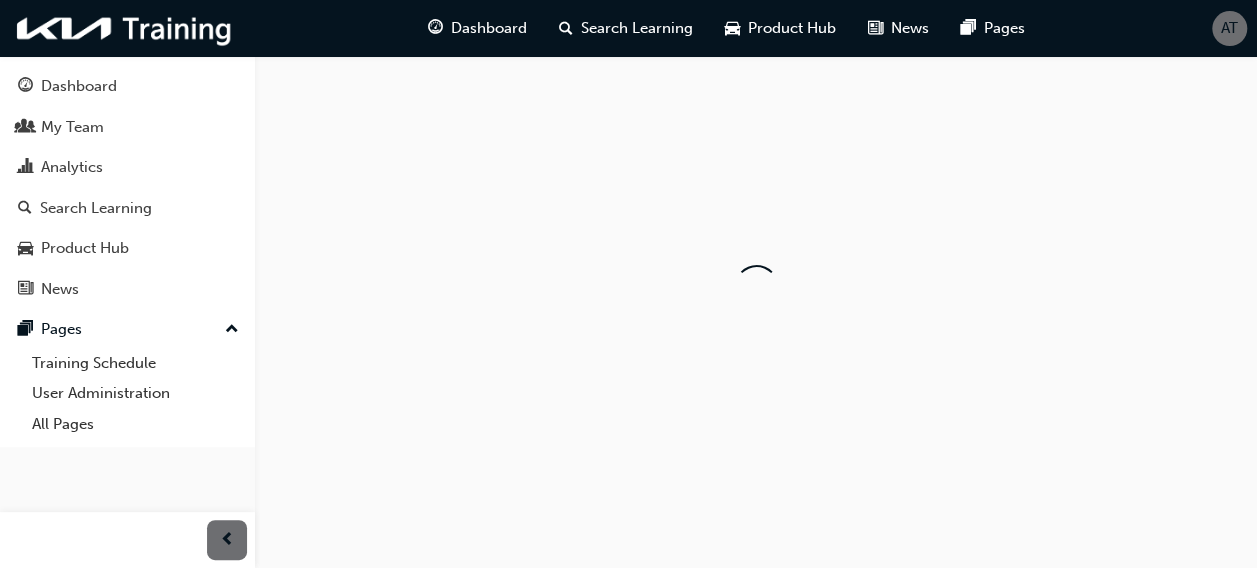 scroll, scrollTop: 0, scrollLeft: 0, axis: both 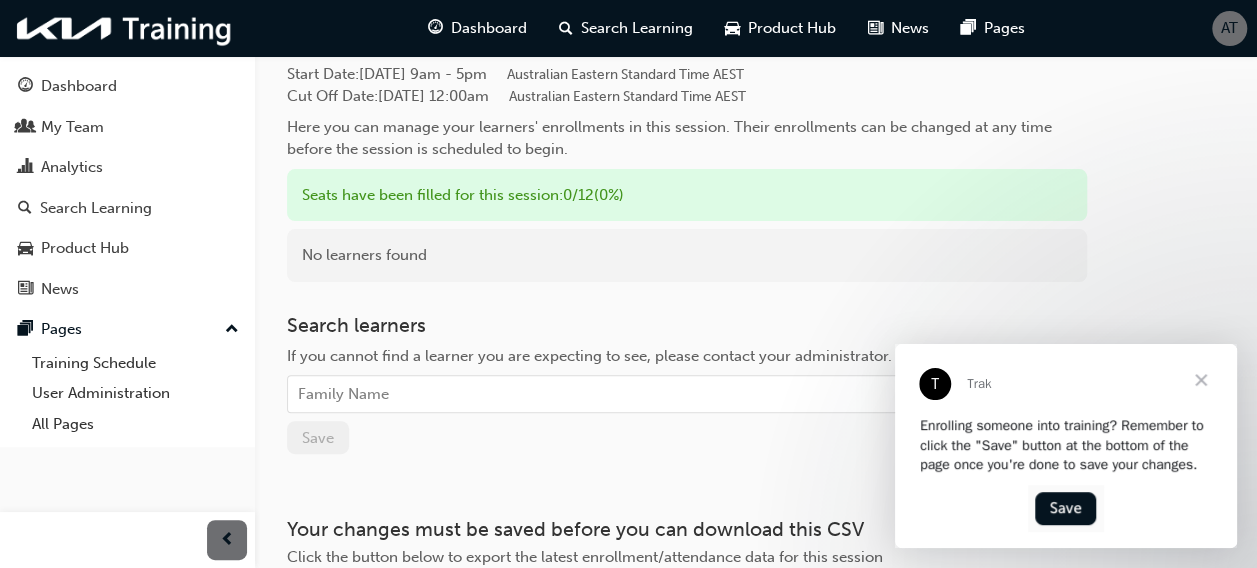 click at bounding box center (1201, 380) 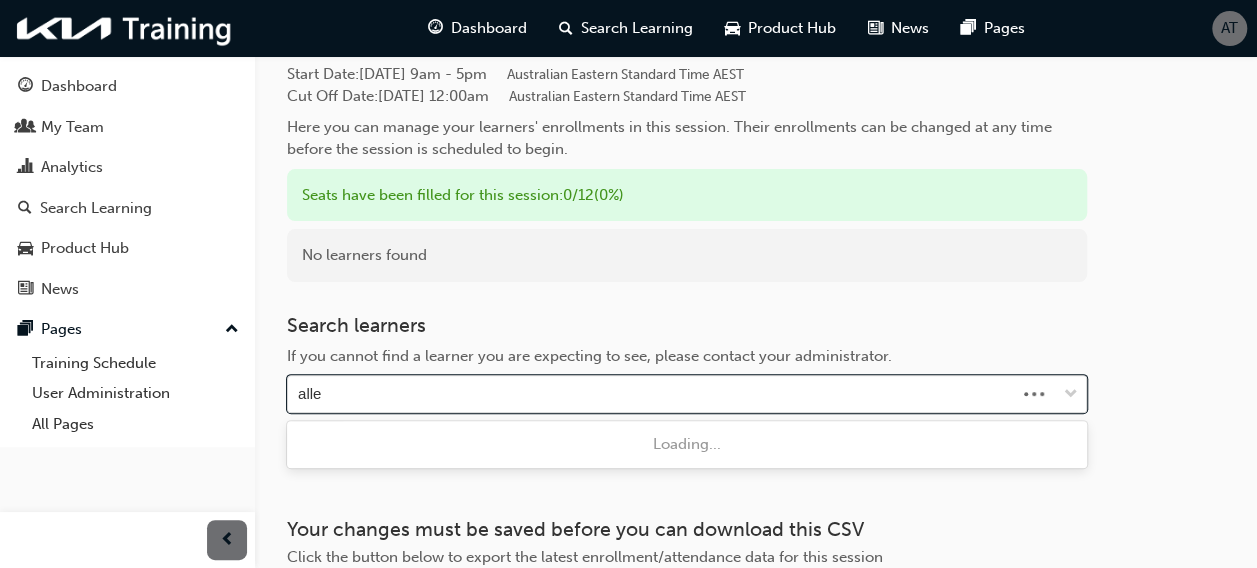 type on "[PERSON_NAME]" 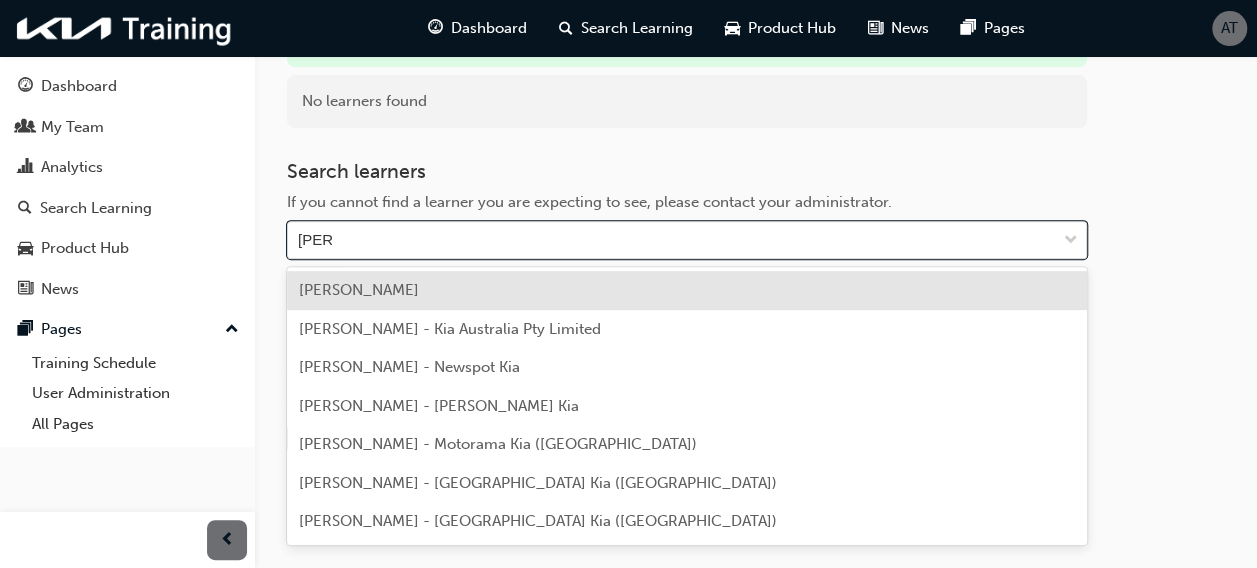 scroll, scrollTop: 289, scrollLeft: 0, axis: vertical 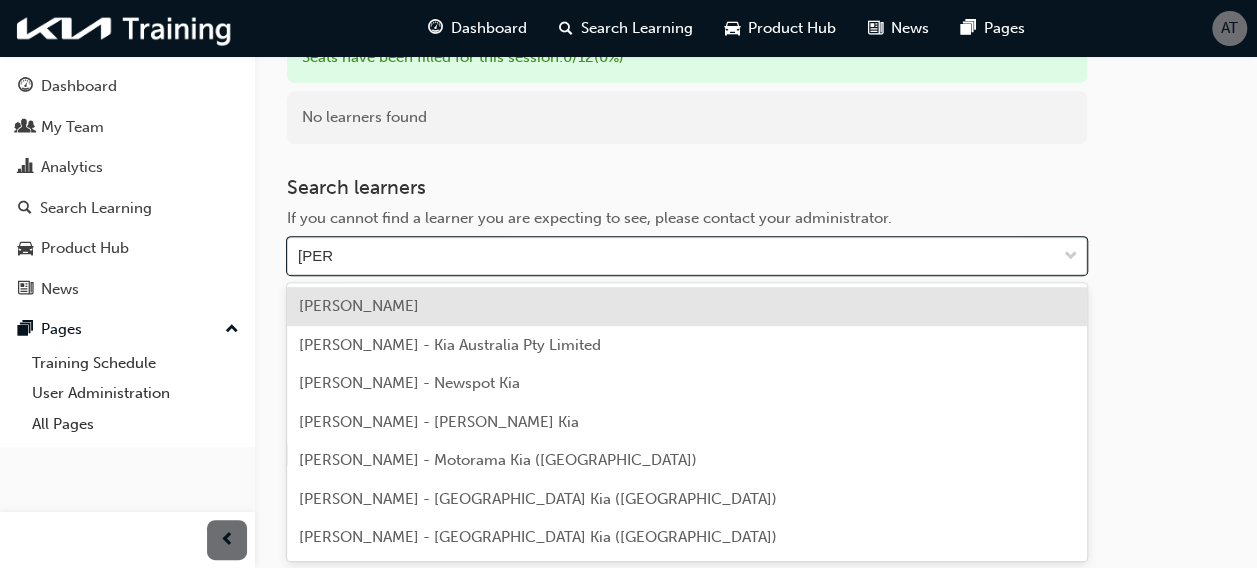click on "[PERSON_NAME] - [GEOGRAPHIC_DATA] Kia ([GEOGRAPHIC_DATA])" at bounding box center (538, 499) 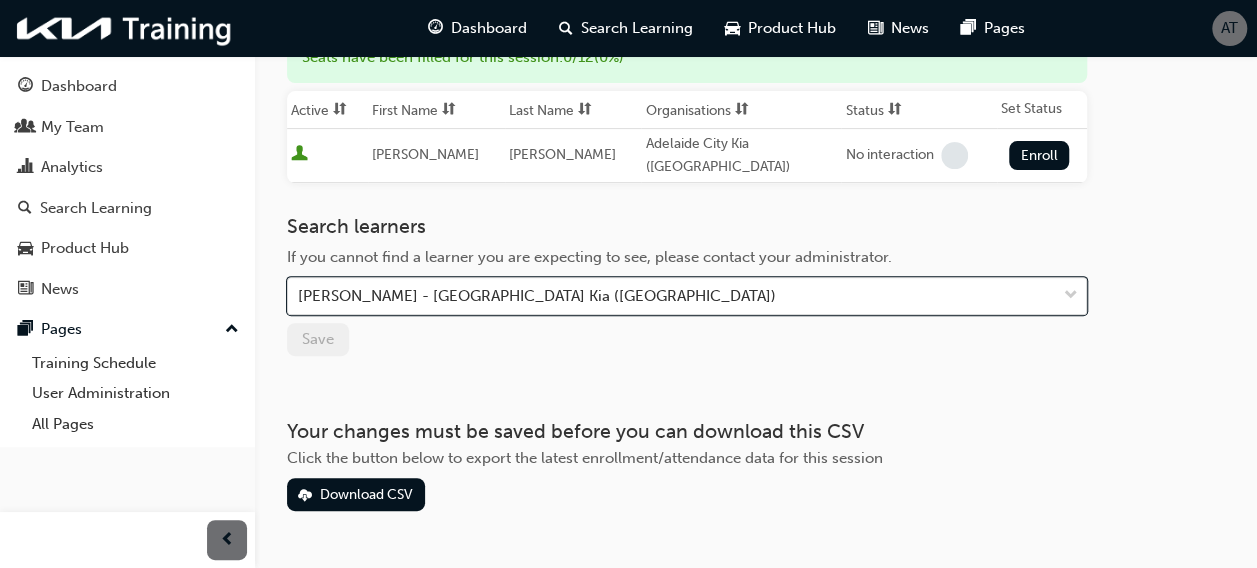 scroll, scrollTop: 312, scrollLeft: 0, axis: vertical 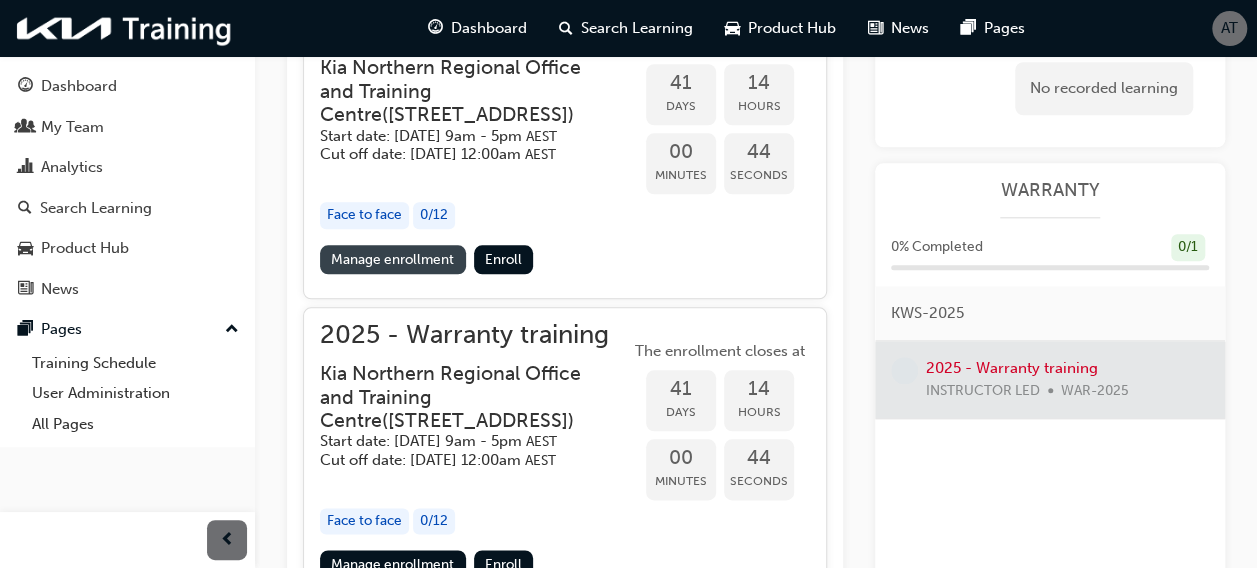 click on "Manage enrollment" at bounding box center [393, 259] 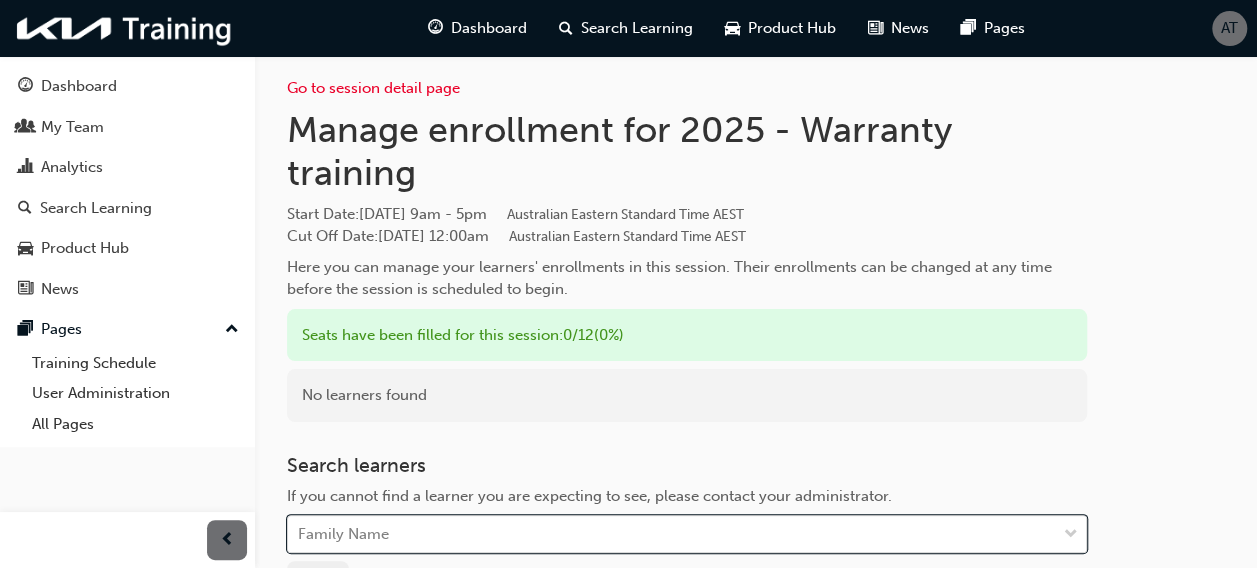 scroll, scrollTop: 0, scrollLeft: 0, axis: both 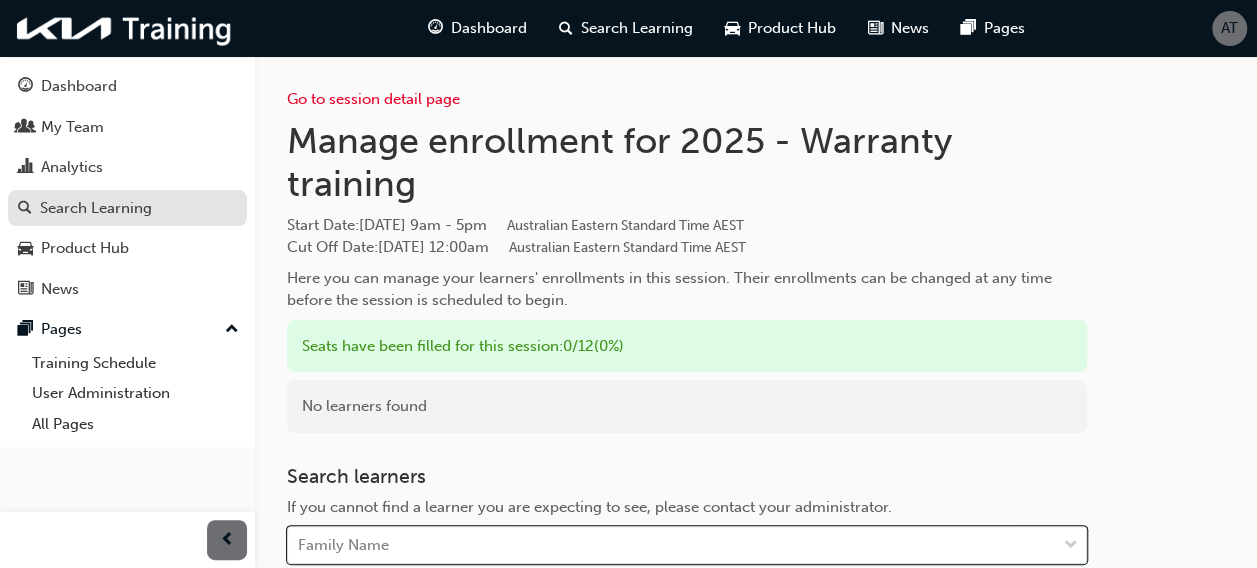 click on "Search Learning" at bounding box center [127, 208] 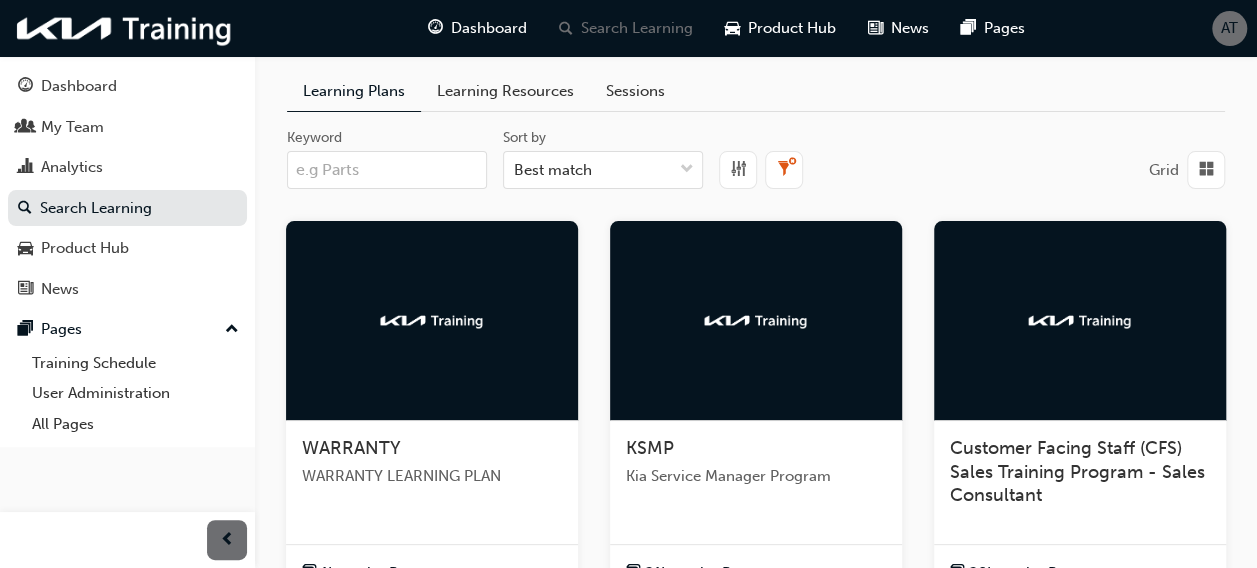 click on "WARRANTY" at bounding box center (351, 448) 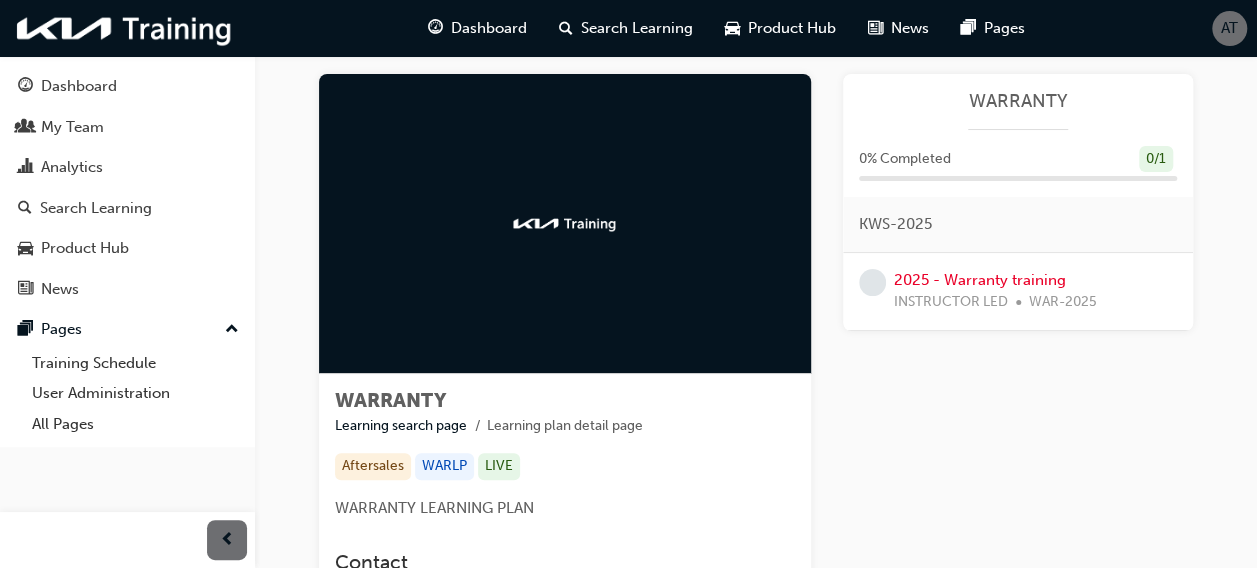scroll, scrollTop: 23, scrollLeft: 0, axis: vertical 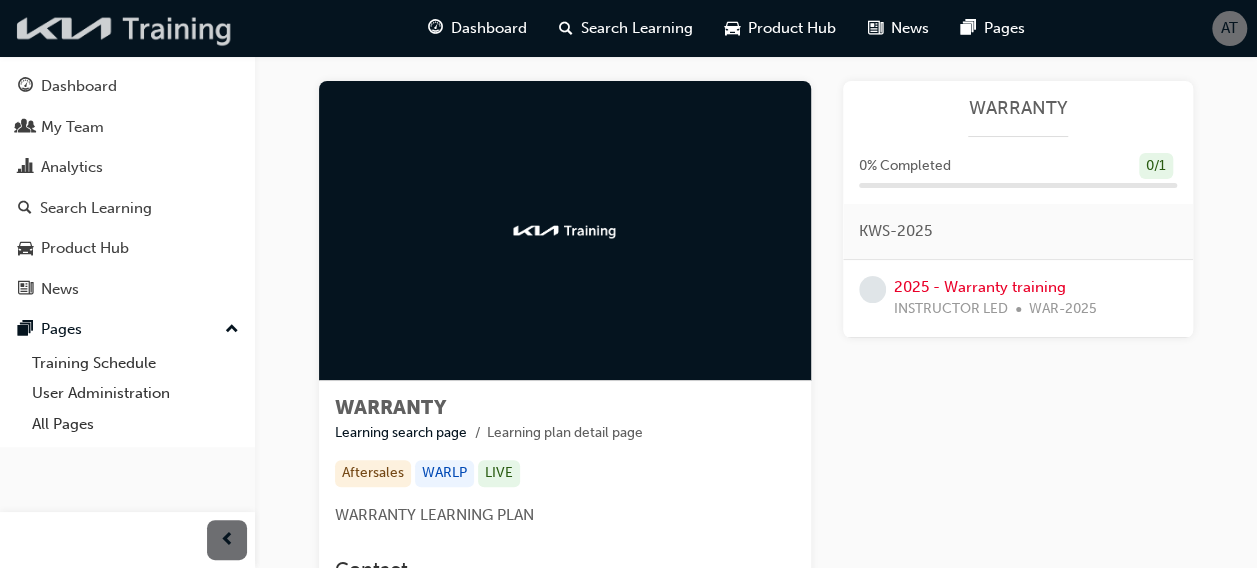 click at bounding box center [125, 28] 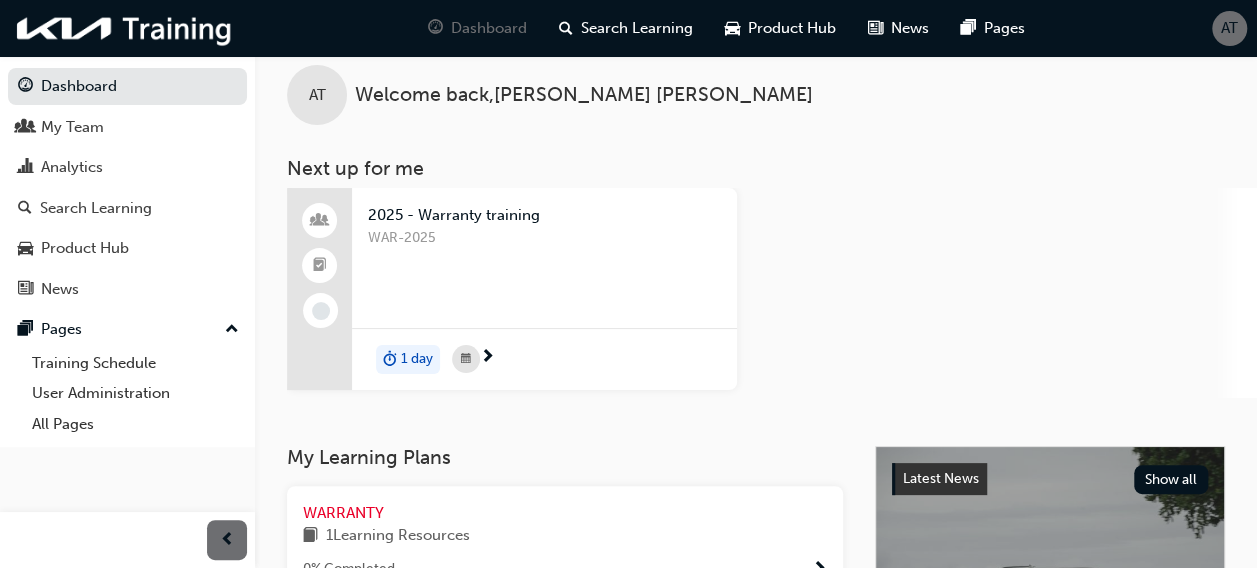 click on "WAR-2025" at bounding box center [544, 267] 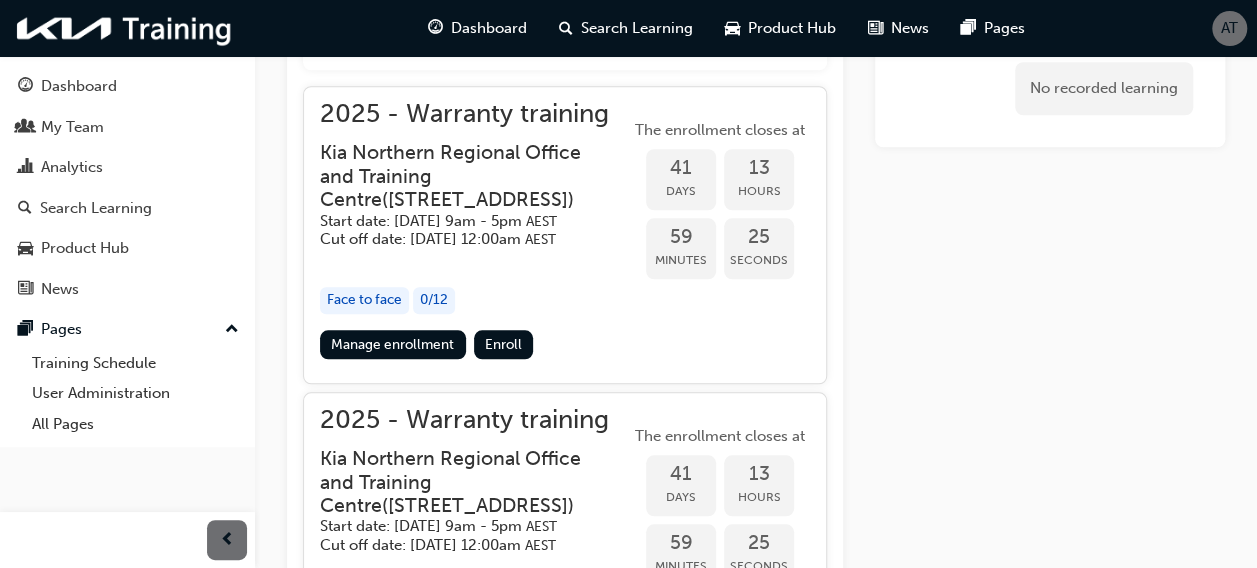 scroll, scrollTop: 914, scrollLeft: 0, axis: vertical 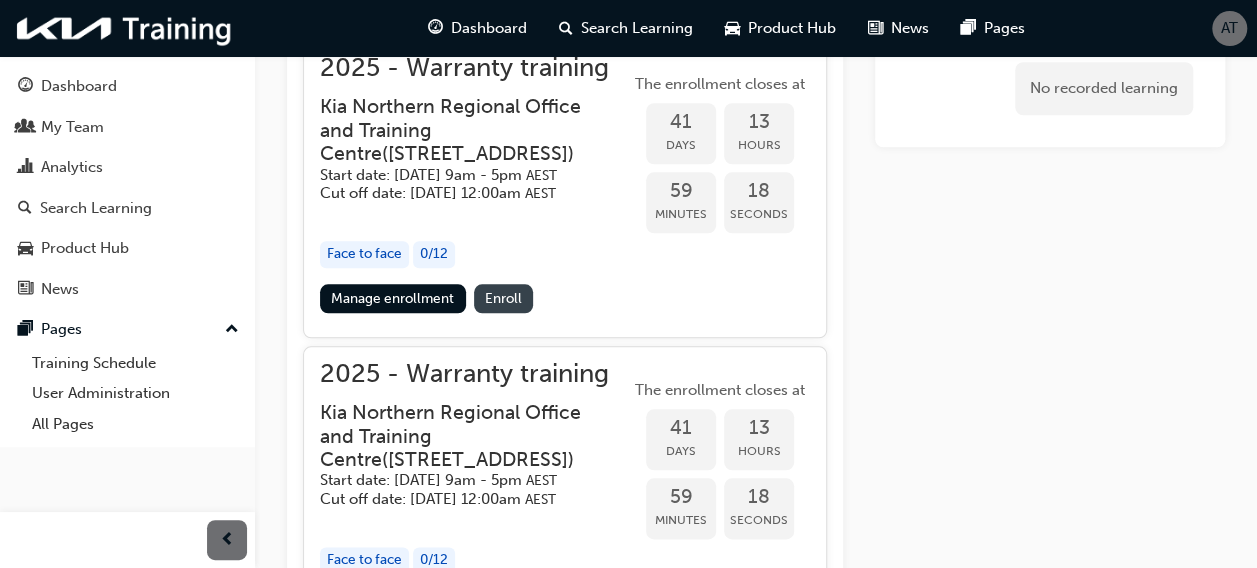 click on "Enroll" at bounding box center [503, 298] 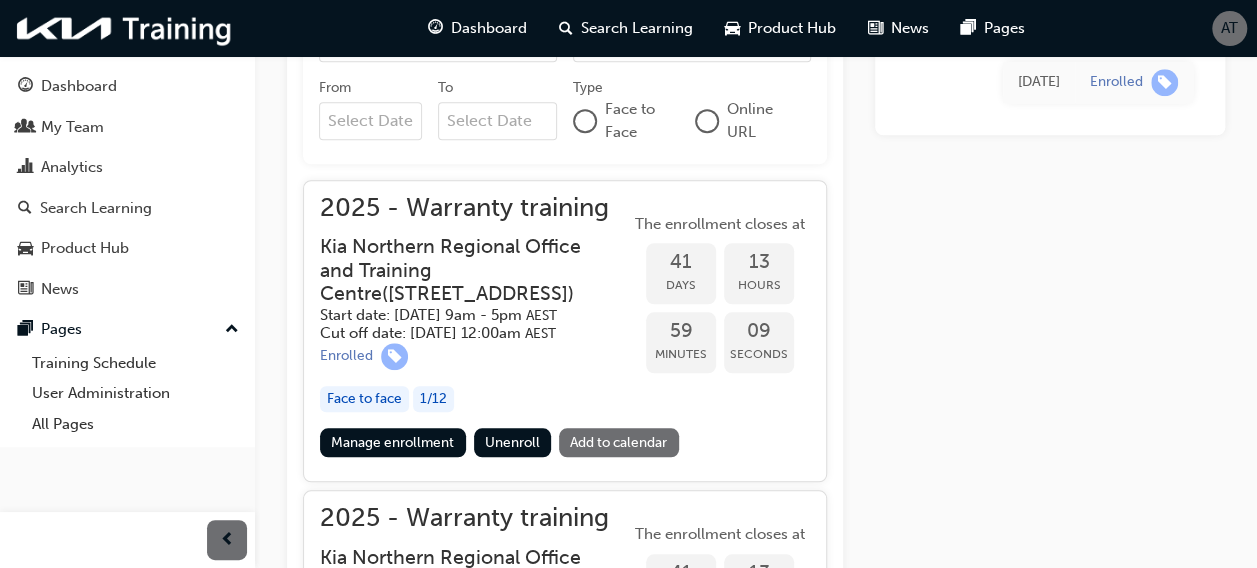 scroll, scrollTop: 810, scrollLeft: 0, axis: vertical 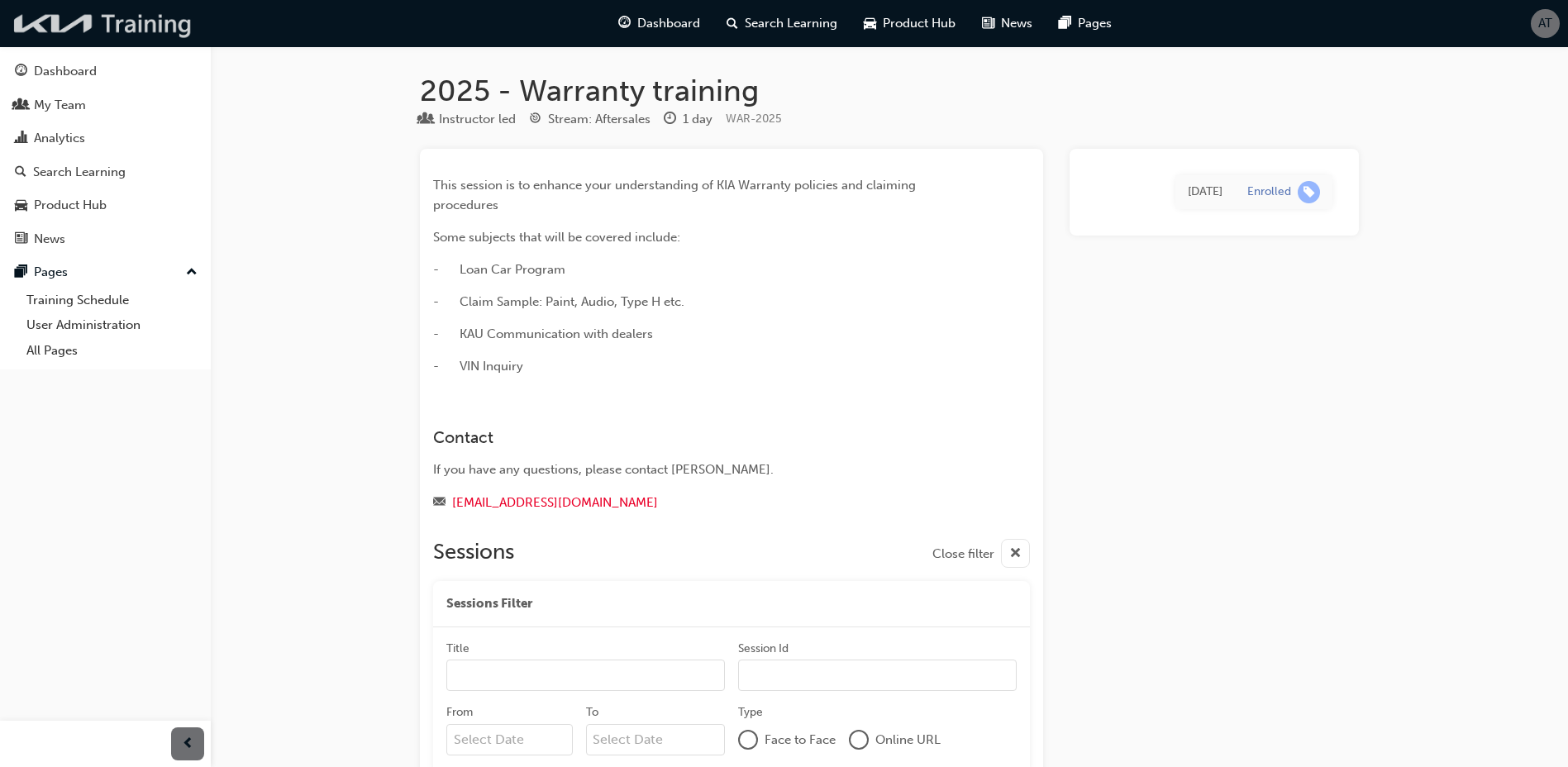 click at bounding box center (103, 23) 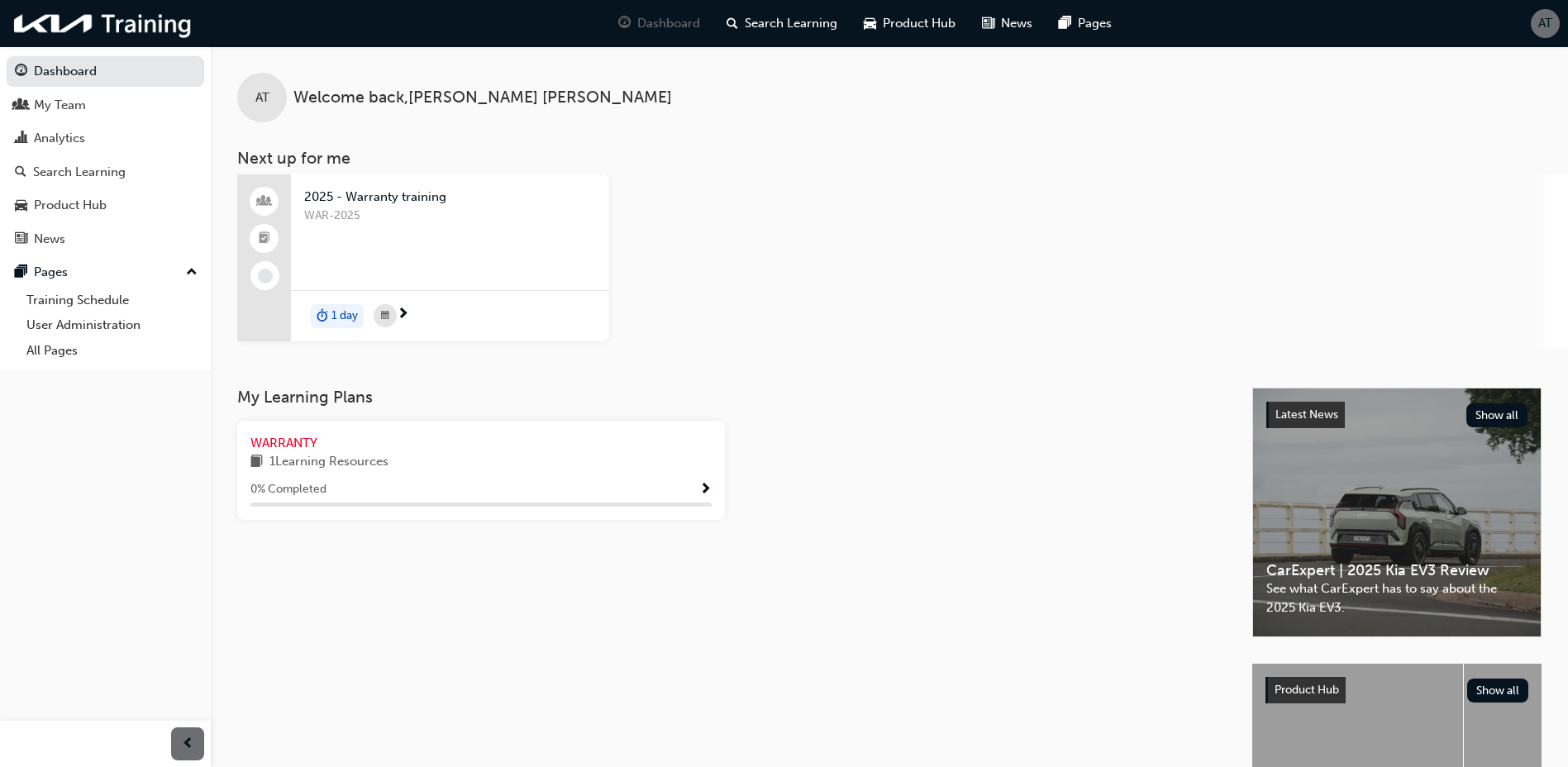 click on "WAR-2025" at bounding box center (450, 216) 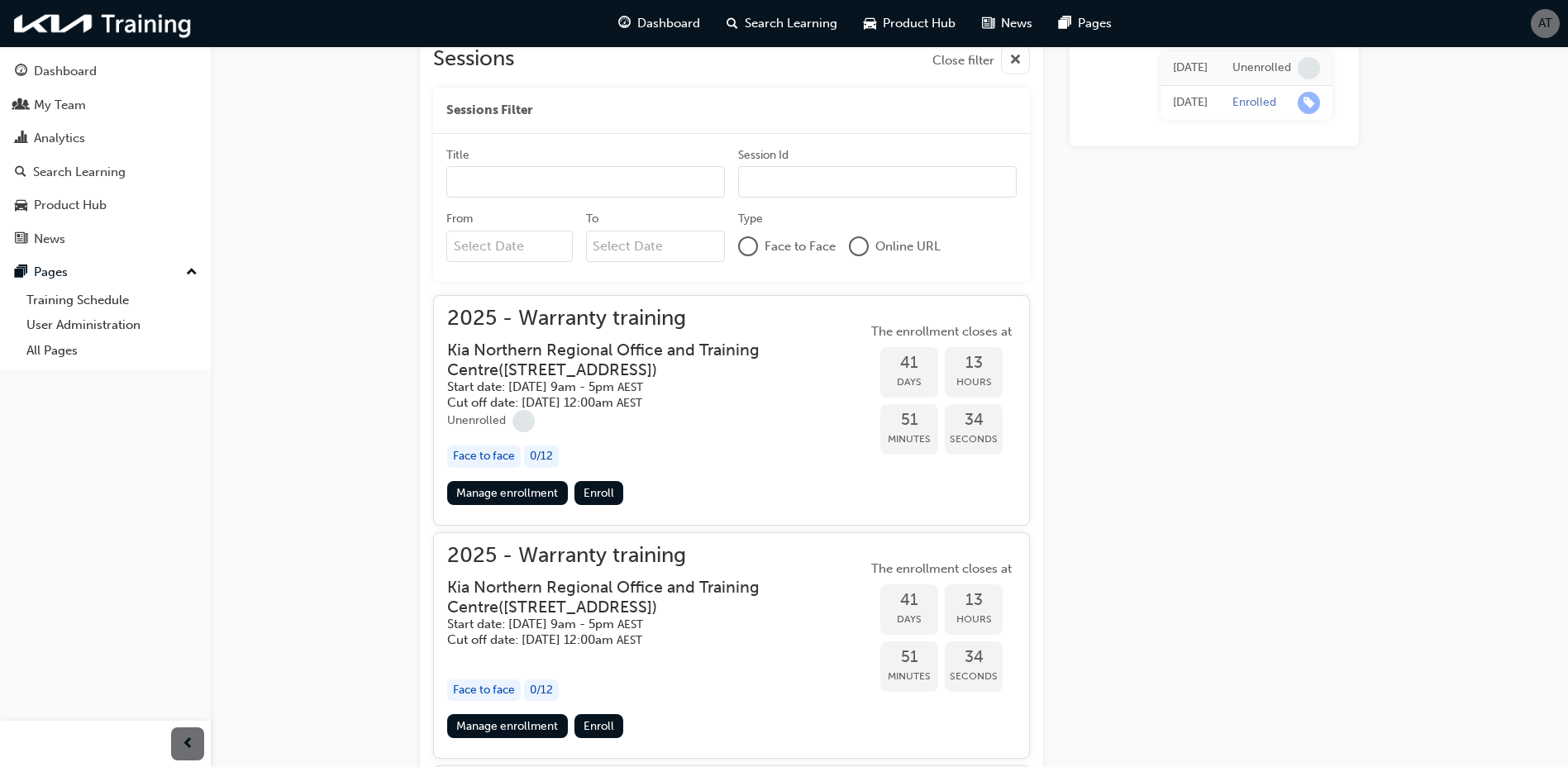 scroll, scrollTop: 458, scrollLeft: 0, axis: vertical 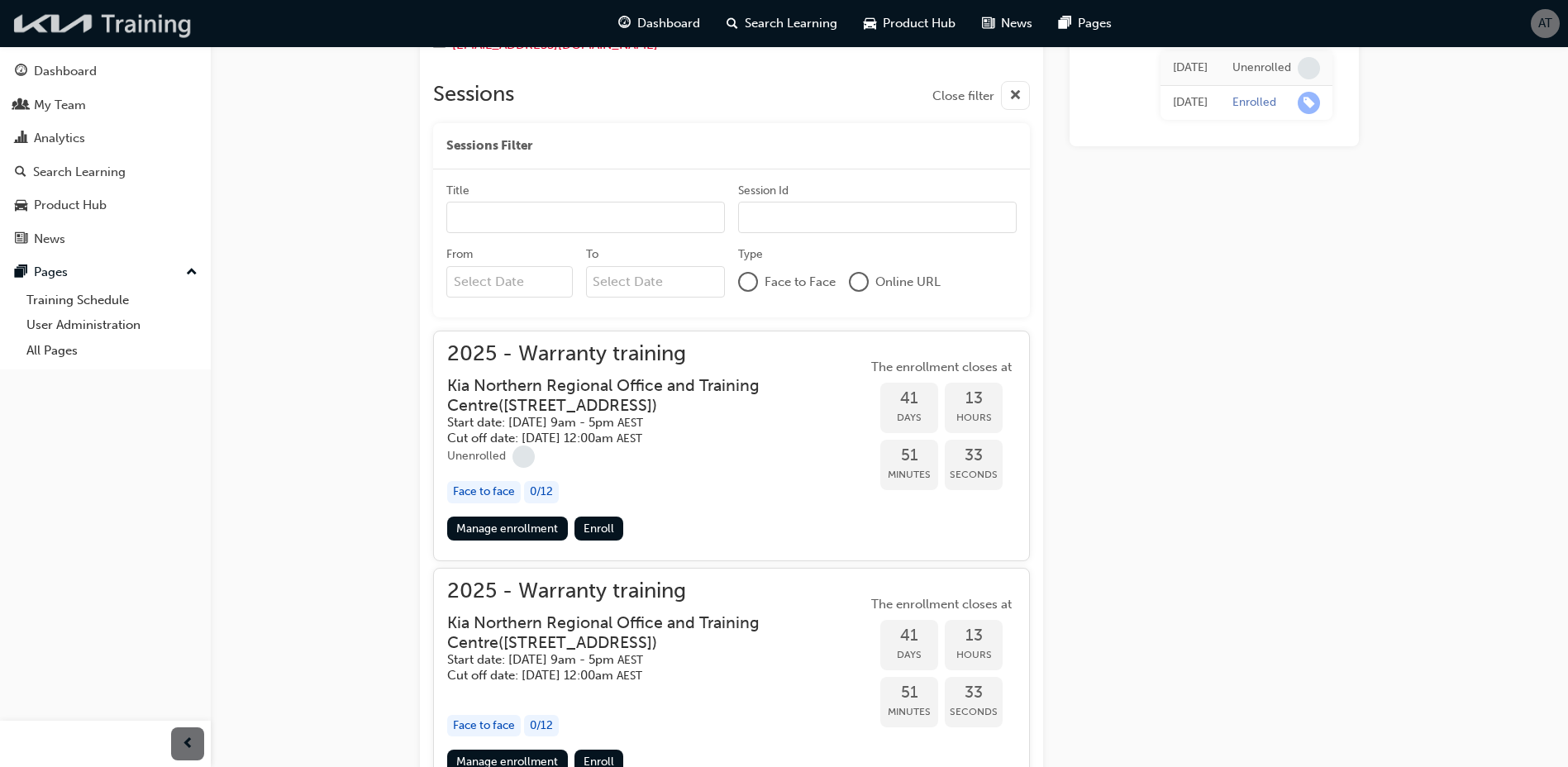 click at bounding box center [103, 23] 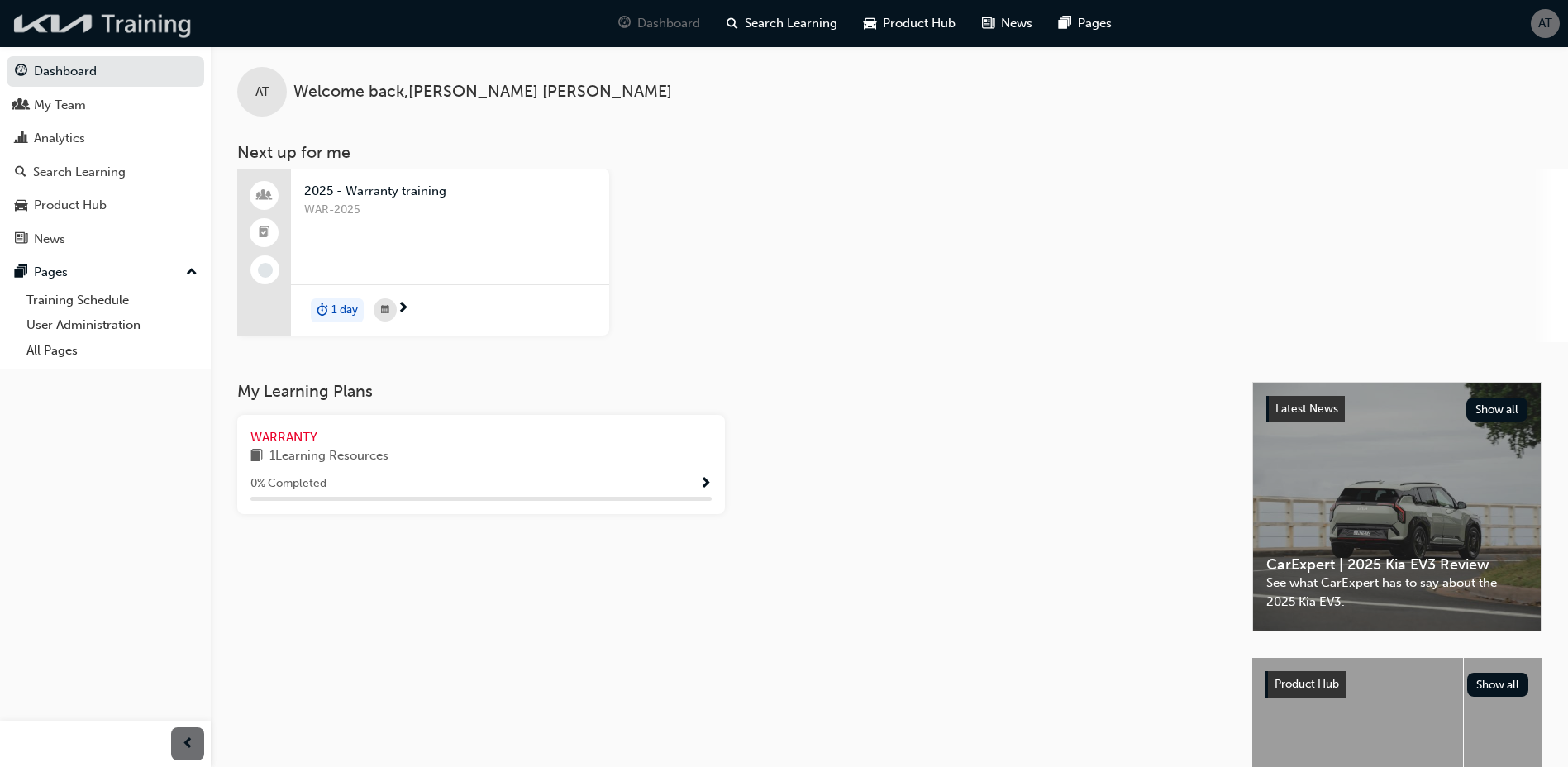 scroll, scrollTop: 0, scrollLeft: 0, axis: both 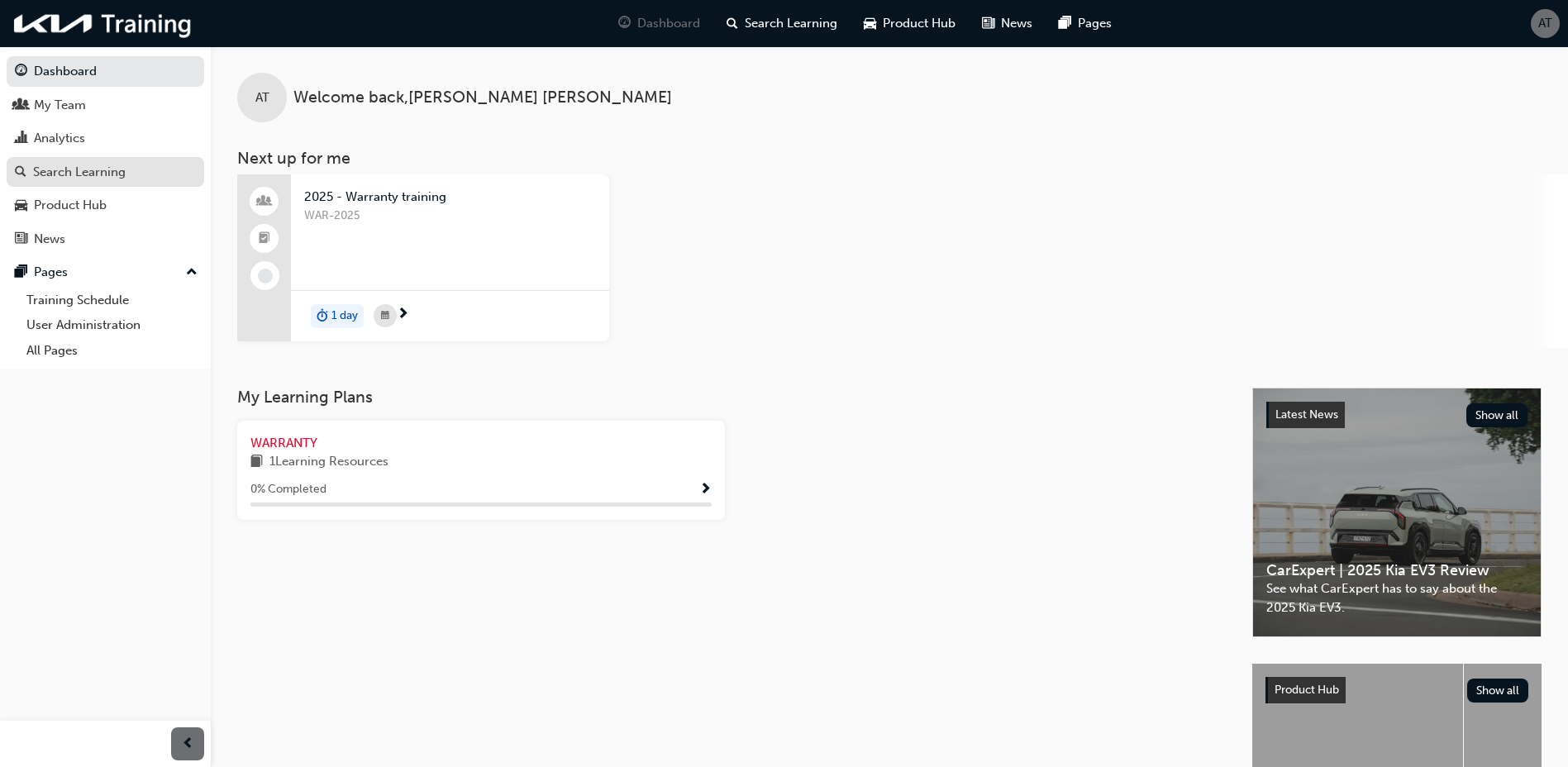 click on "Search Learning" at bounding box center [79, 172] 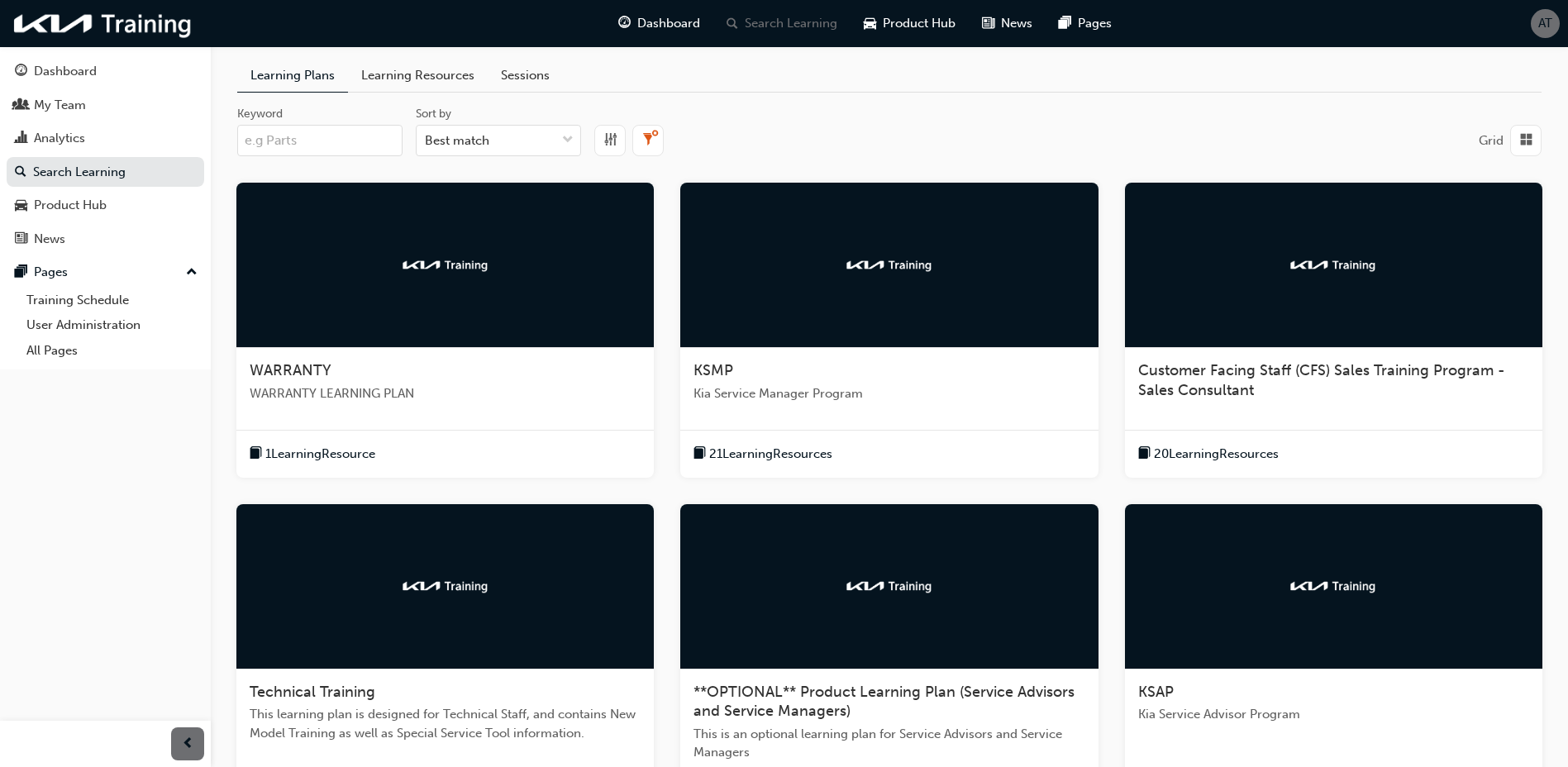 click on "Keyword" at bounding box center [320, 141] 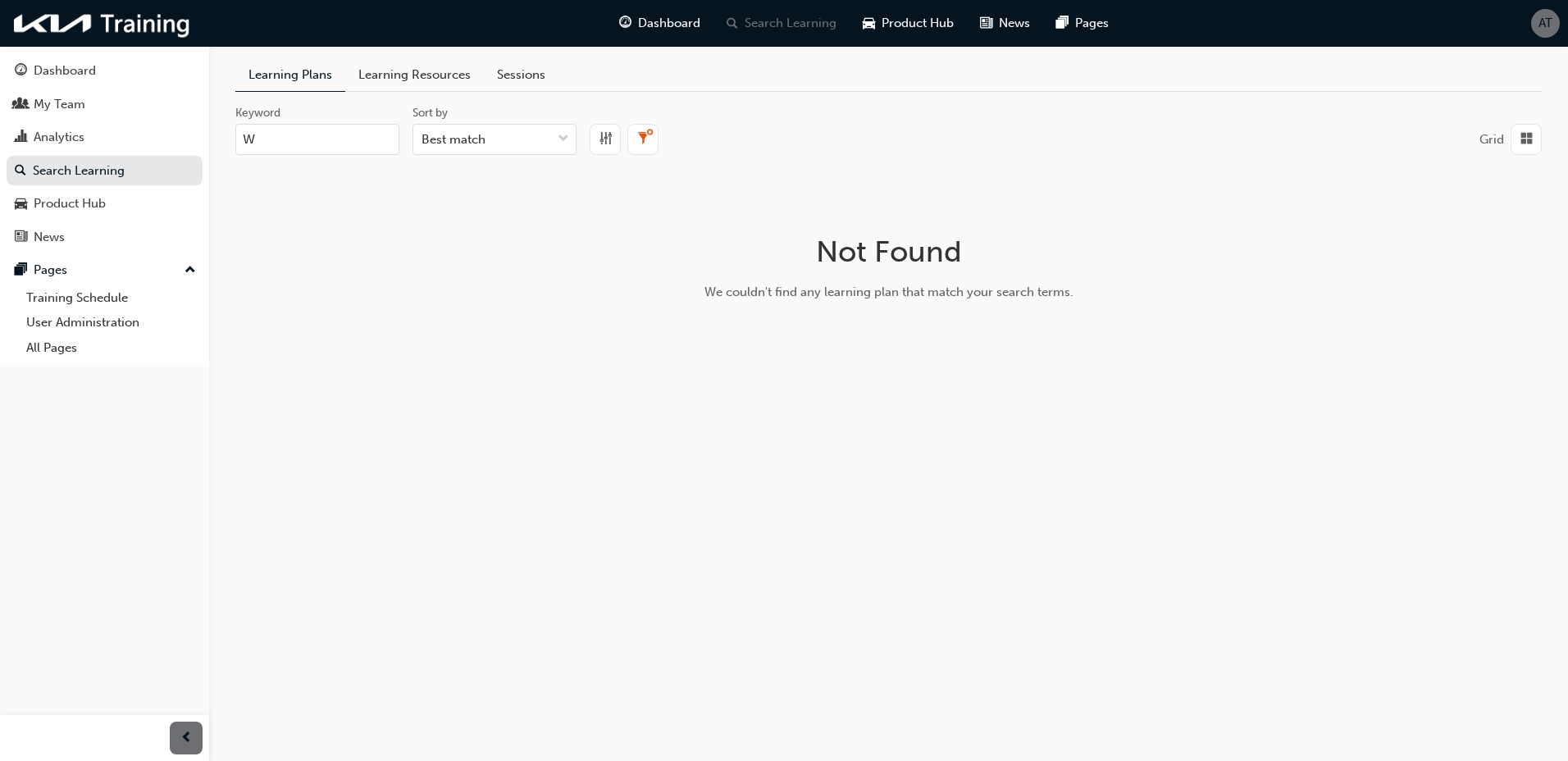 type on "W" 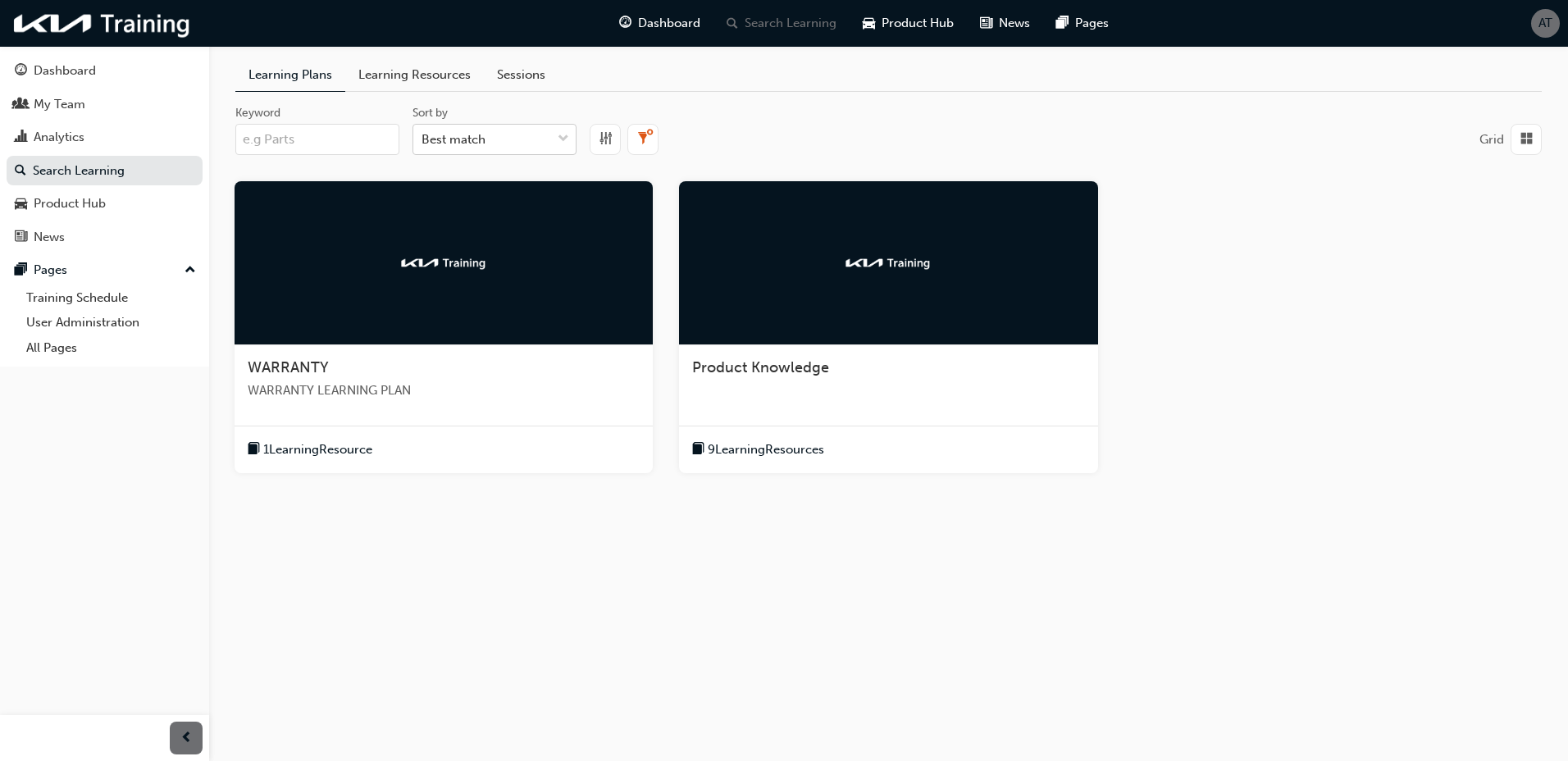 type 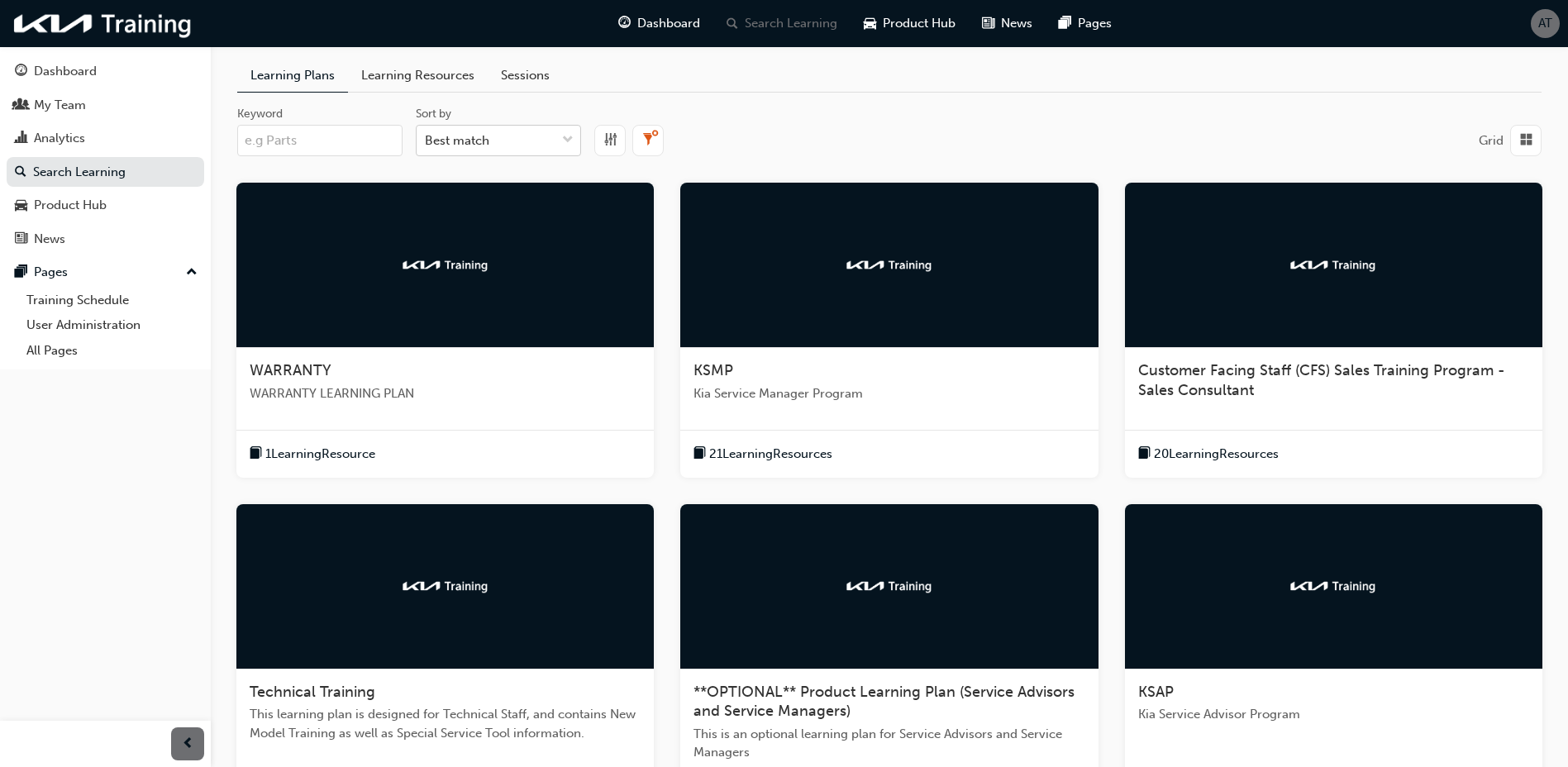 click at bounding box center (568, 141) 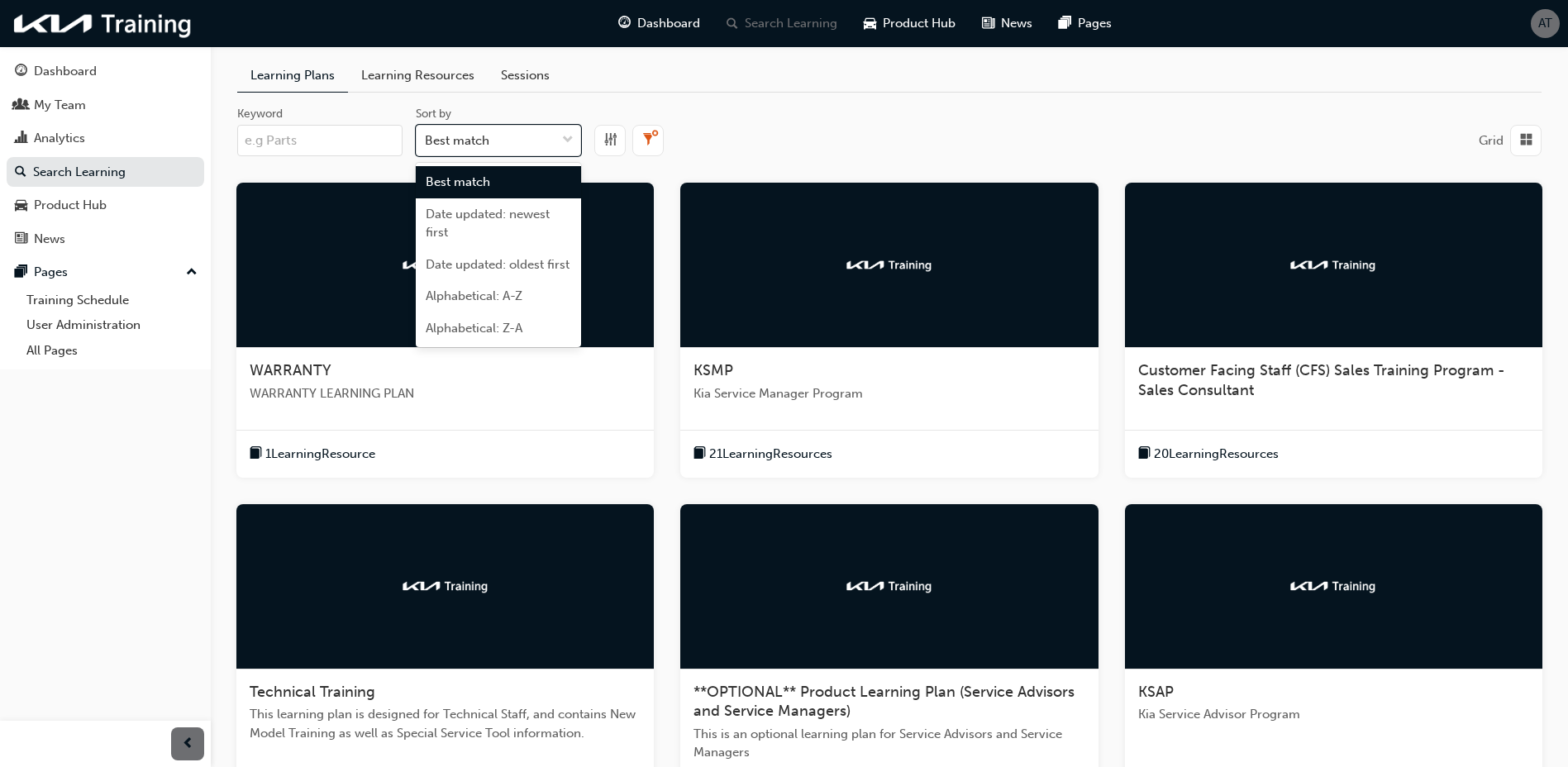 click on "Grid" at bounding box center [1068, 141] 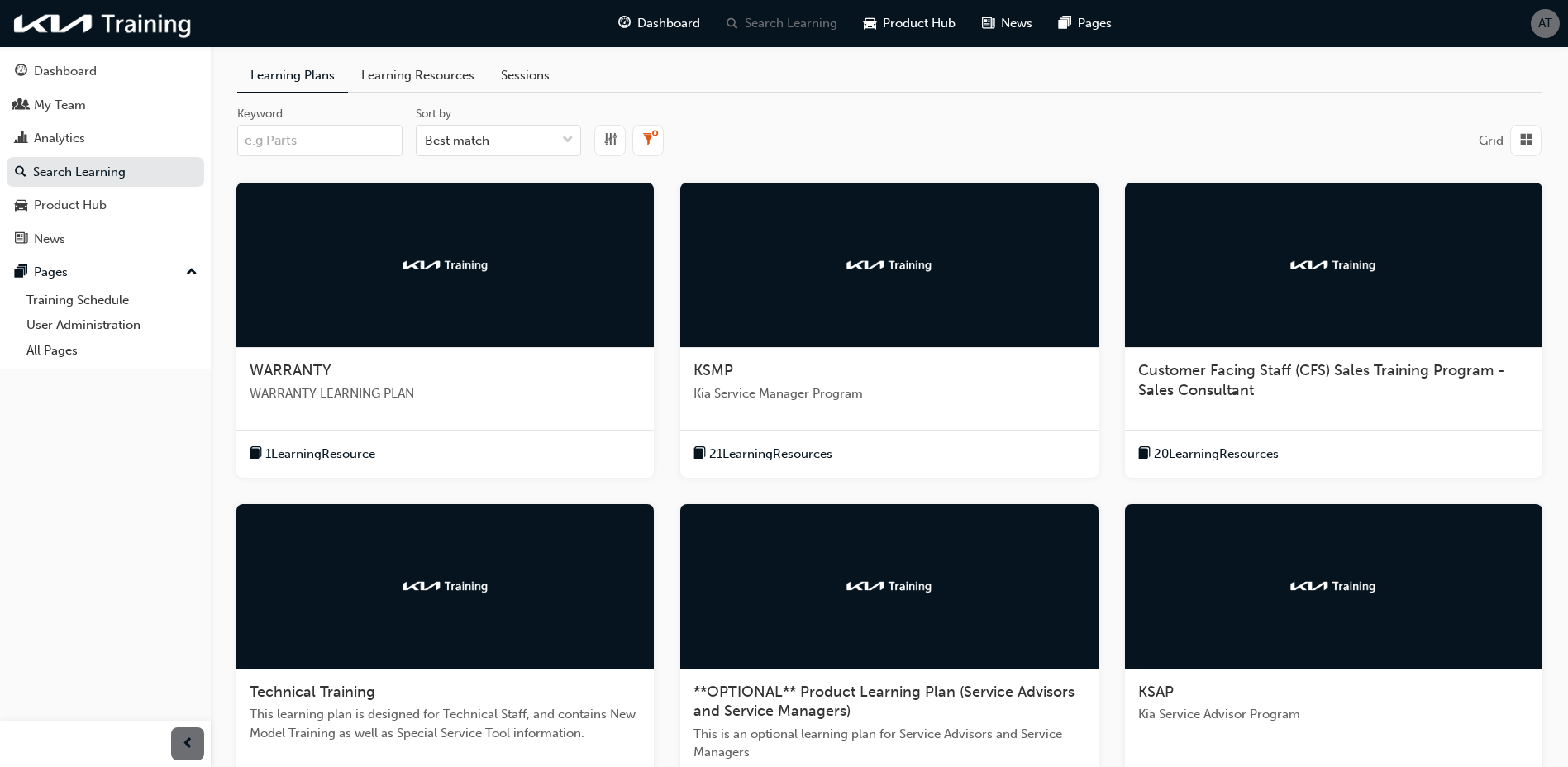 click on "Learning Resources" at bounding box center (417, 75) 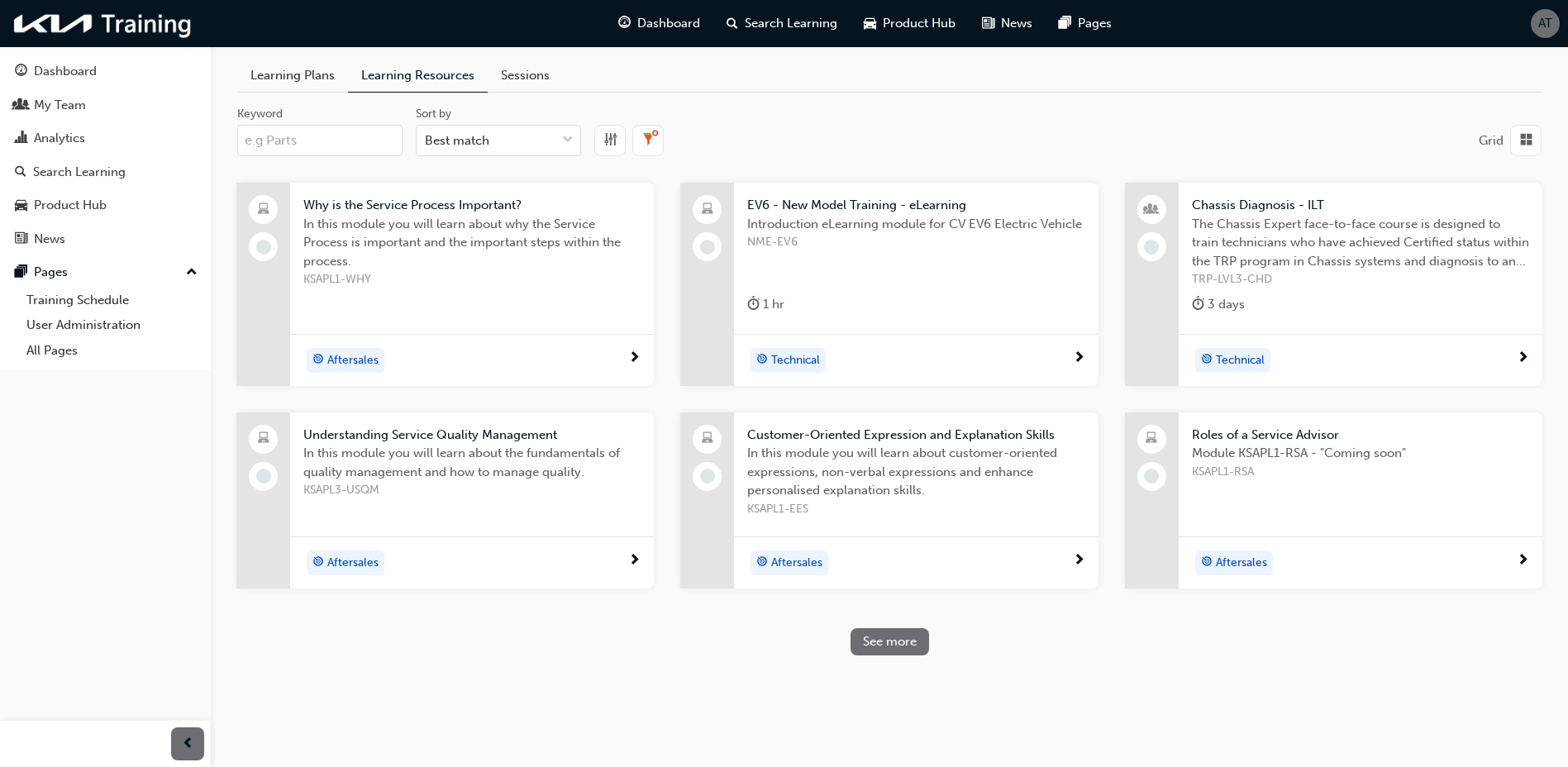 click on "Learning Plans" at bounding box center [293, 75] 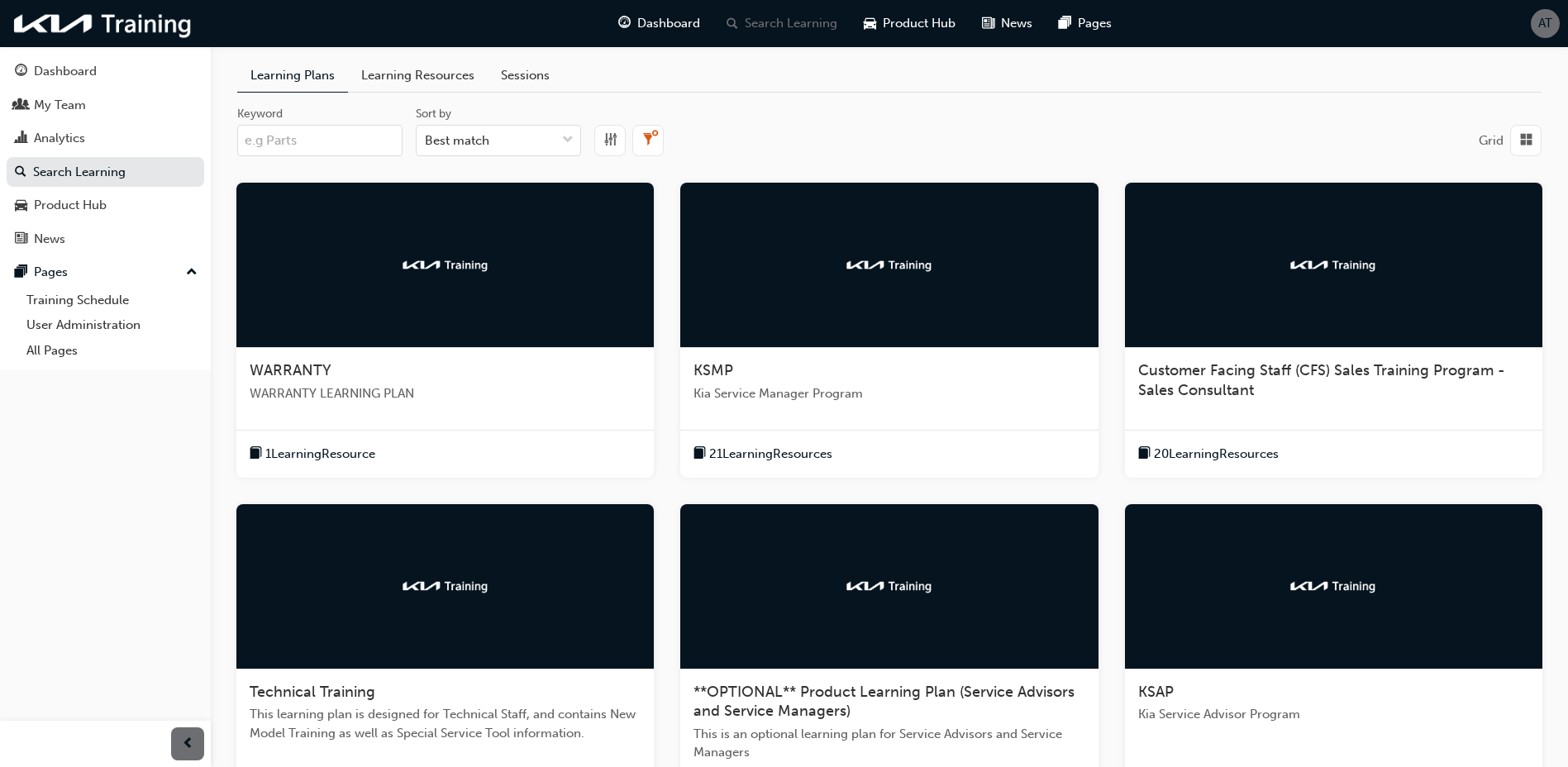 click on "Sessions" at bounding box center (525, 75) 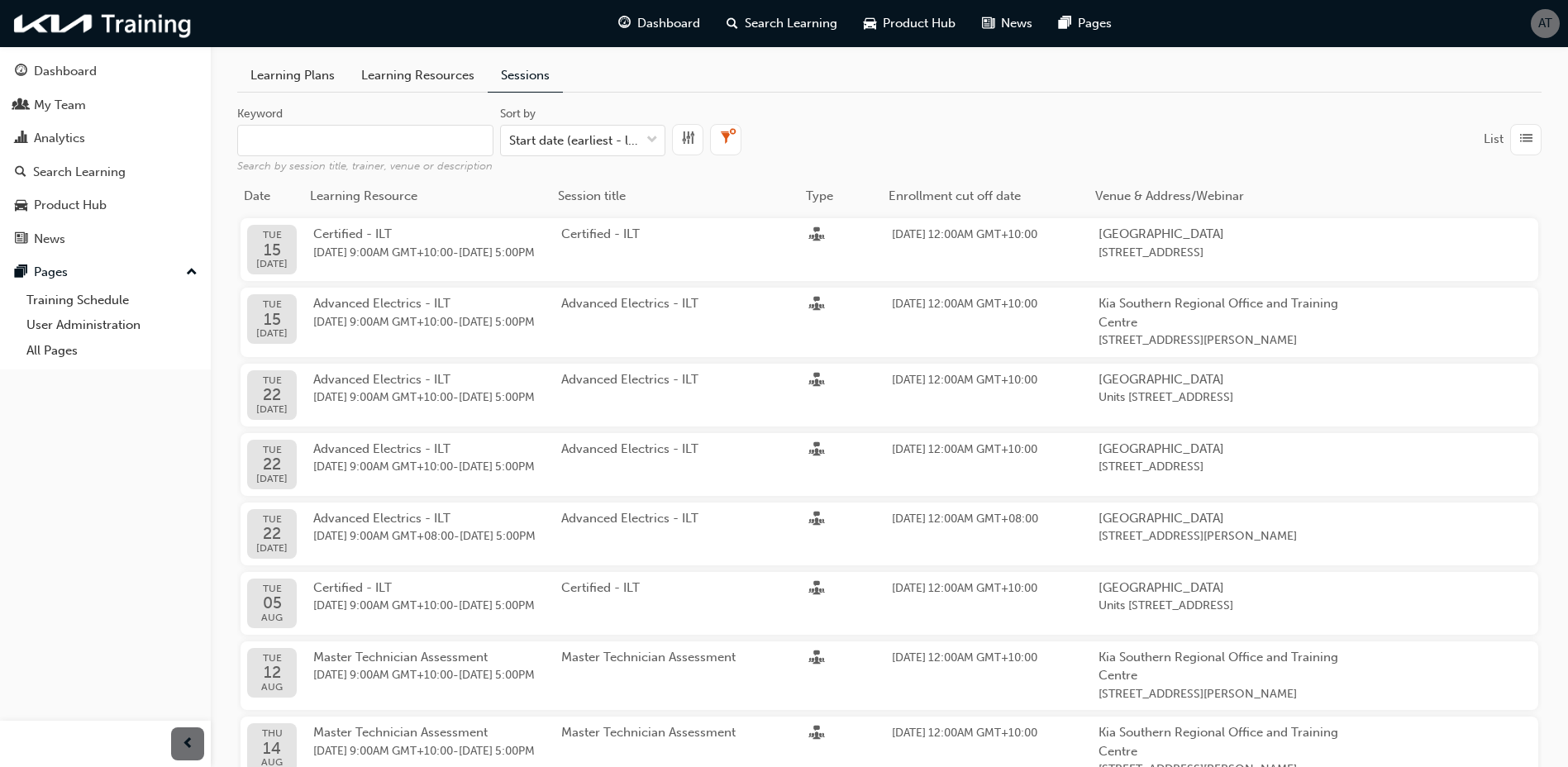 click on "Learning Plans" at bounding box center (293, 75) 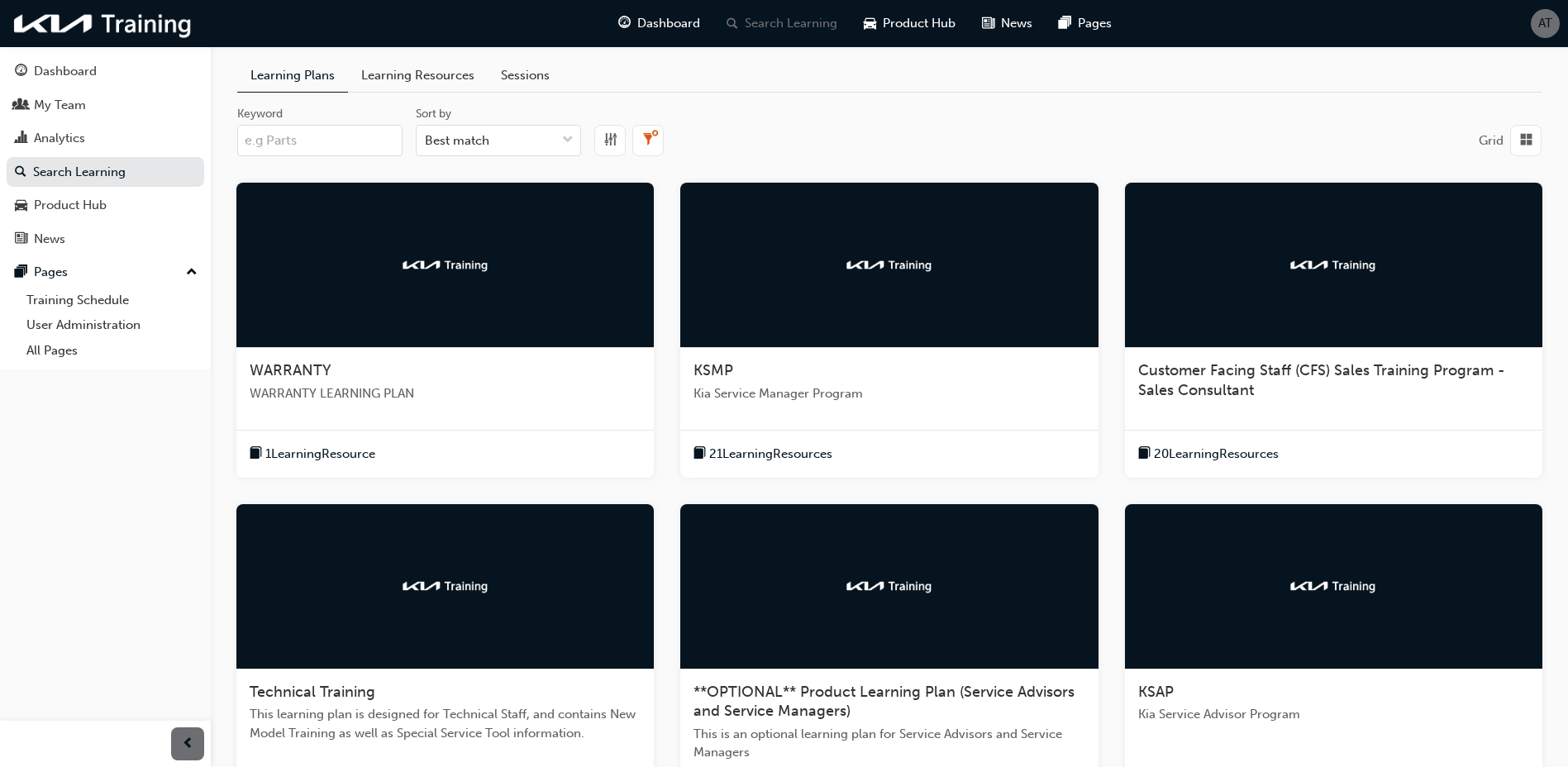 click on "1  Learning  Resource" at bounding box center [320, 454] 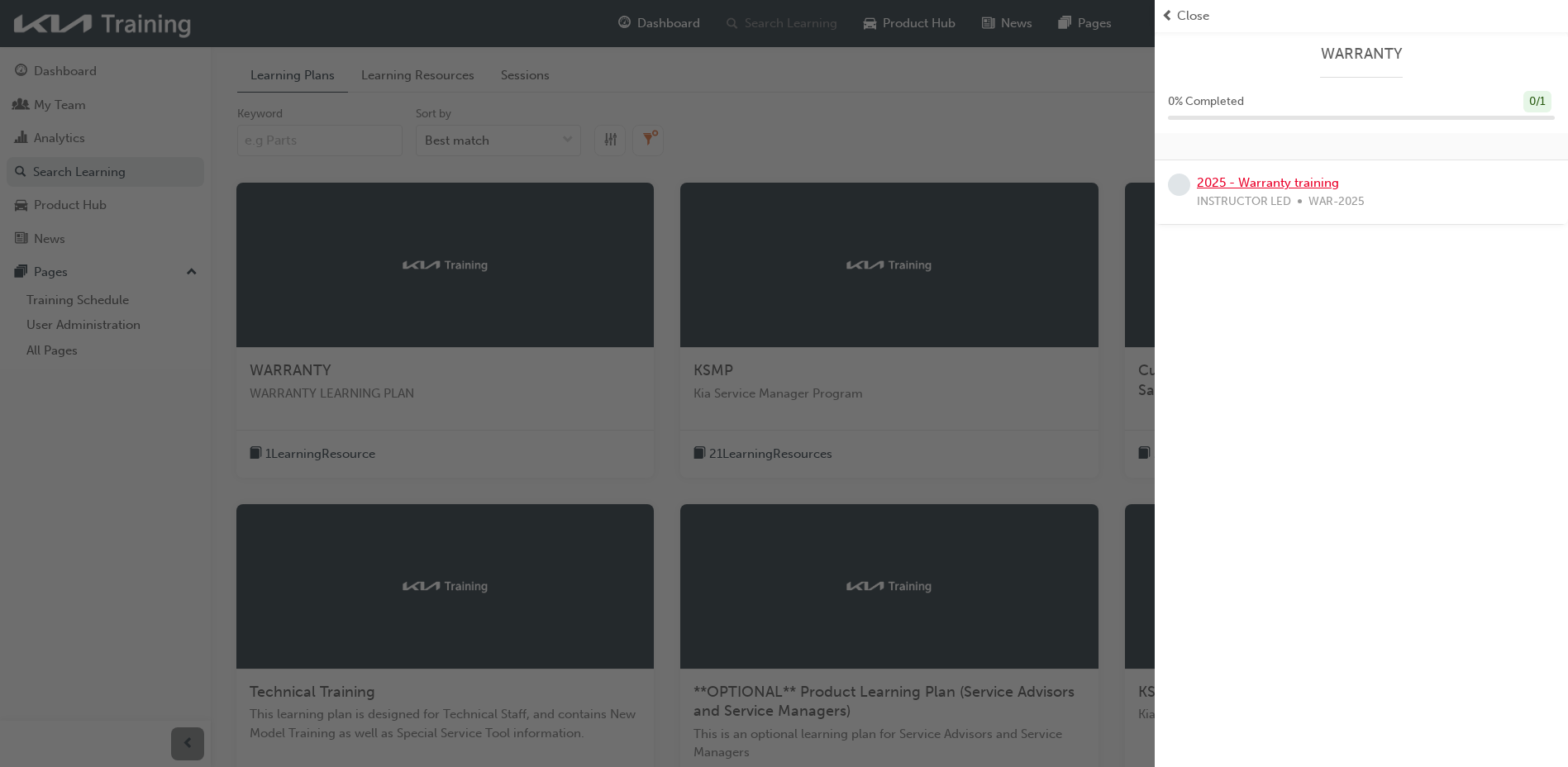 click on "2025 - Warranty training" at bounding box center (1268, 183) 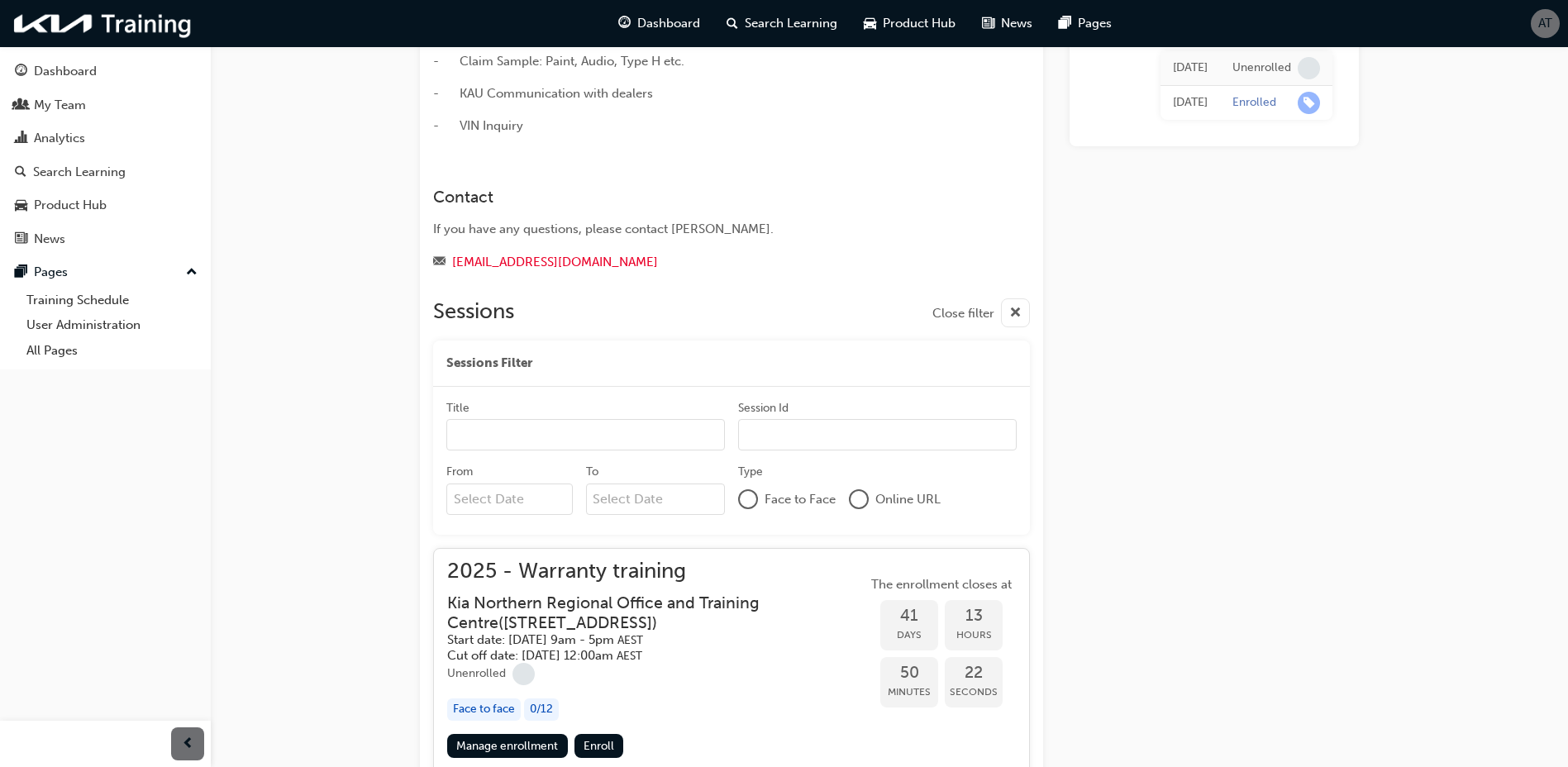scroll, scrollTop: 0, scrollLeft: 0, axis: both 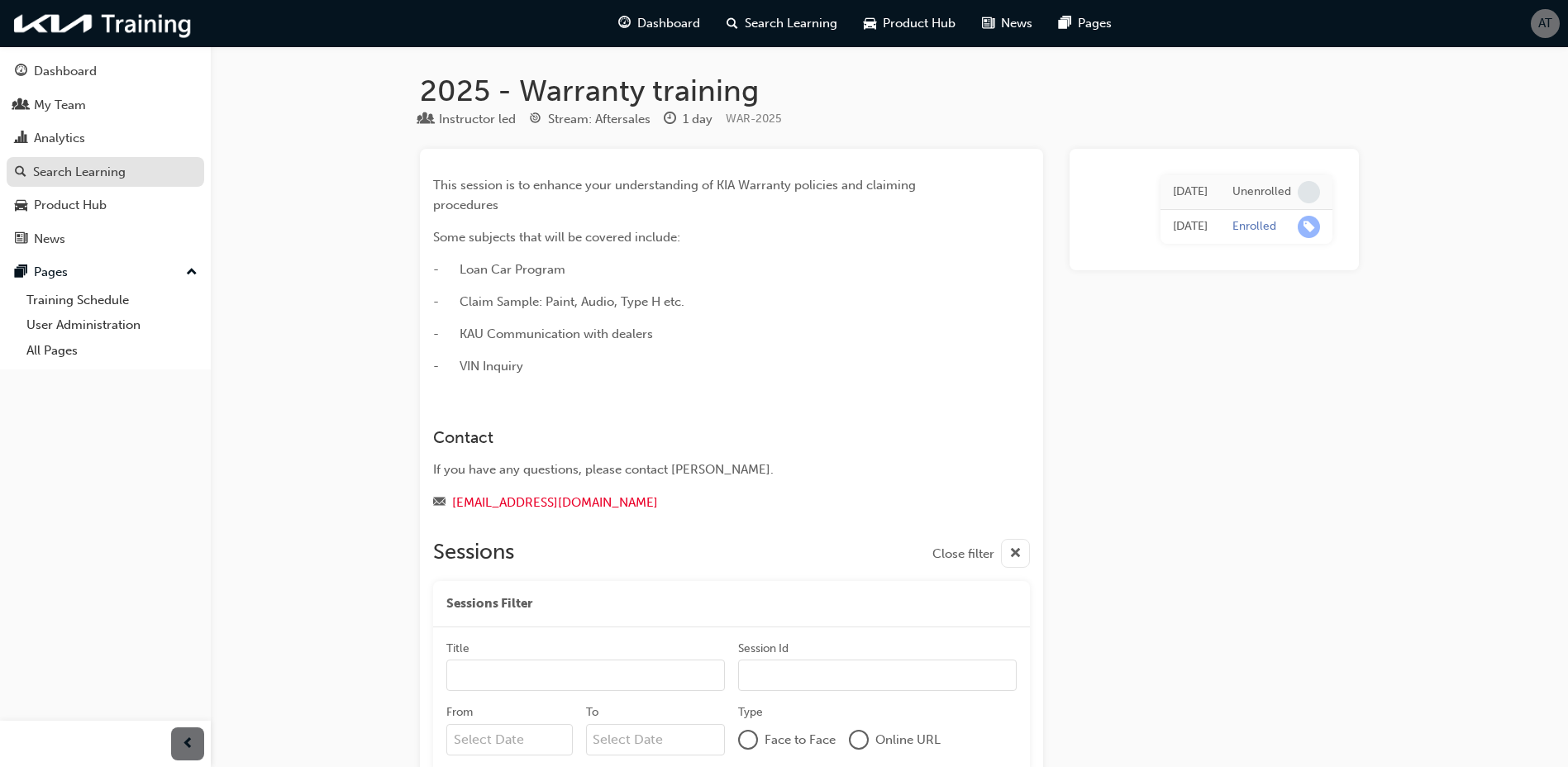 click on "Search Learning" at bounding box center (105, 172) 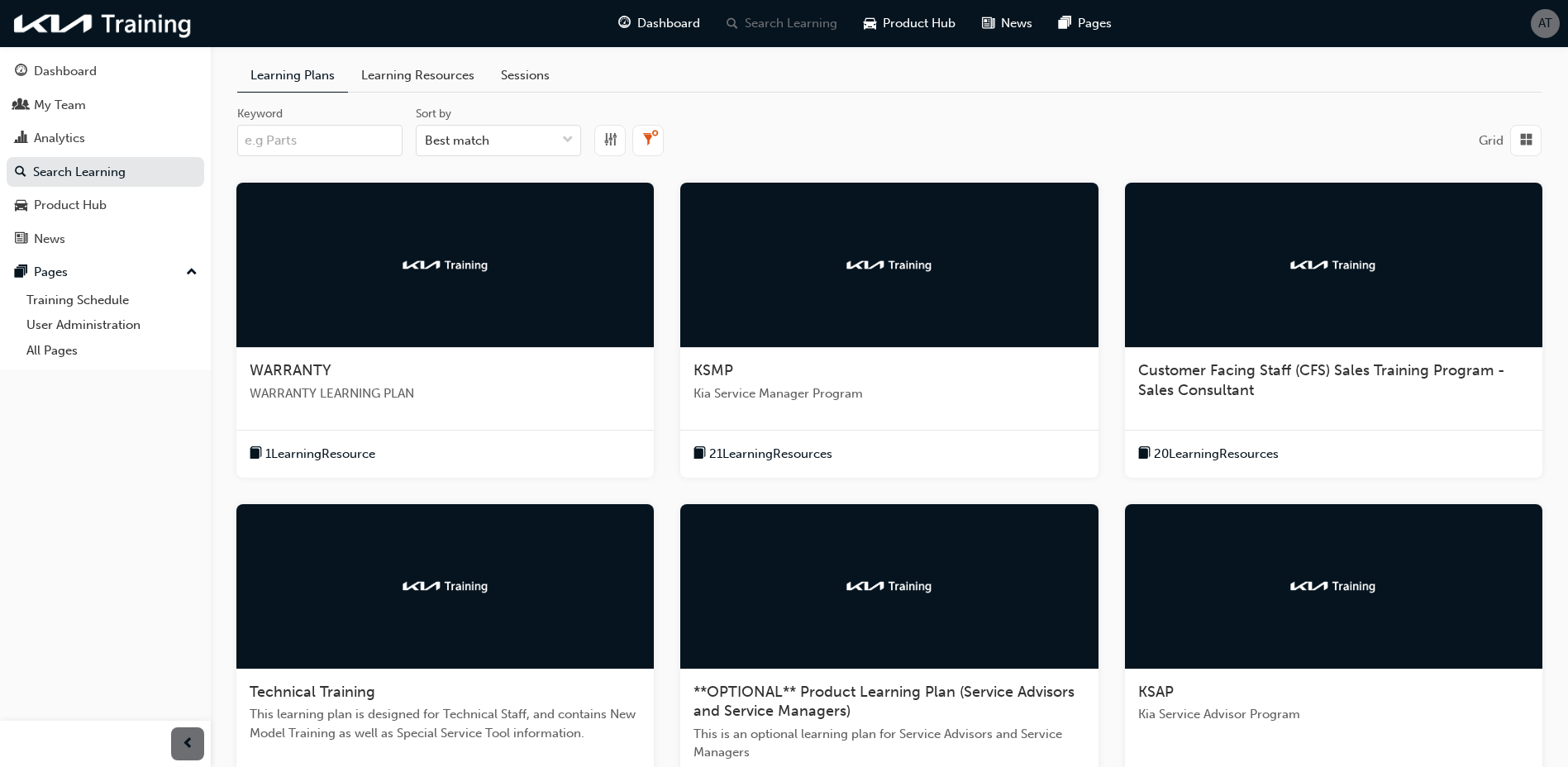 click on "Keyword" at bounding box center [320, 141] 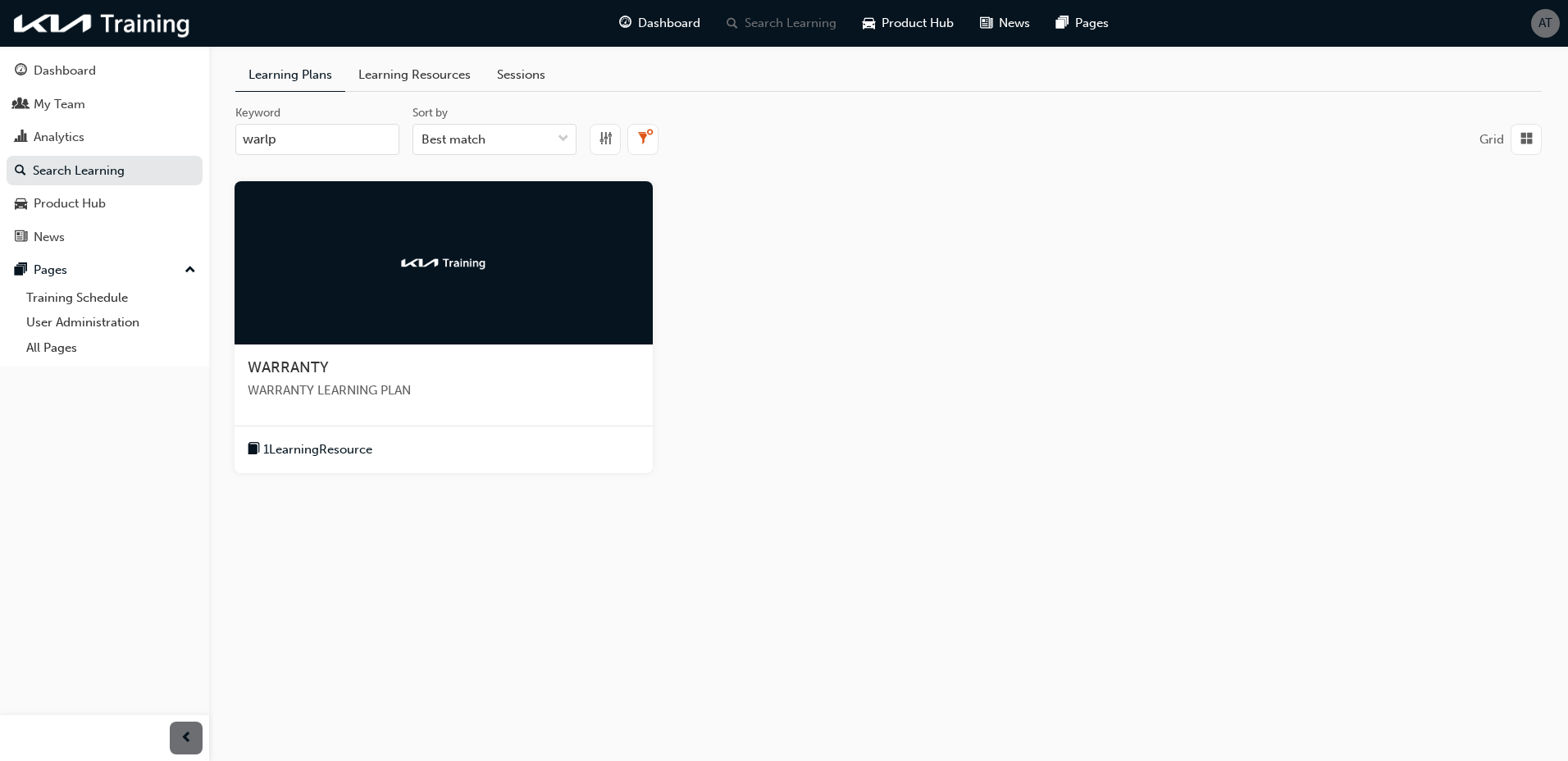type on "warlp" 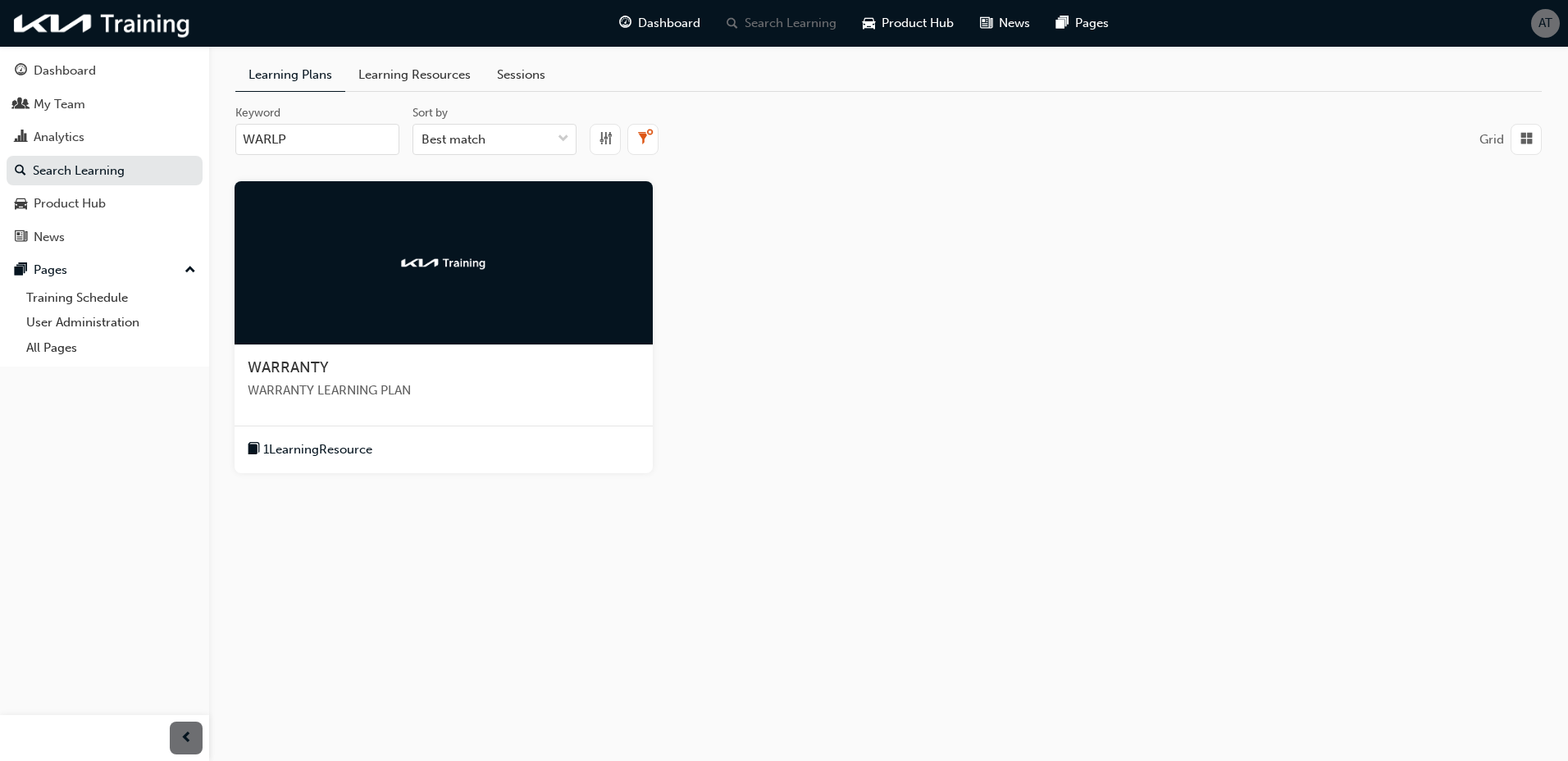 type on "WARLP" 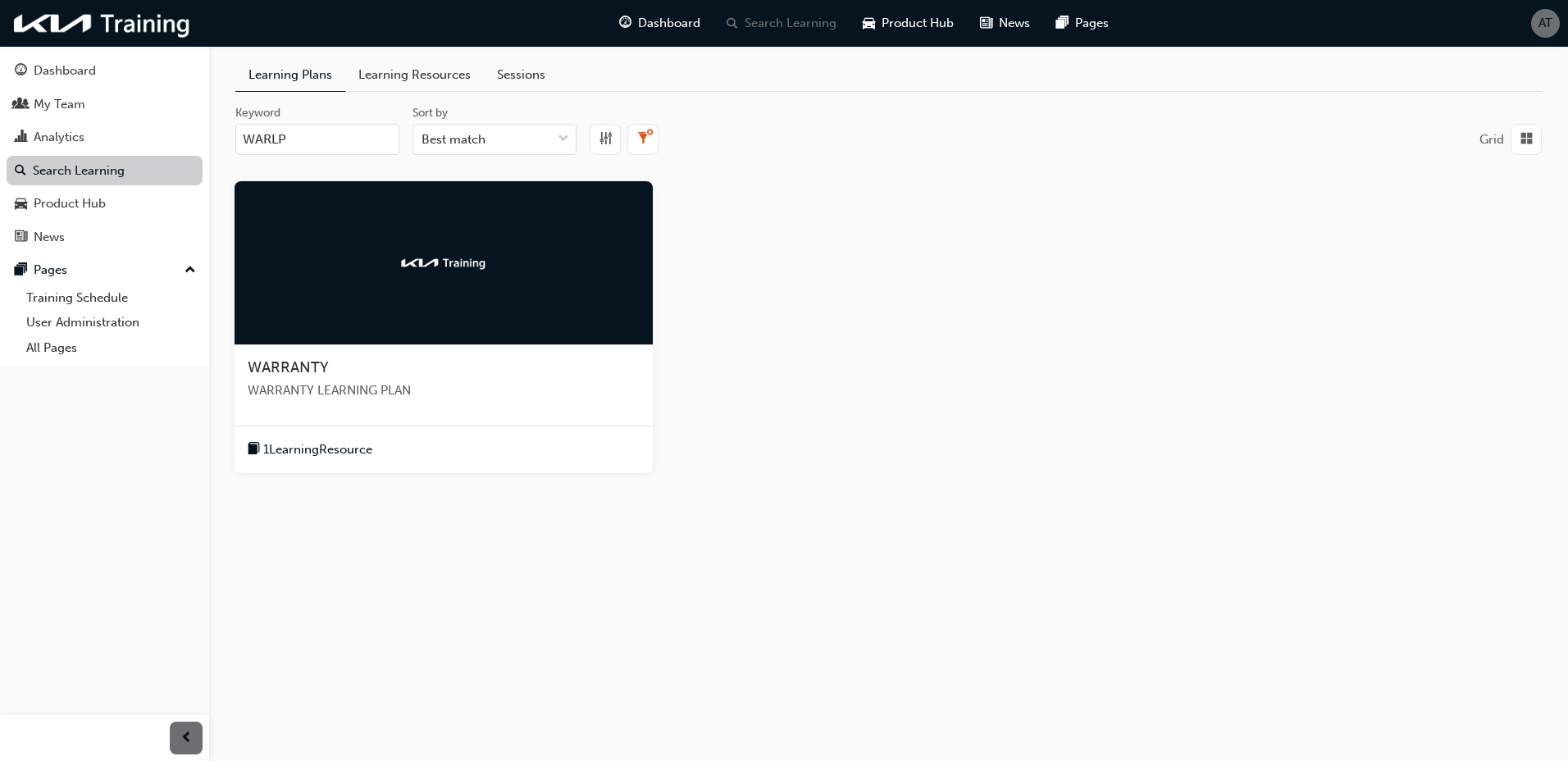 click on "Search Learning" at bounding box center [104, 171] 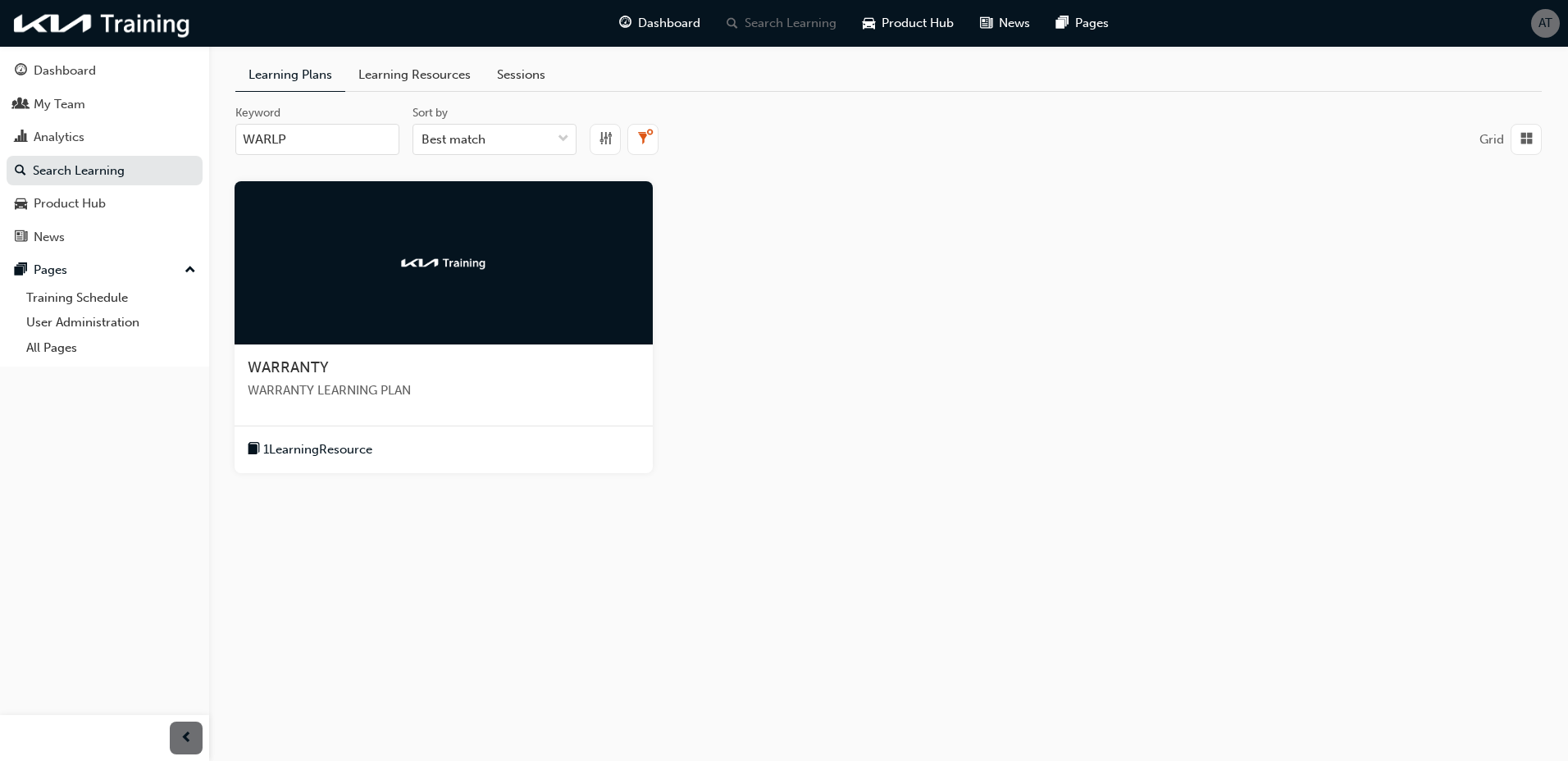 click on "Learning Resources" at bounding box center (414, 75) 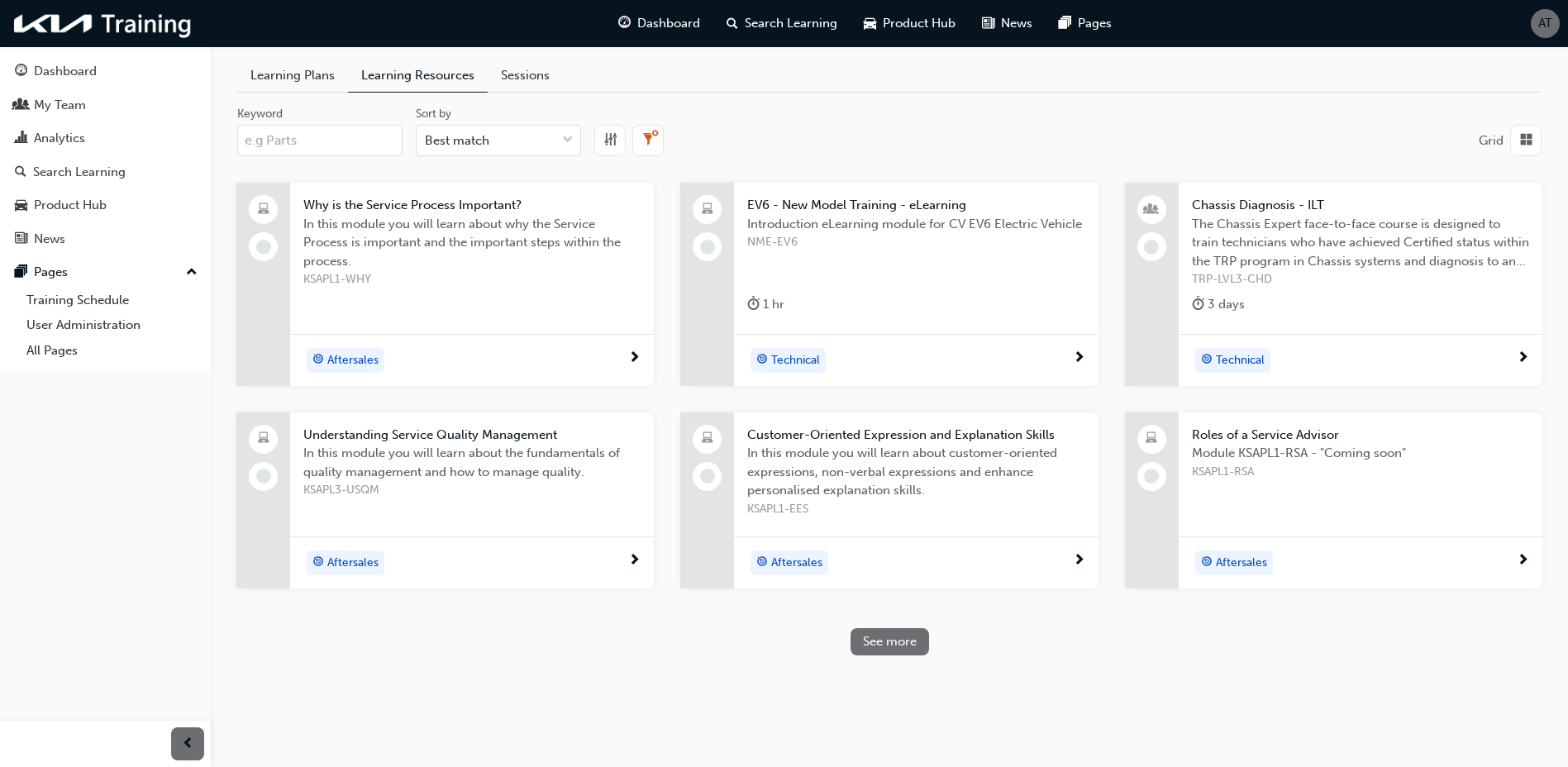 click on "Sessions" at bounding box center [525, 75] 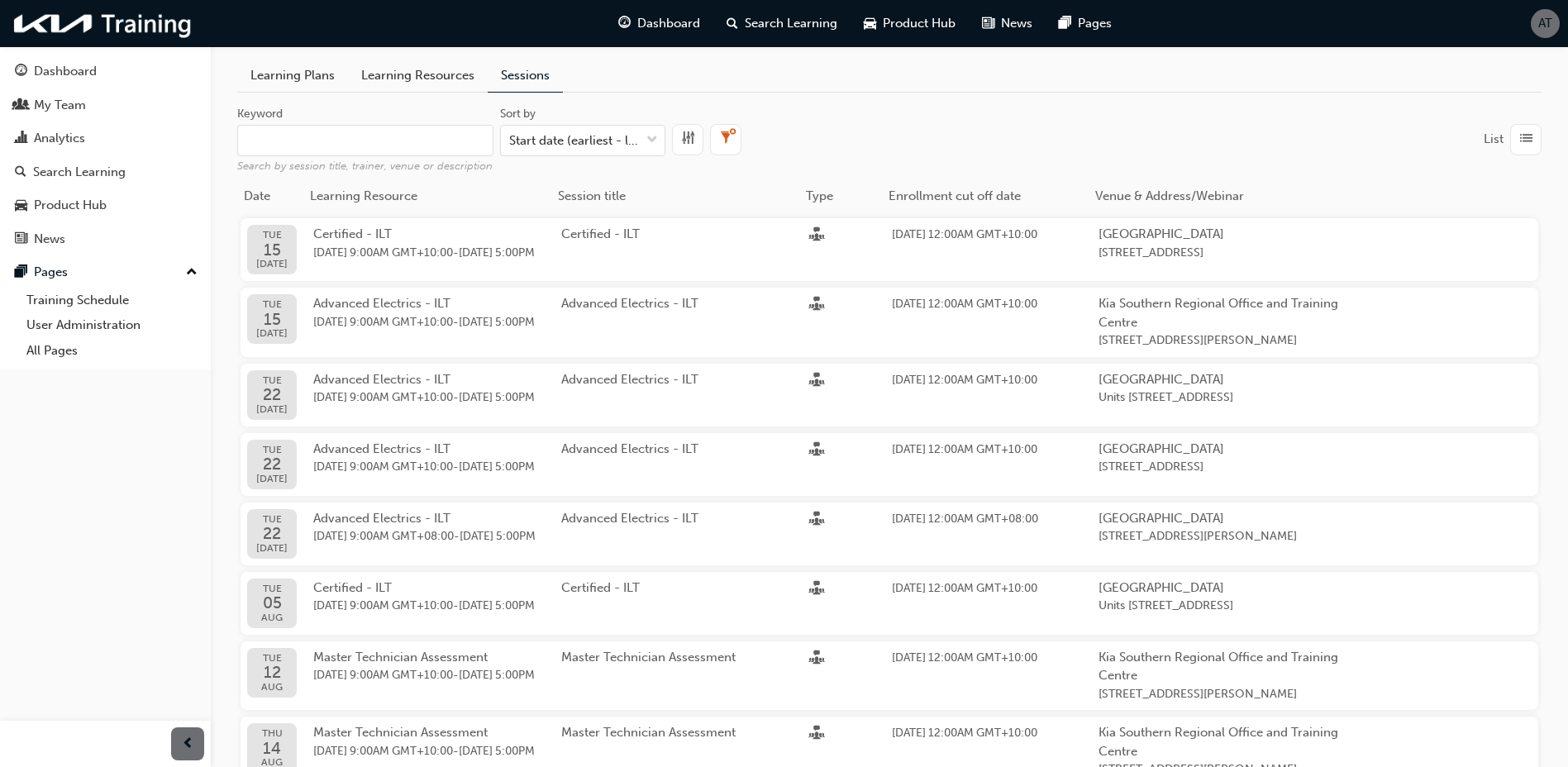 click on "Learning Plans" at bounding box center (293, 75) 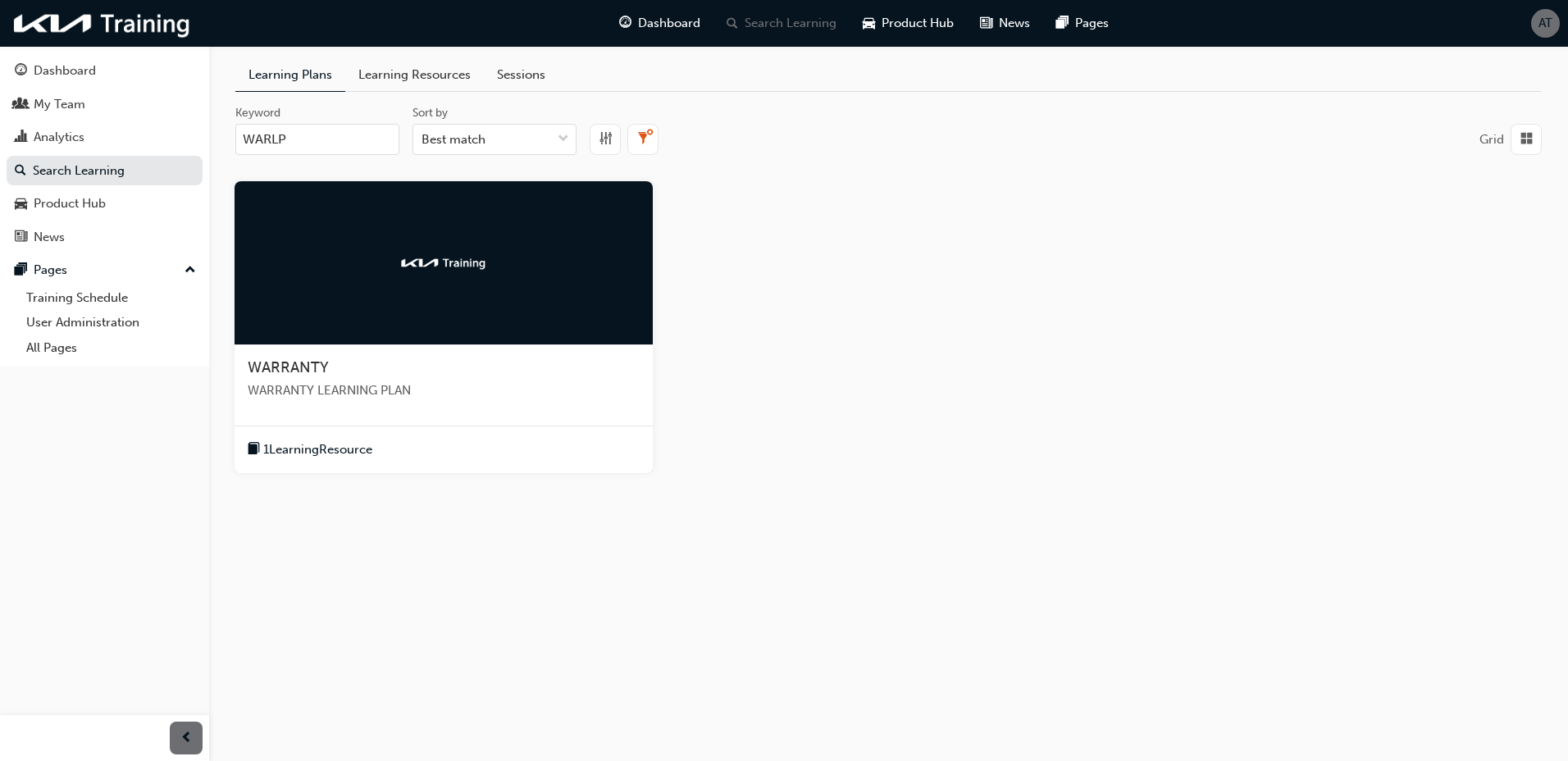click on "WARRANTY" at bounding box center (444, 368) 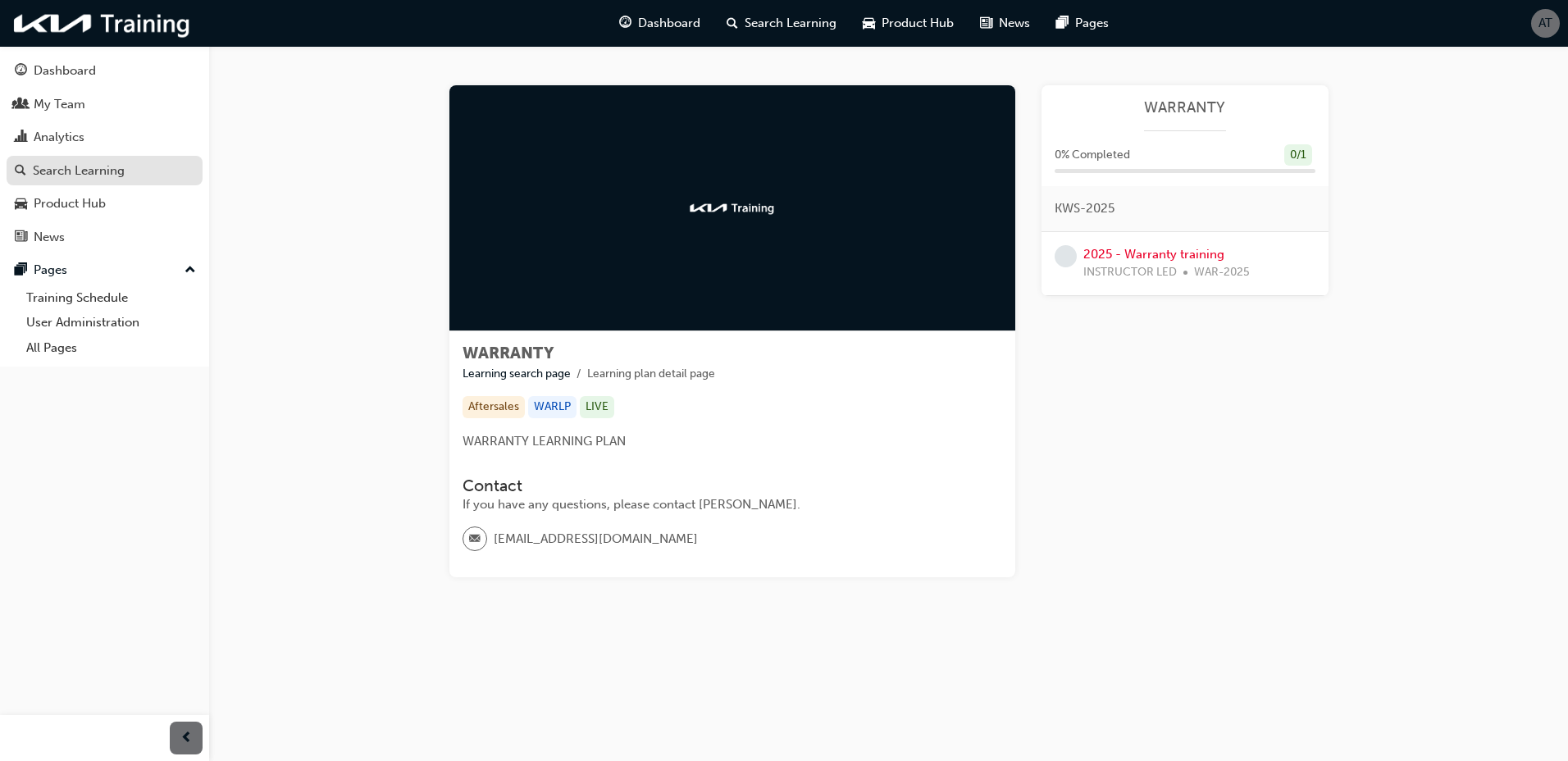 click on "Search Learning" at bounding box center (79, 171) 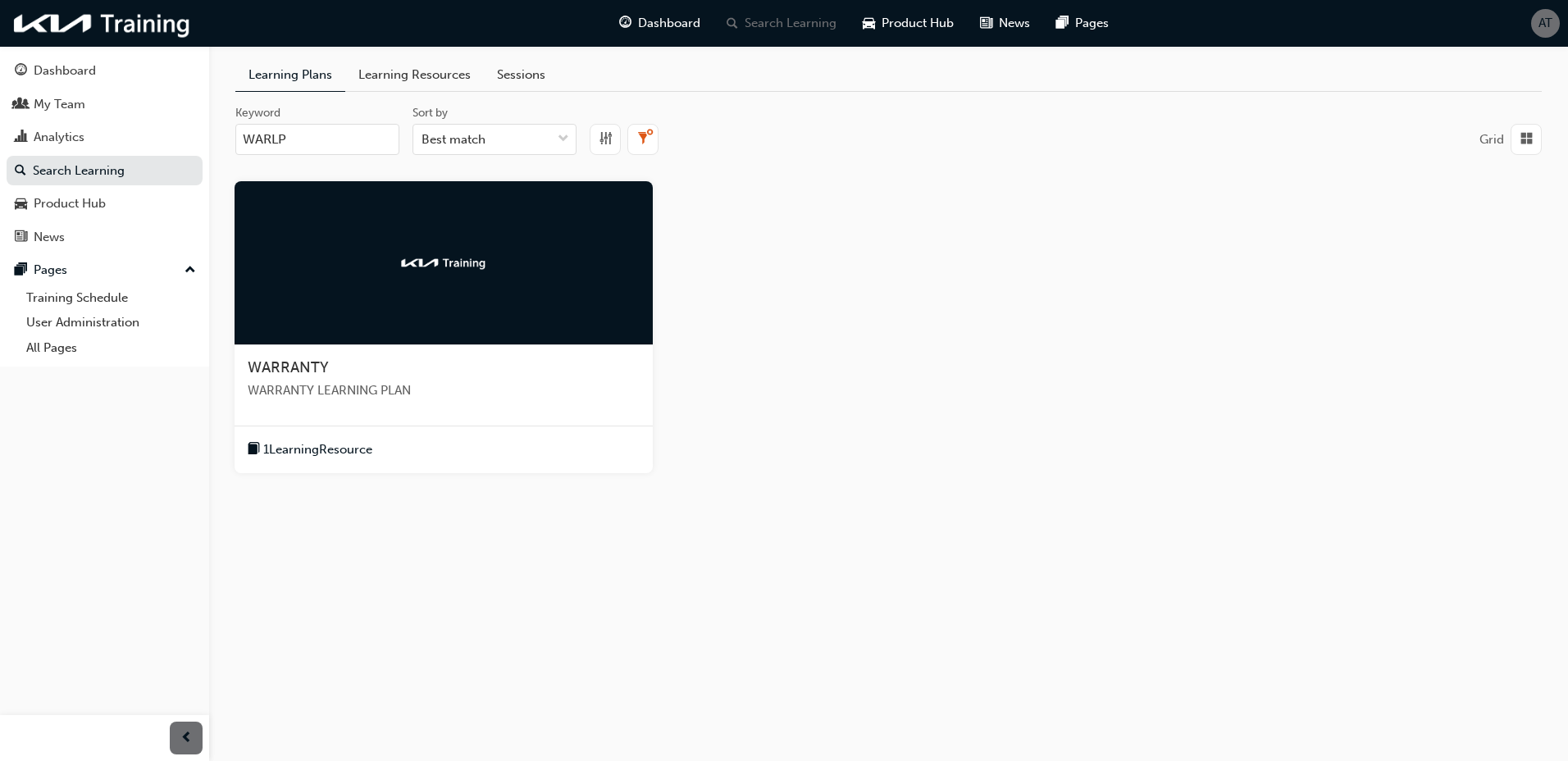 click on "WARLP" at bounding box center (317, 139) 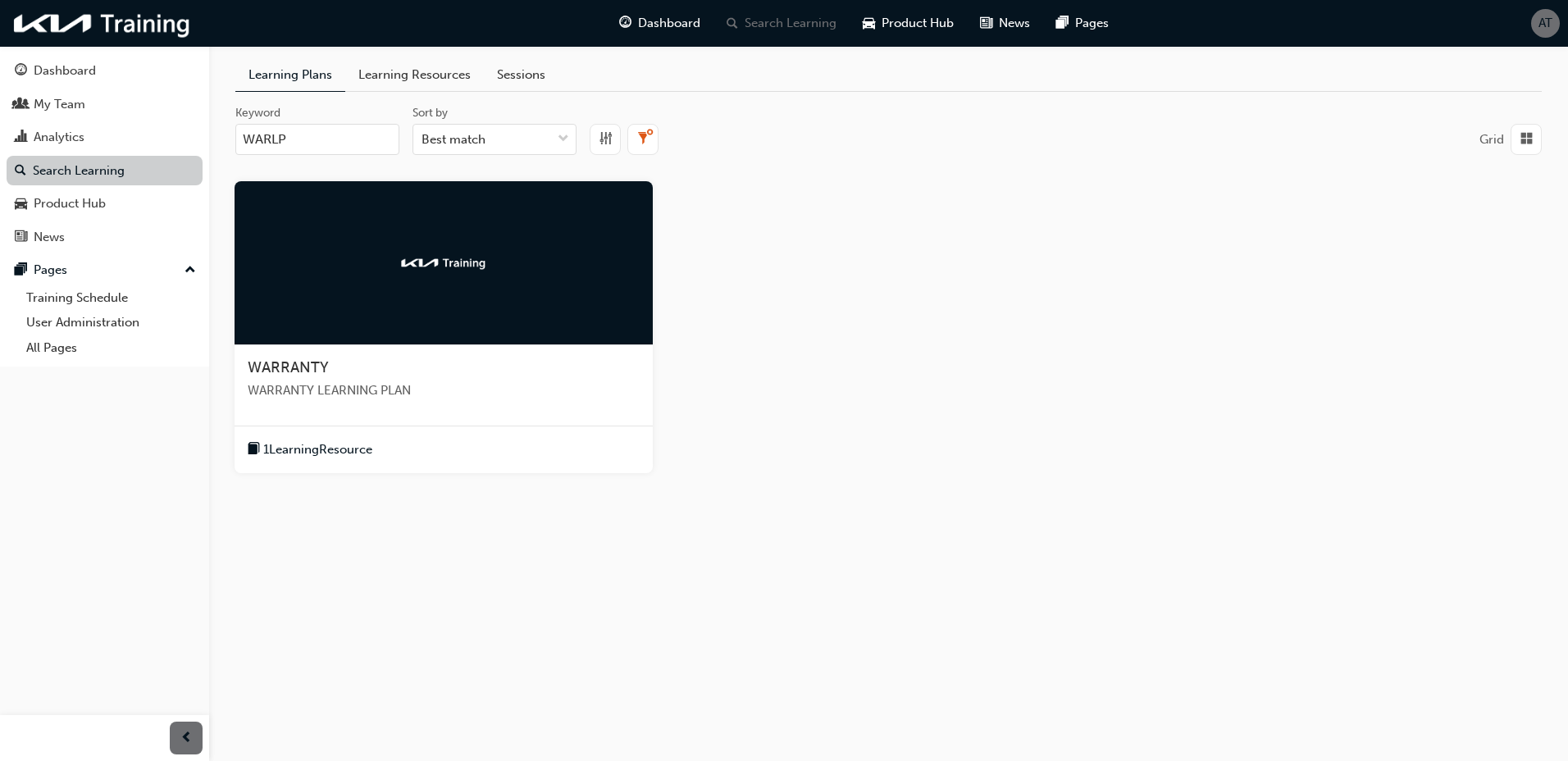 click on "Search Learning" at bounding box center [104, 171] 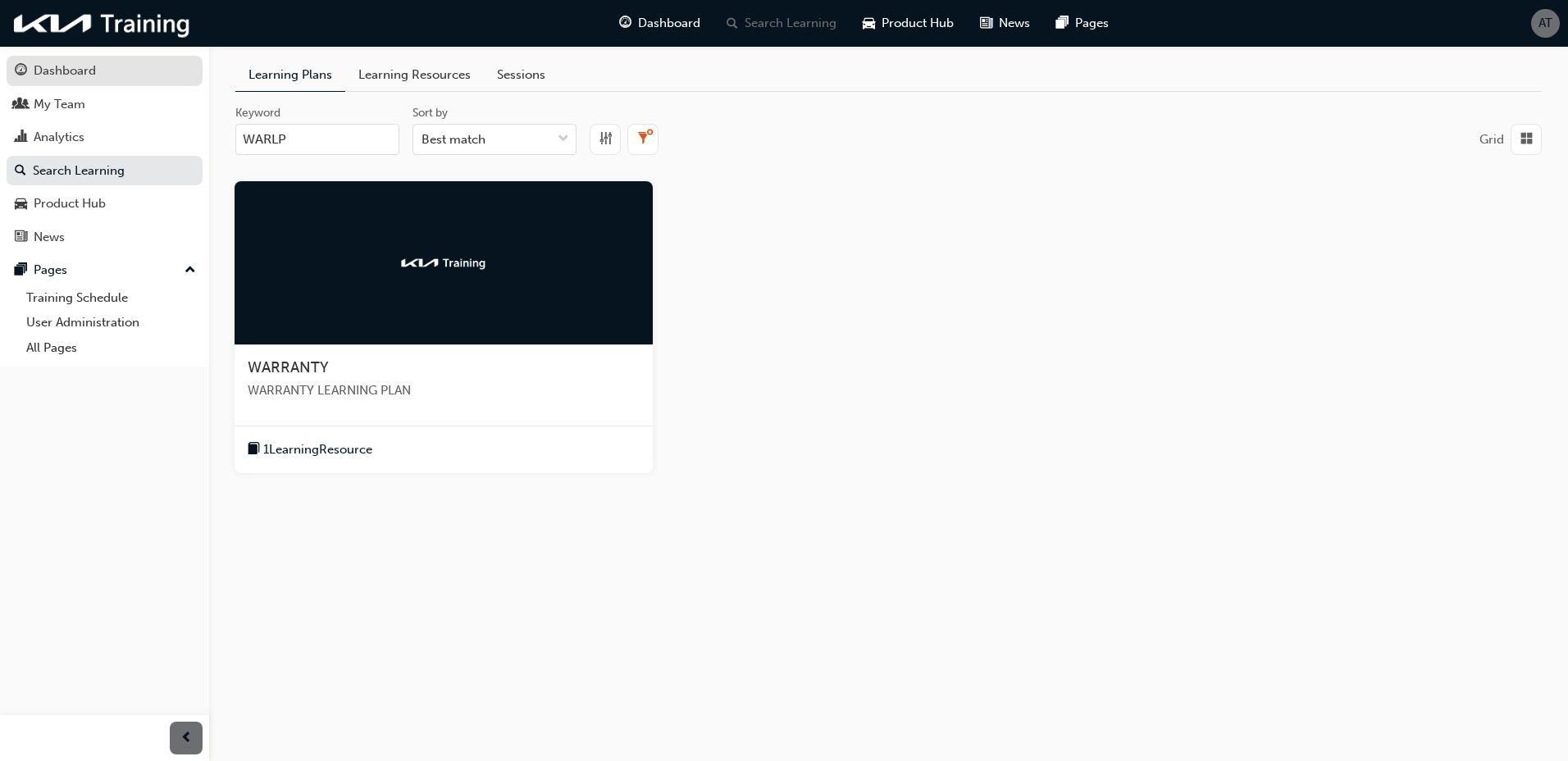 click on "Dashboard" at bounding box center (65, 71) 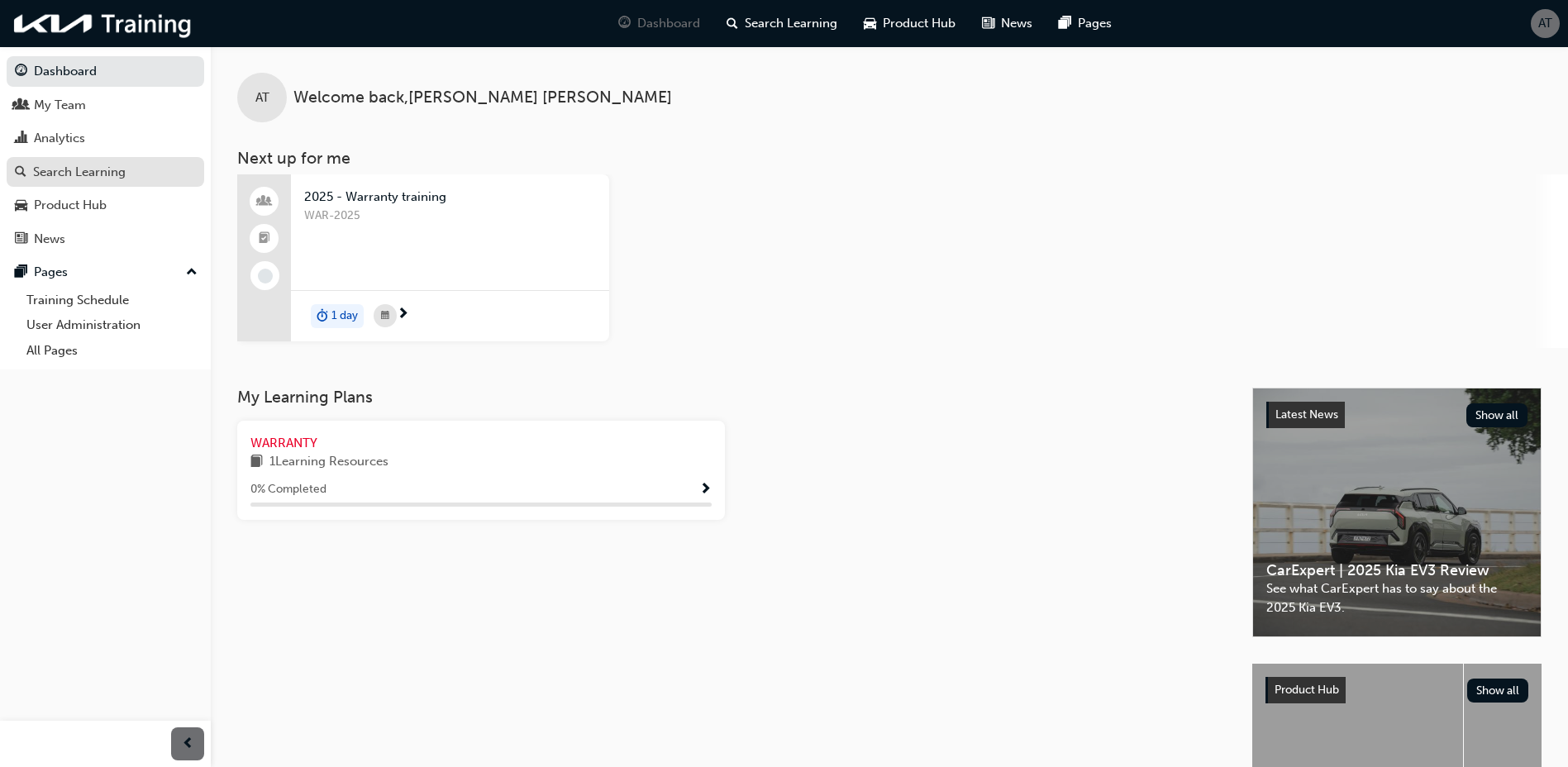 click on "Search Learning" at bounding box center (79, 172) 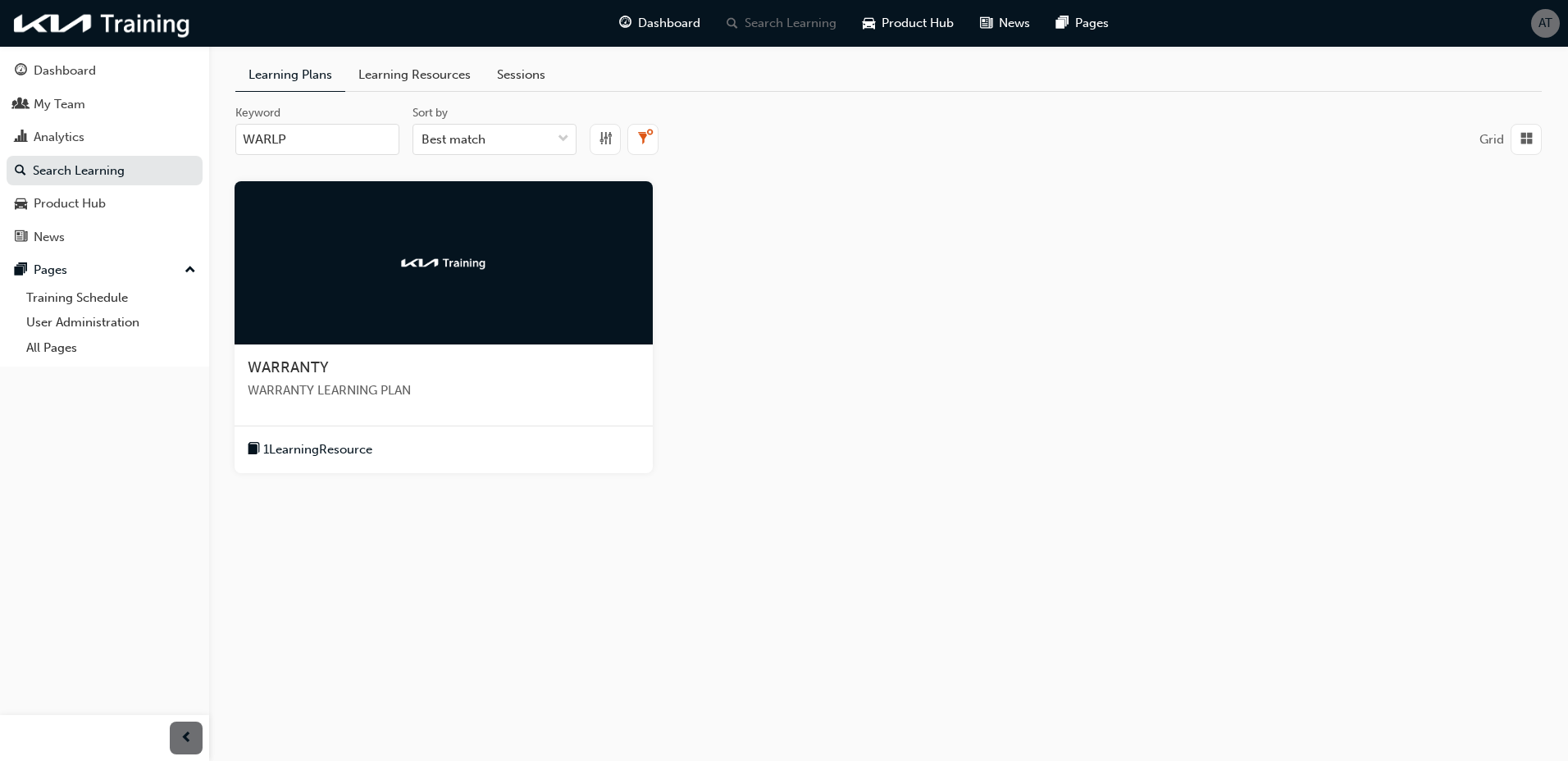 drag, startPoint x: 20, startPoint y: 146, endPoint x: -84, endPoint y: 139, distance: 104.2353 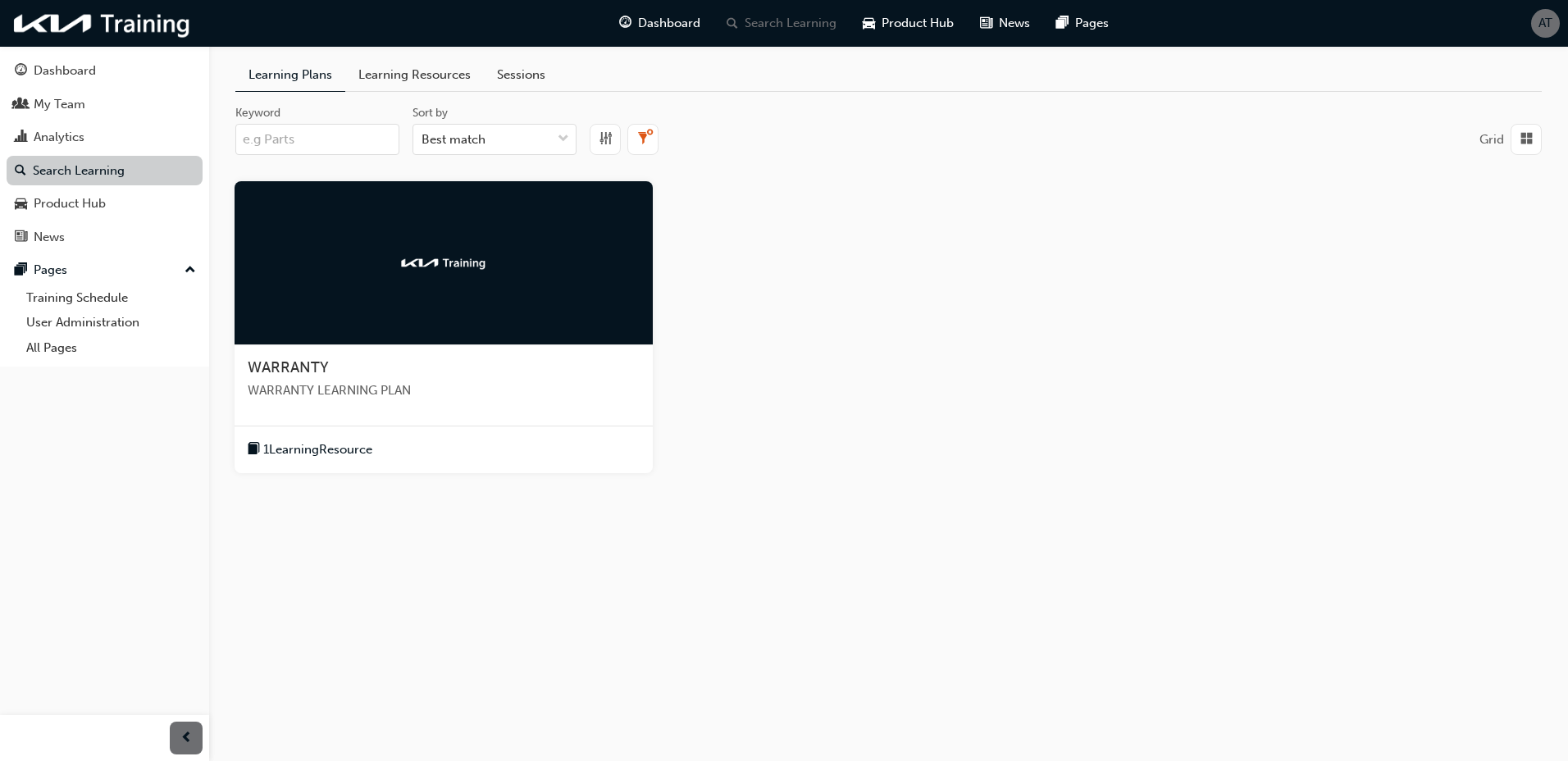 type 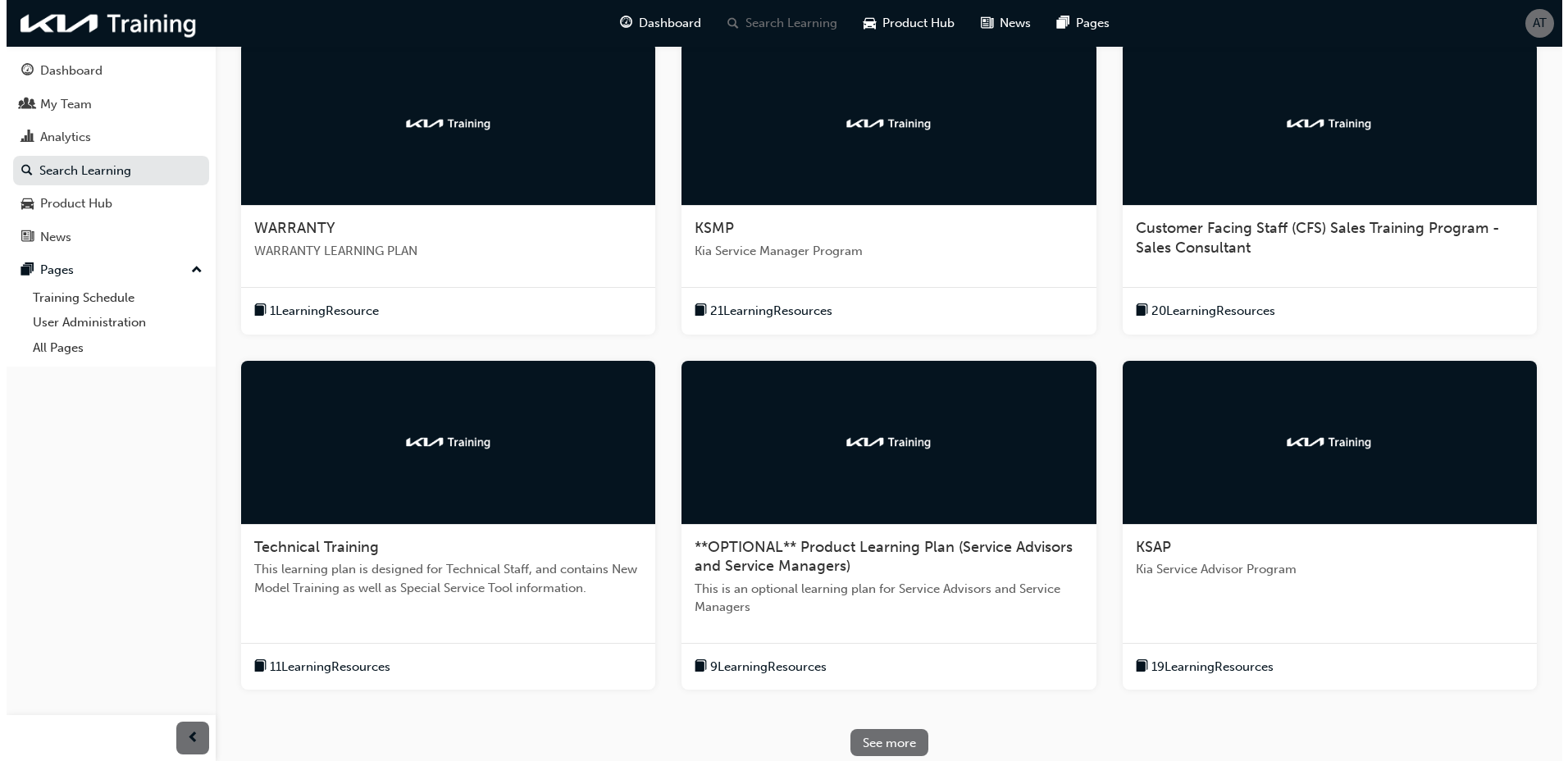 scroll, scrollTop: 0, scrollLeft: 0, axis: both 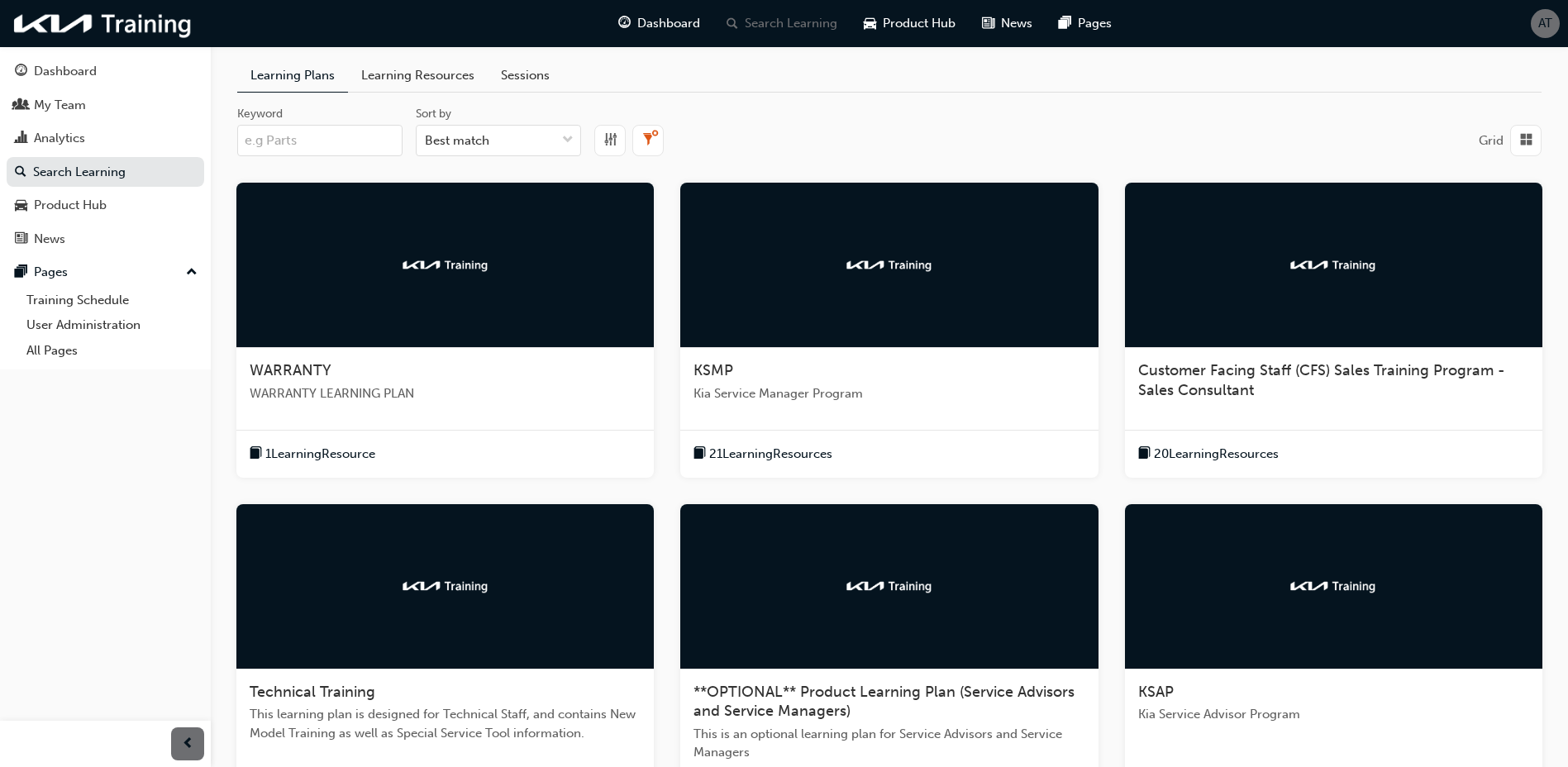 click on "WARRANTY" at bounding box center (445, 371) 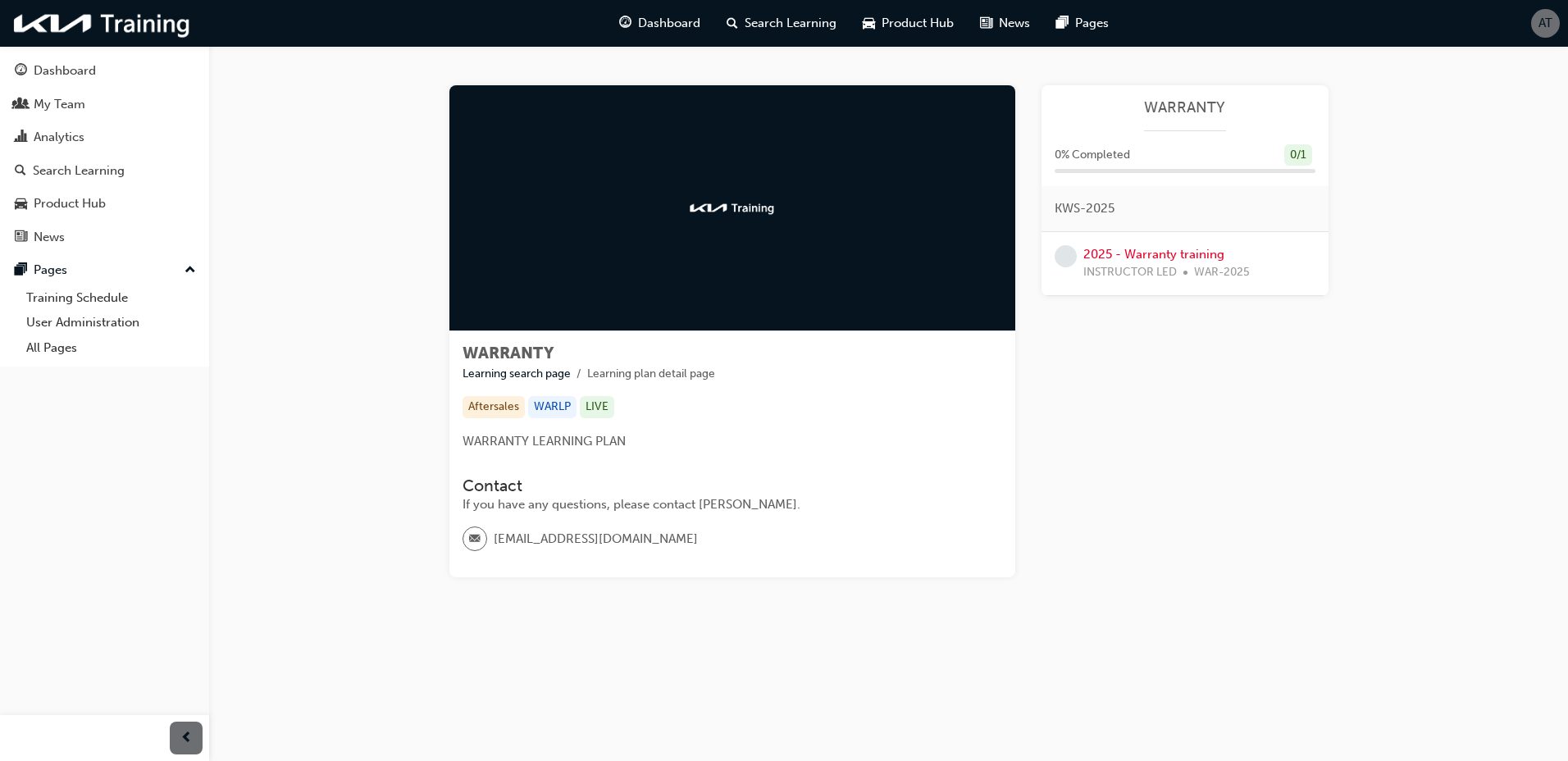 click on "Contact If you have any questions, please contact Kia Warranty. warranty@kia.com.au" at bounding box center [732, 514] 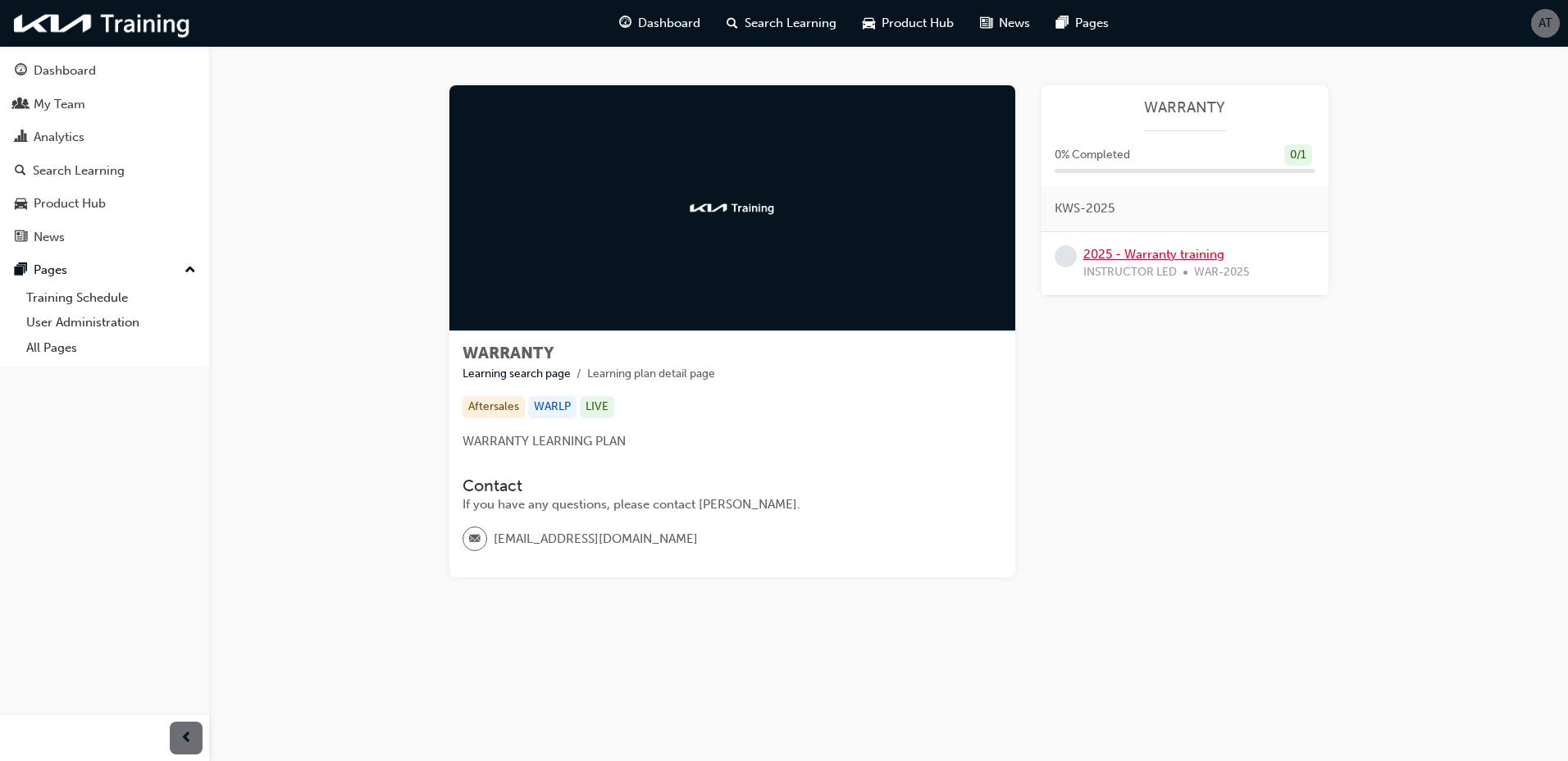 click on "2025 - Warranty training" at bounding box center (1154, 254) 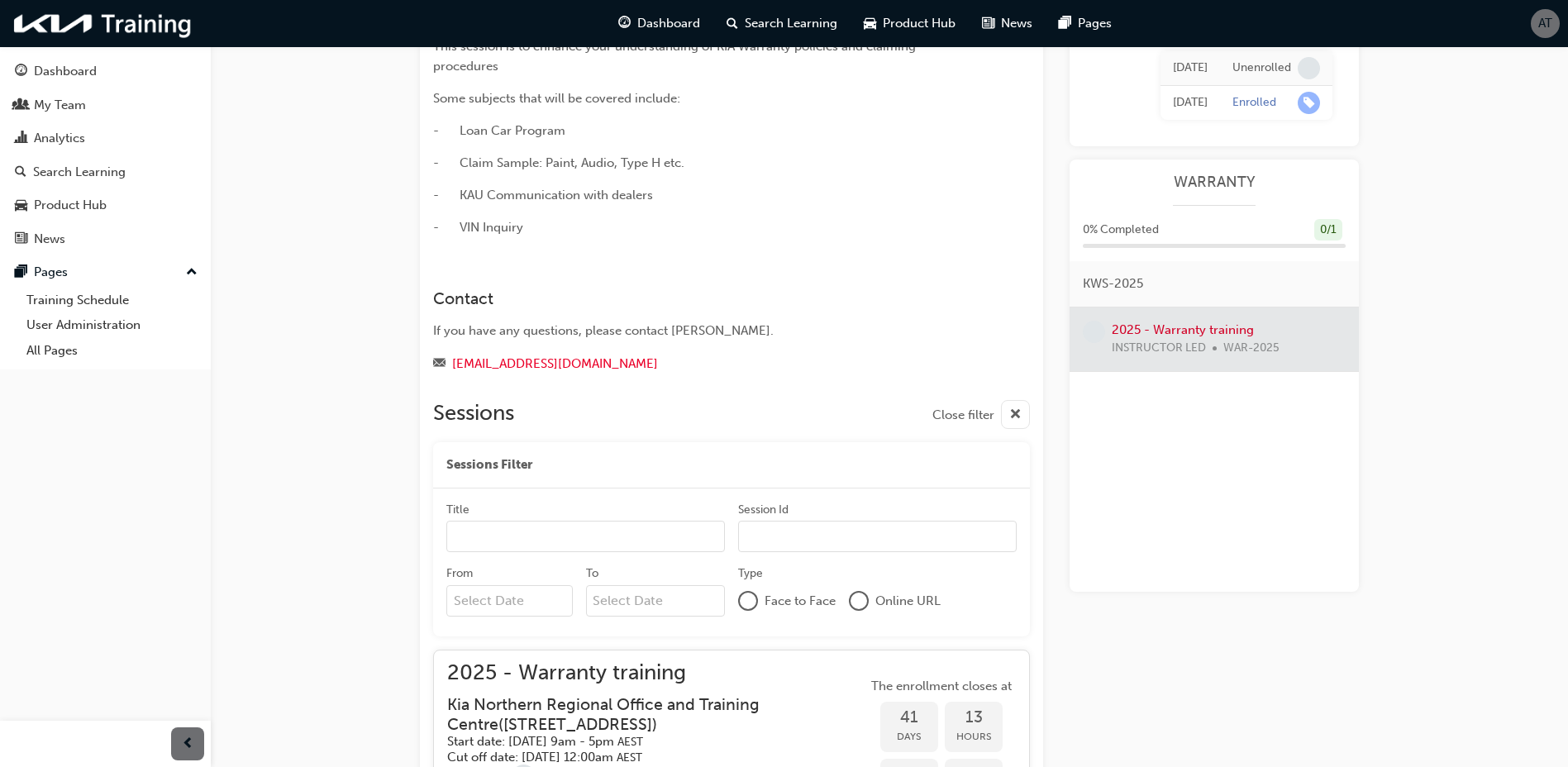 scroll, scrollTop: 104, scrollLeft: 0, axis: vertical 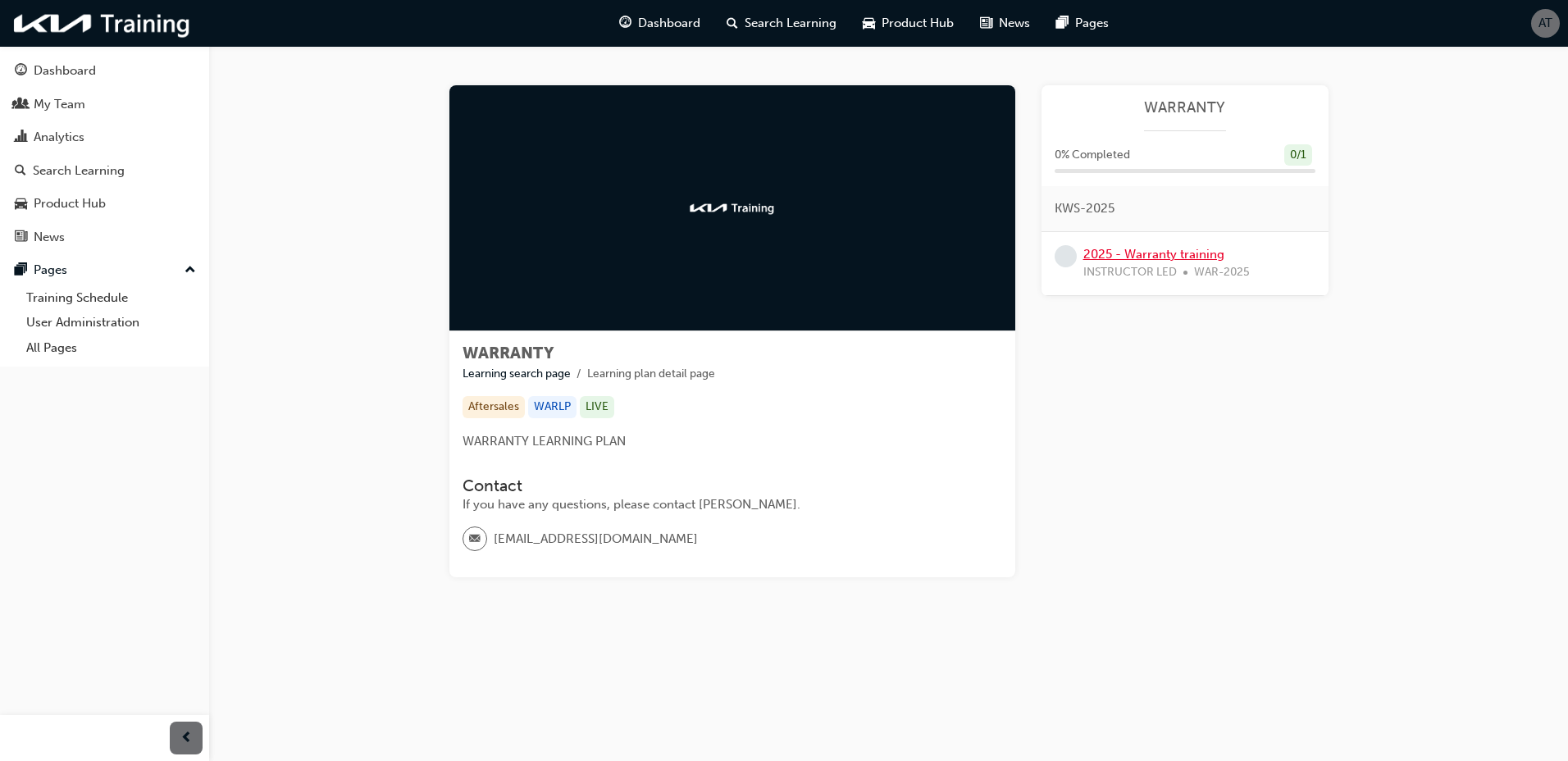 click on "2025 - Warranty training" at bounding box center [1154, 254] 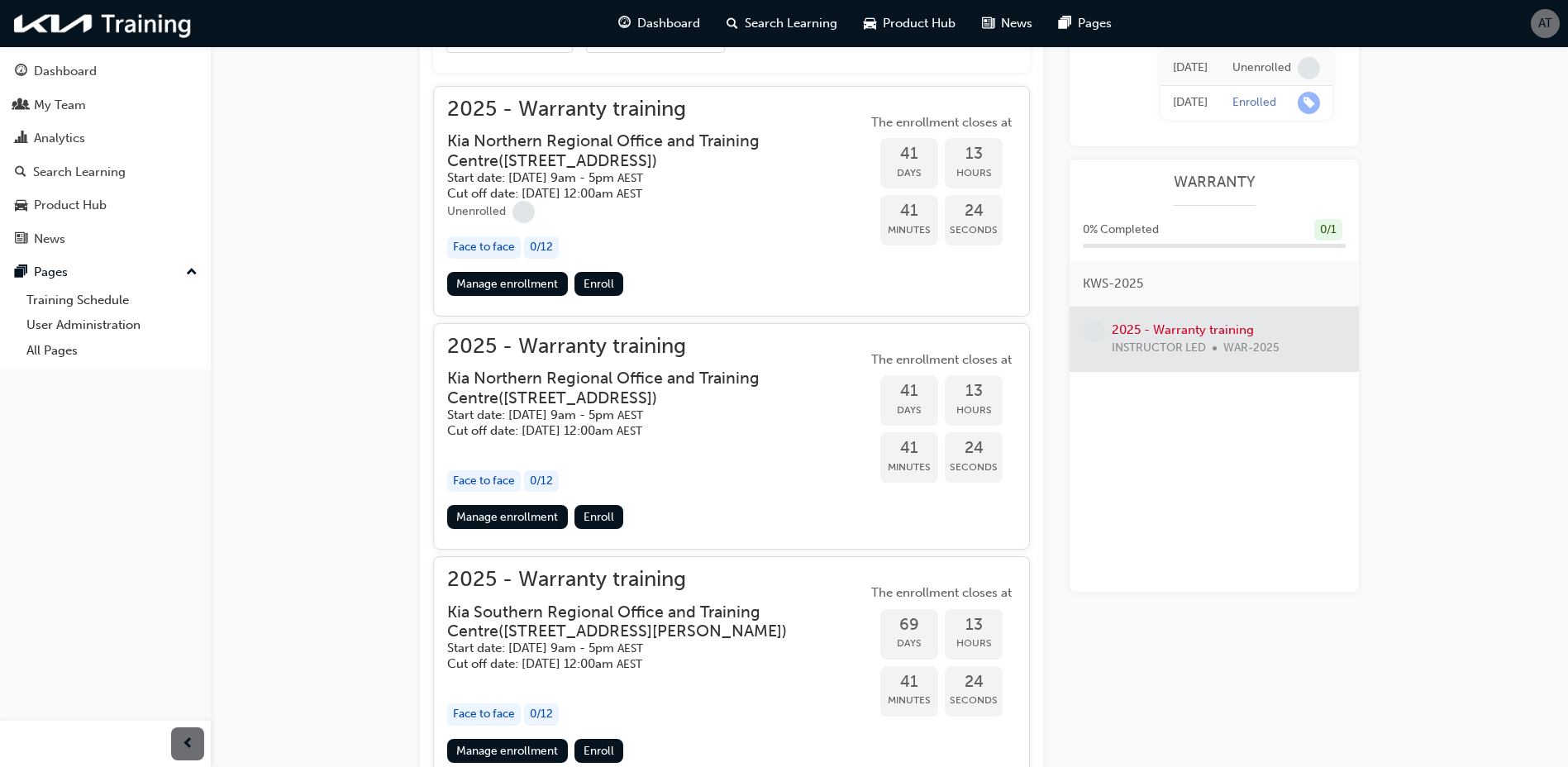 scroll, scrollTop: 706, scrollLeft: 0, axis: vertical 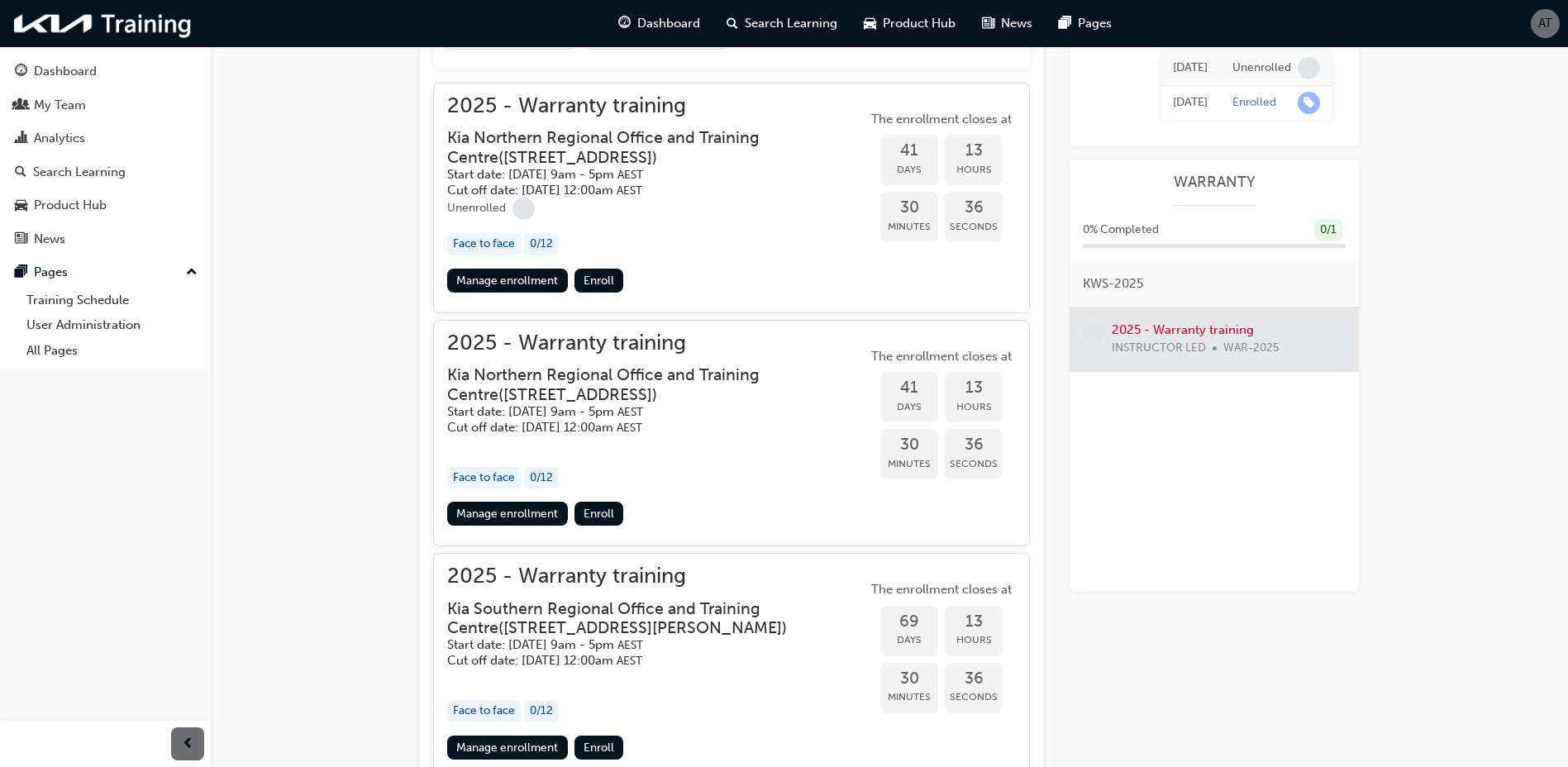 click on "Kia Northern Regional Office and Training Centre   ( Unit 12, 14 Ashtan Place, Banyo  QLD 4014 )" at bounding box center (644, 147) 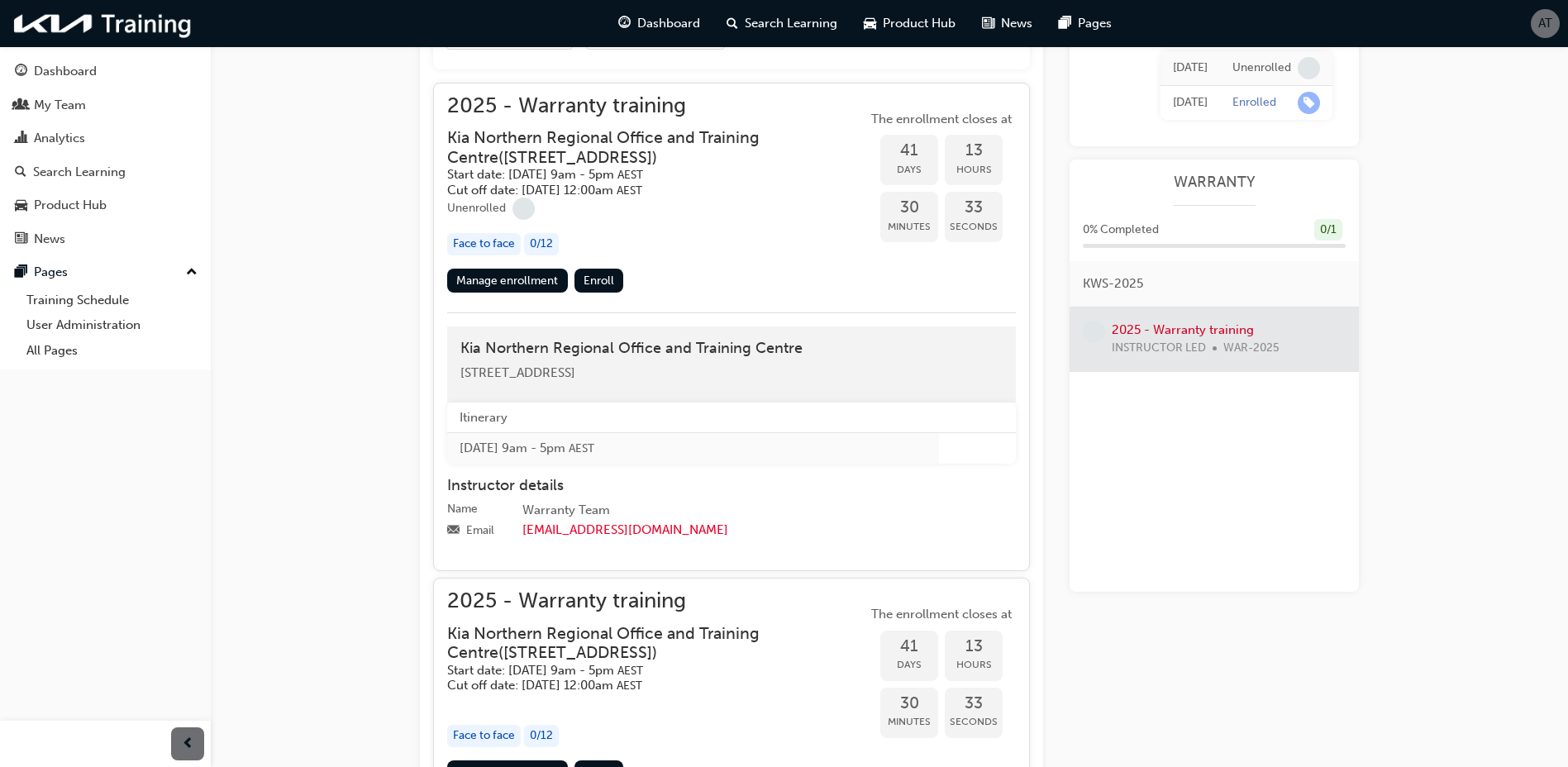 drag, startPoint x: 707, startPoint y: 368, endPoint x: 459, endPoint y: 348, distance: 248.80514 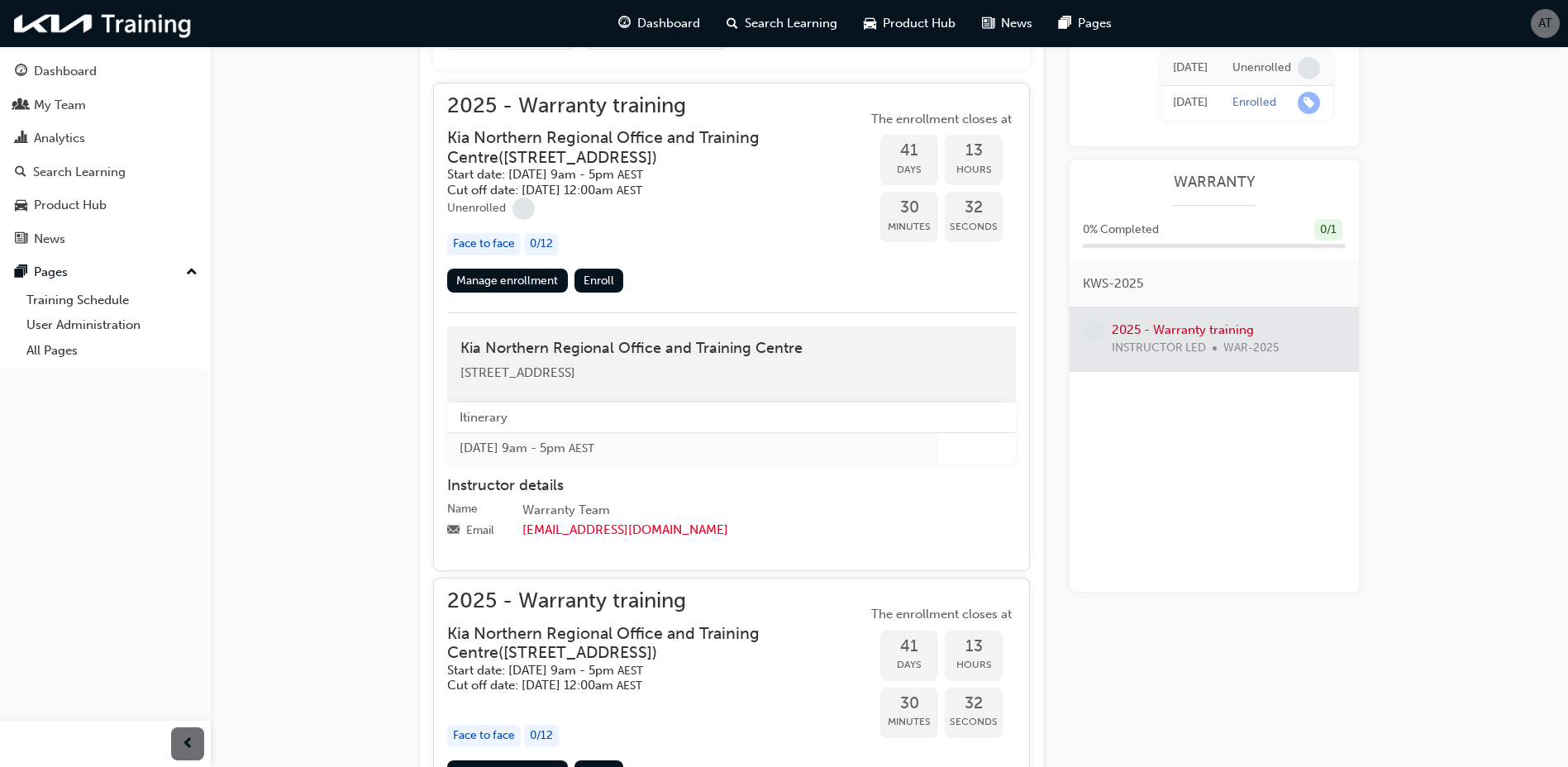 copy on "Kia Northern Regional Office and Training Centre  Unit 12, 14 Ashtan Place, Banyo  QLD 4014" 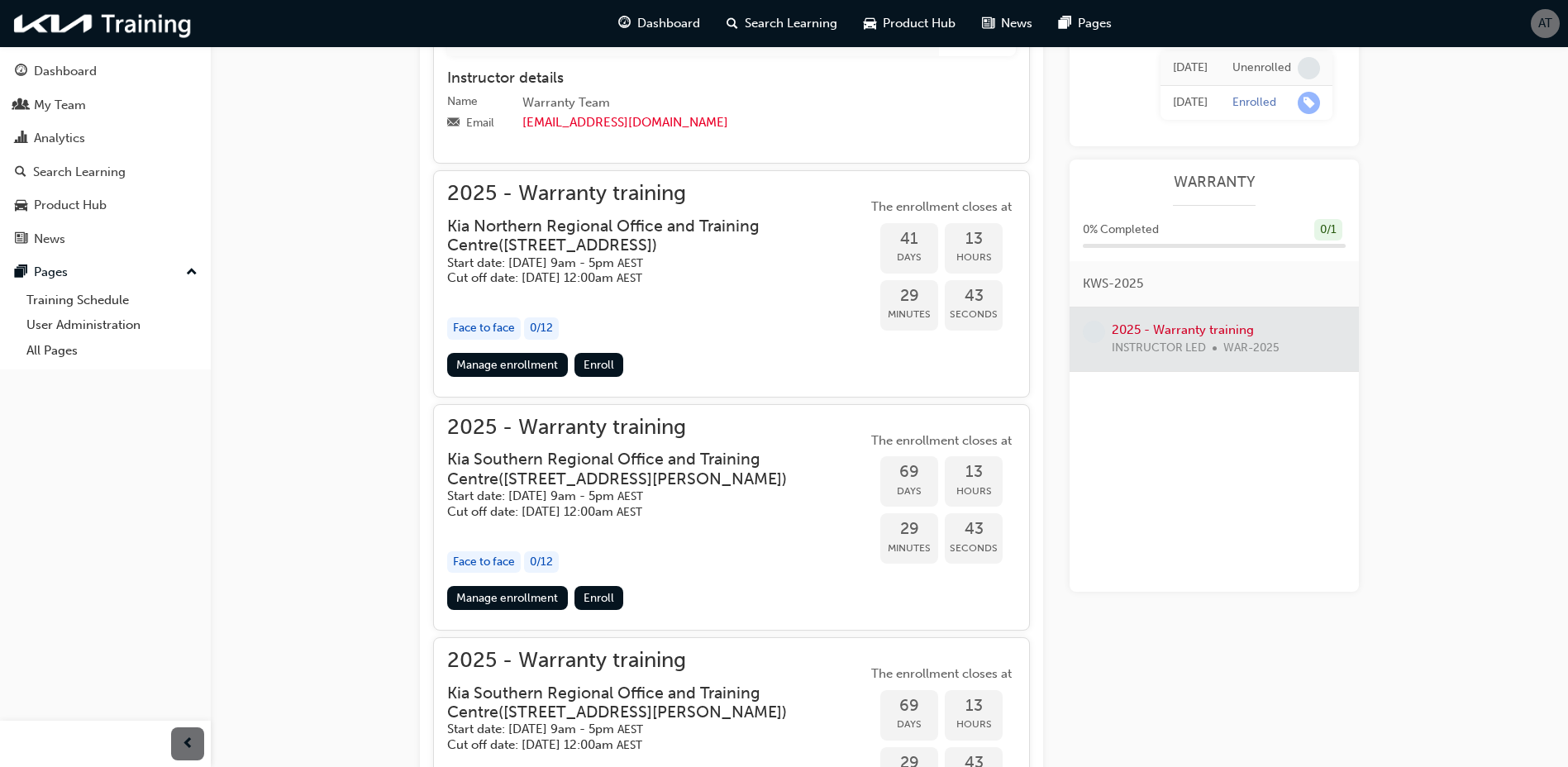scroll, scrollTop: 1202, scrollLeft: 0, axis: vertical 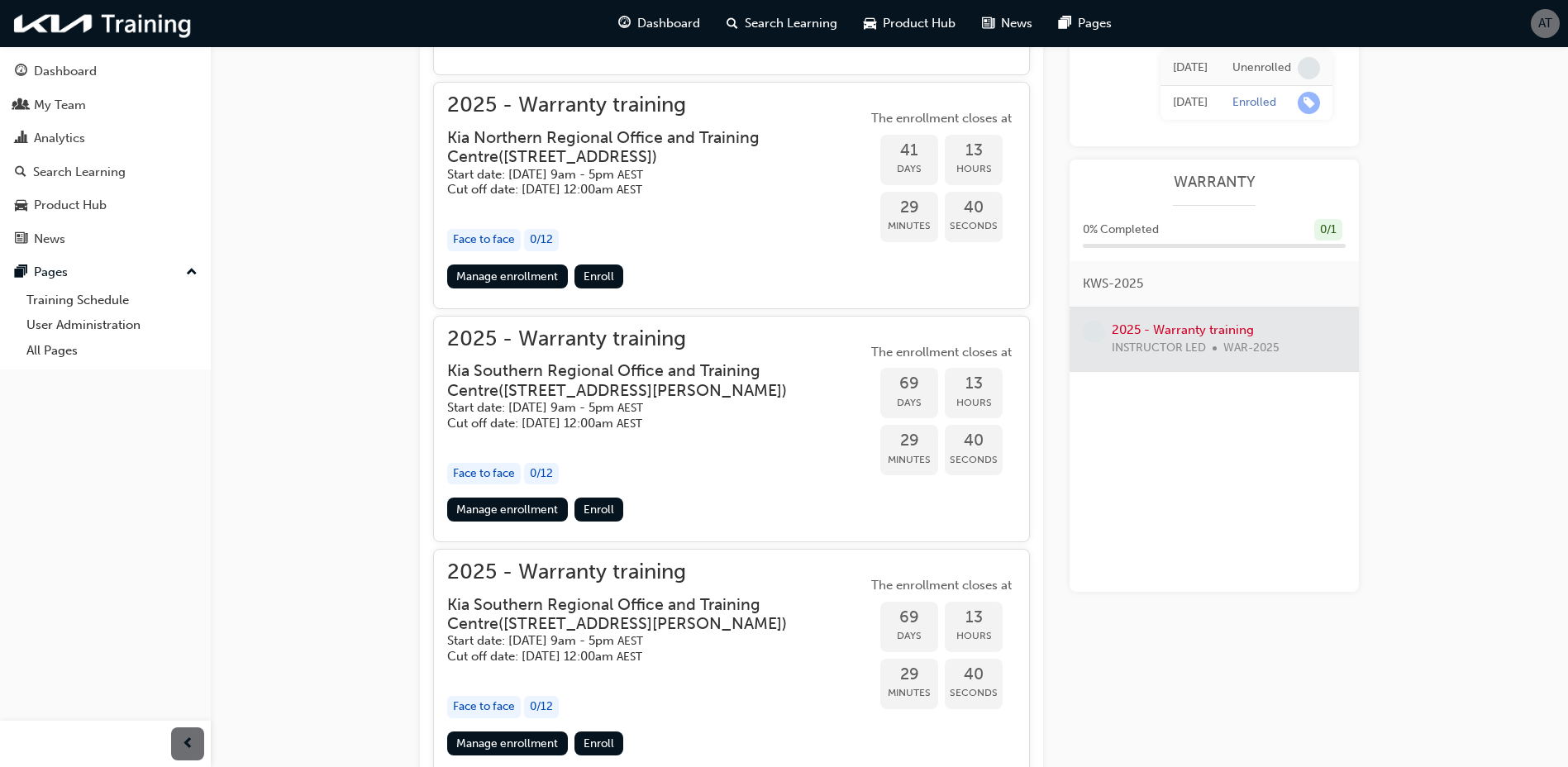 click on "Kia Southern Regional Office and Training Centre  ( 1 Earhart Street, Essendon Fields VIC 3041 )" at bounding box center [644, 380] 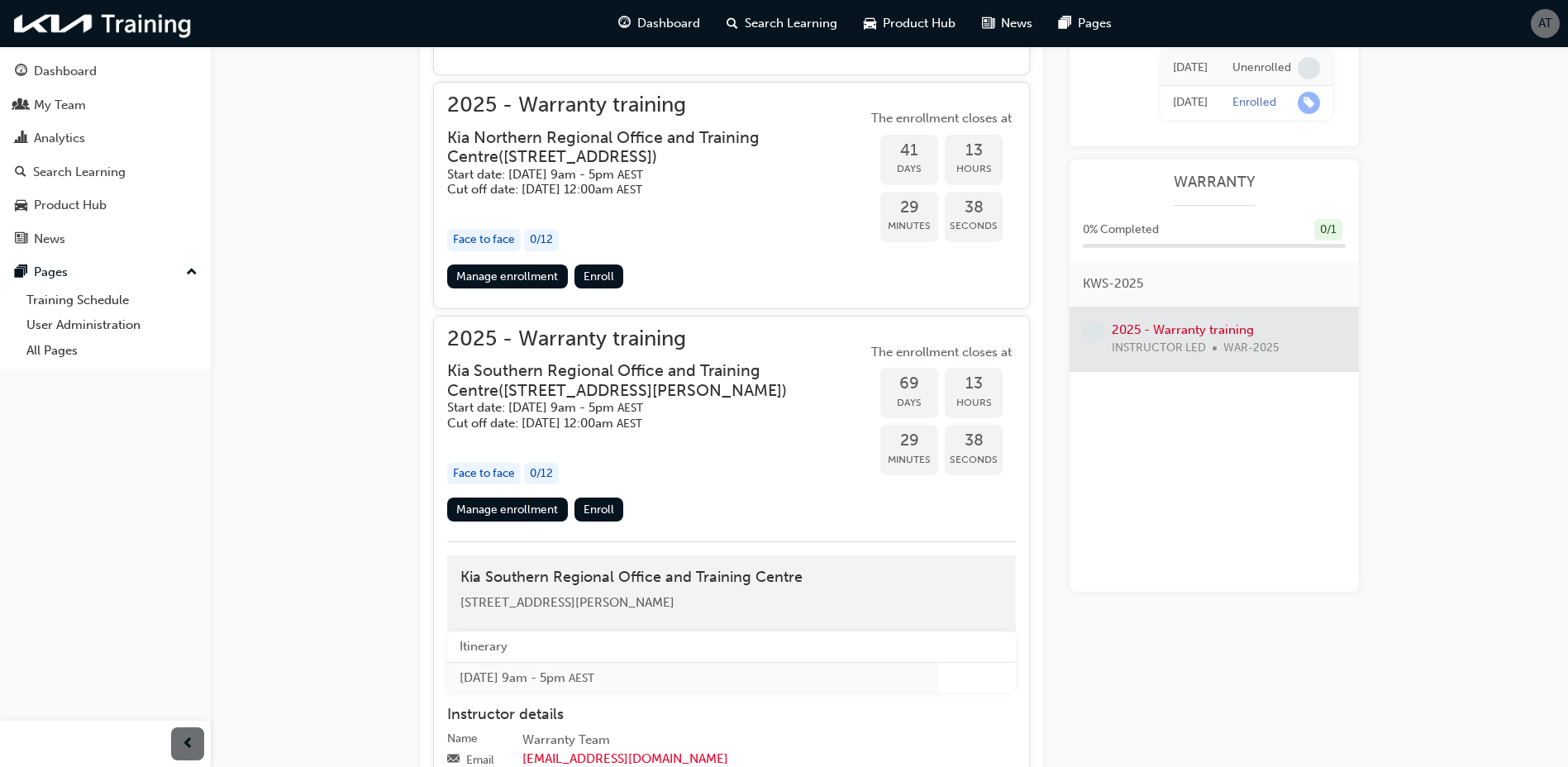 drag, startPoint x: 706, startPoint y: 603, endPoint x: 444, endPoint y: 572, distance: 263.8276 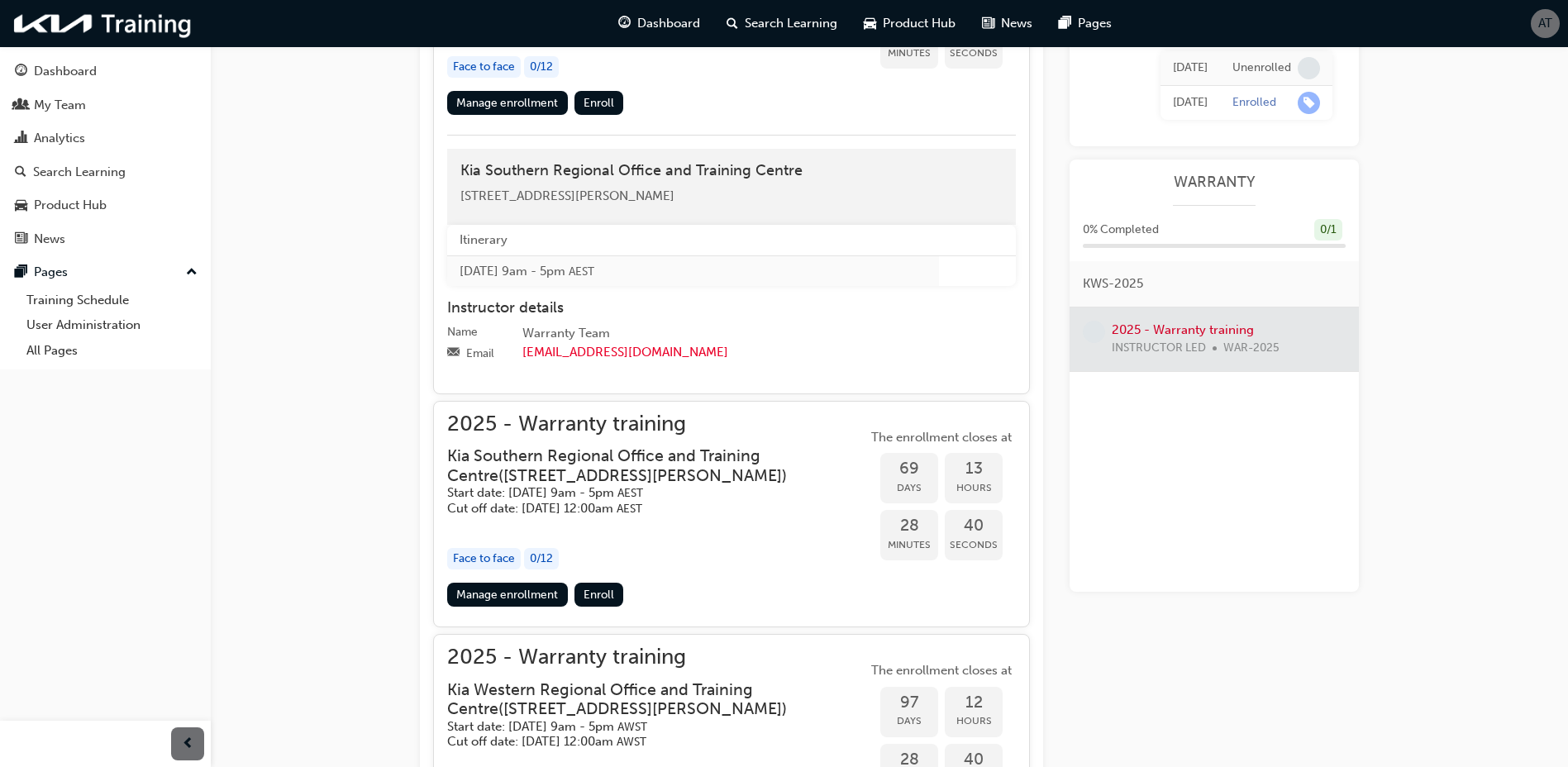 scroll, scrollTop: 1861, scrollLeft: 0, axis: vertical 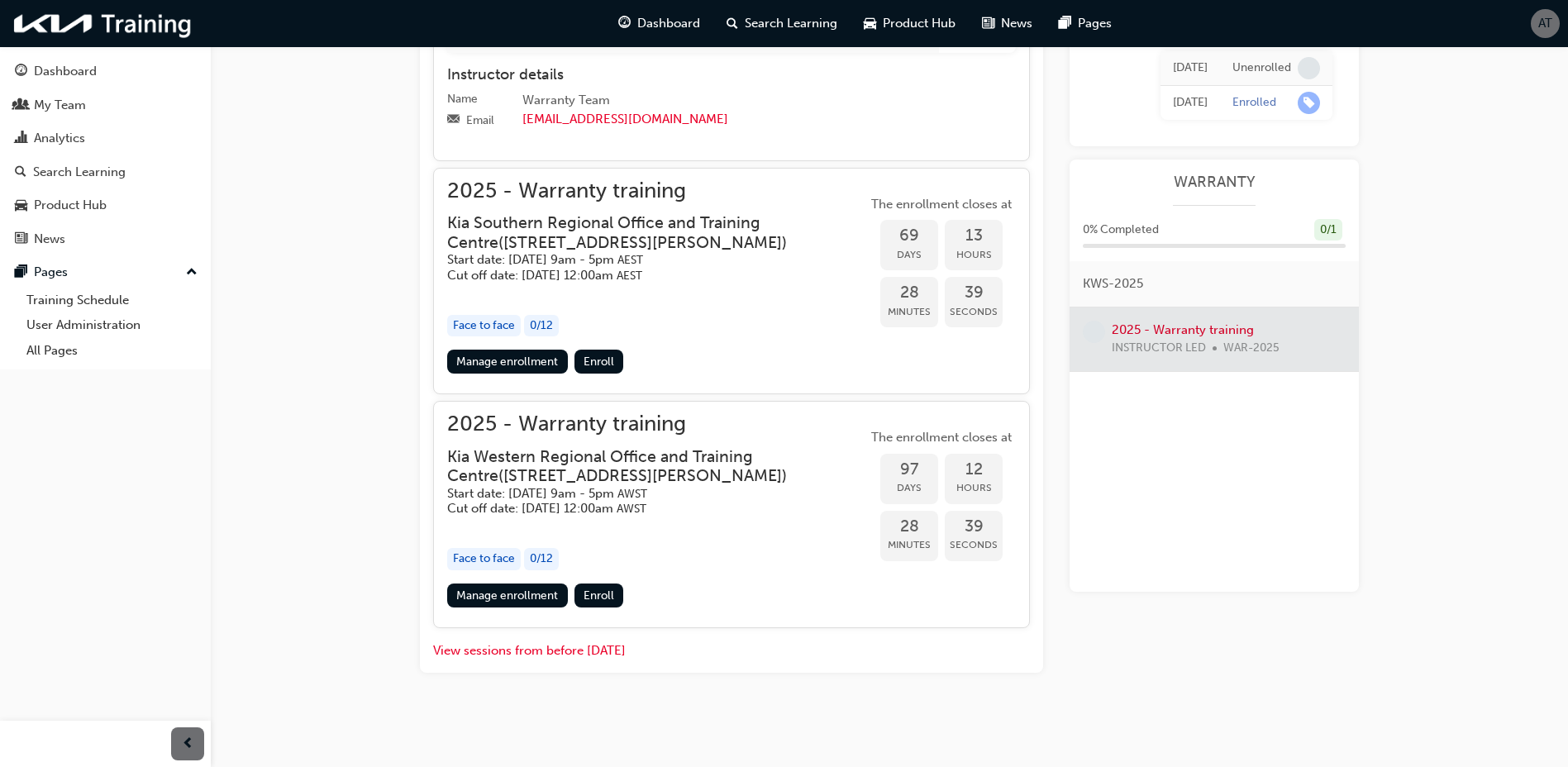 click on "Kia Western Regional Office and Training Centre  ( Unit 3, 969 Abernethy Road, High Wycombe WA 6057 )" at bounding box center (644, 466) 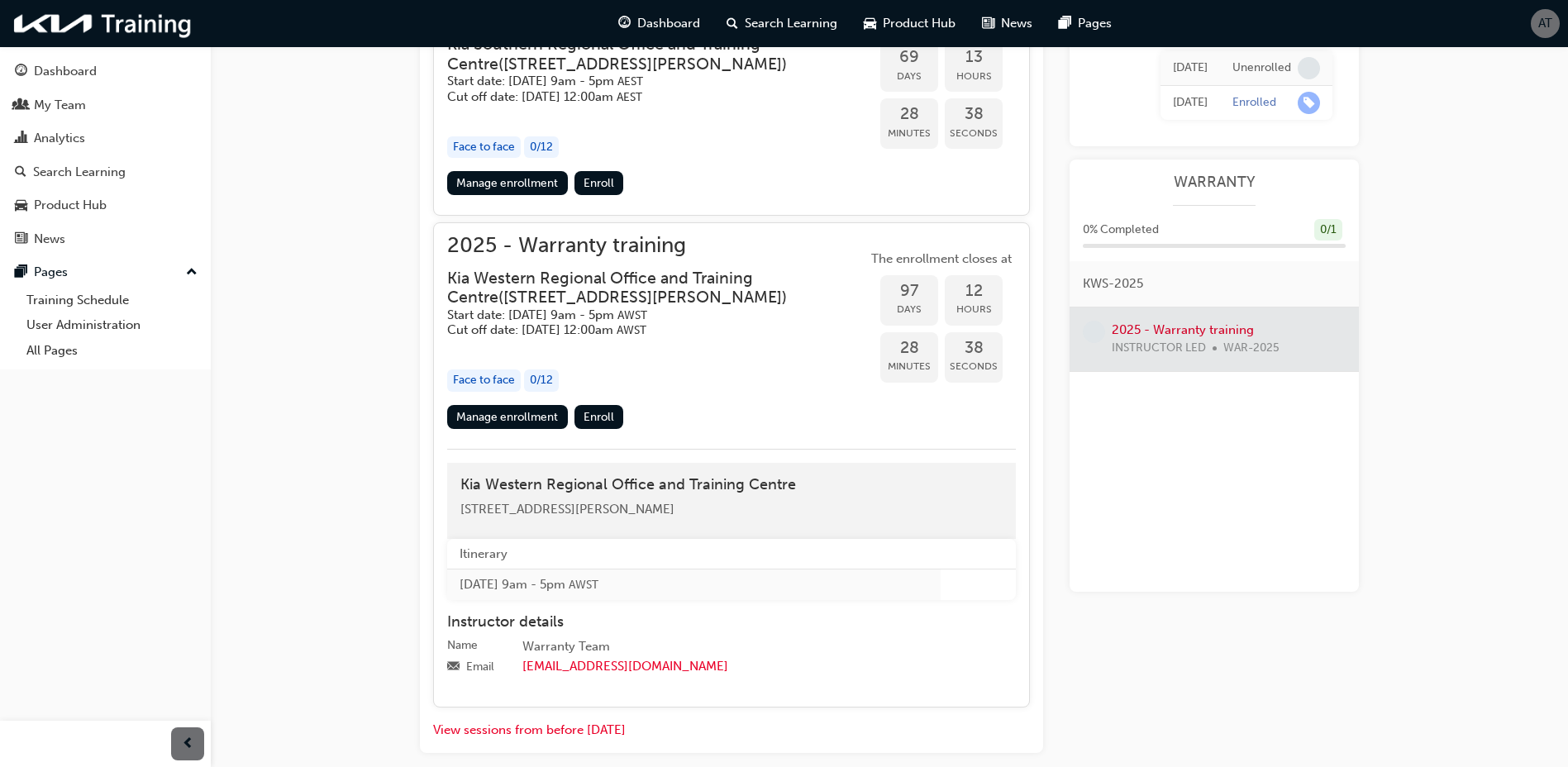 scroll, scrollTop: 2027, scrollLeft: 0, axis: vertical 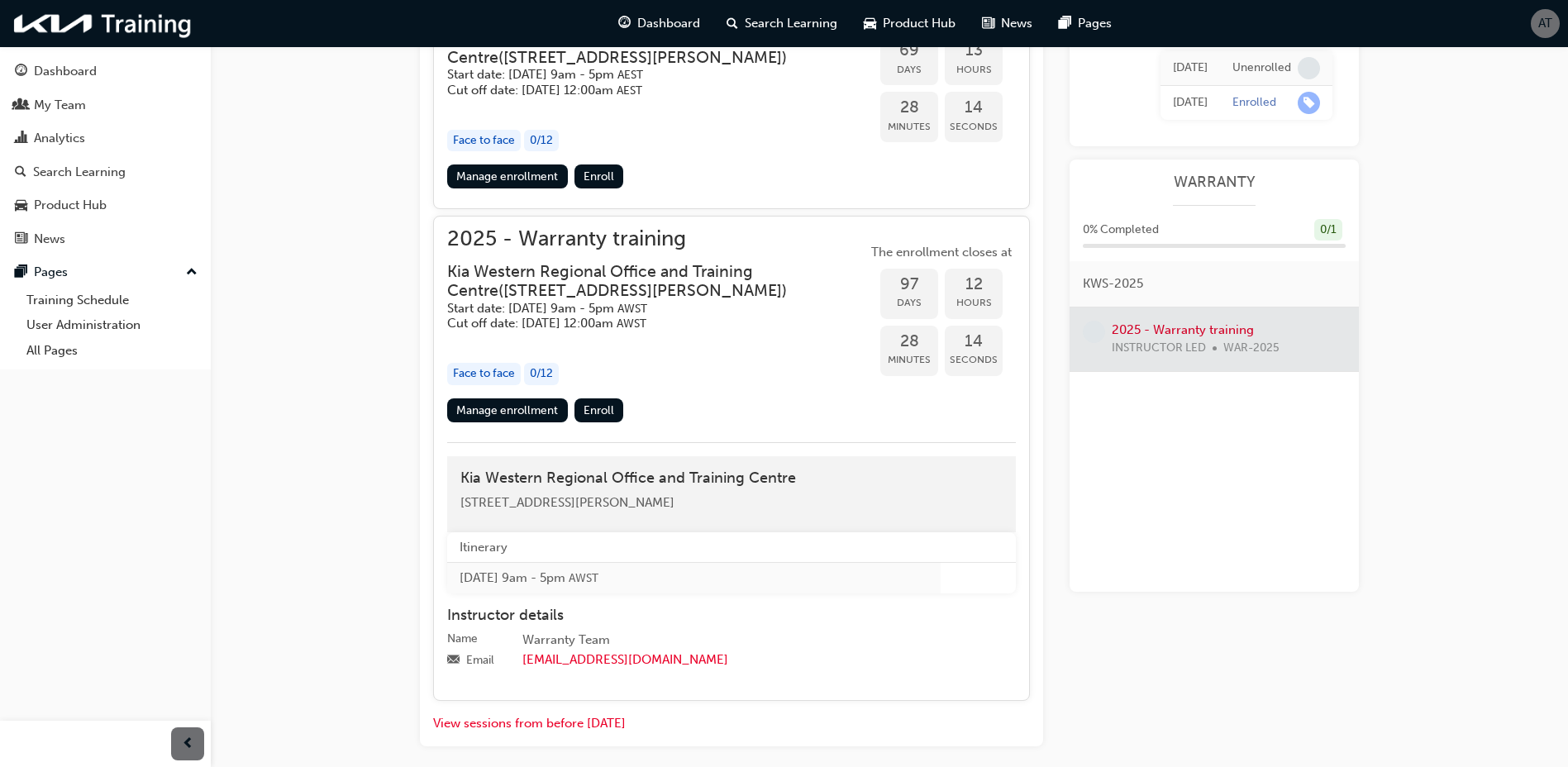 drag, startPoint x: 768, startPoint y: 520, endPoint x: 460, endPoint y: 499, distance: 308.71508 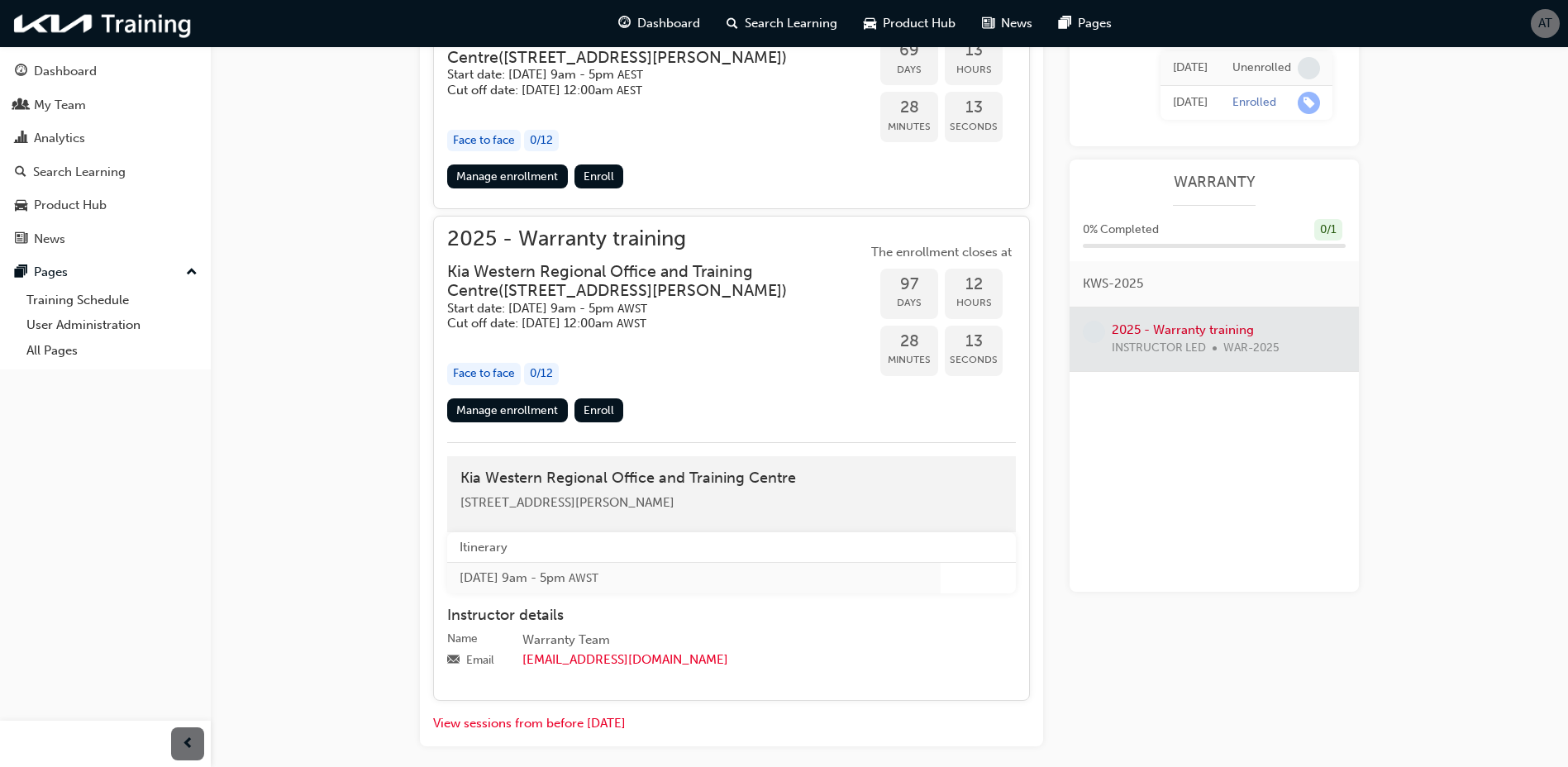 copy on "Kia Western Regional Office and Training Centre Unit 3, 969 Abernethy Road, High Wycombe WA 6057" 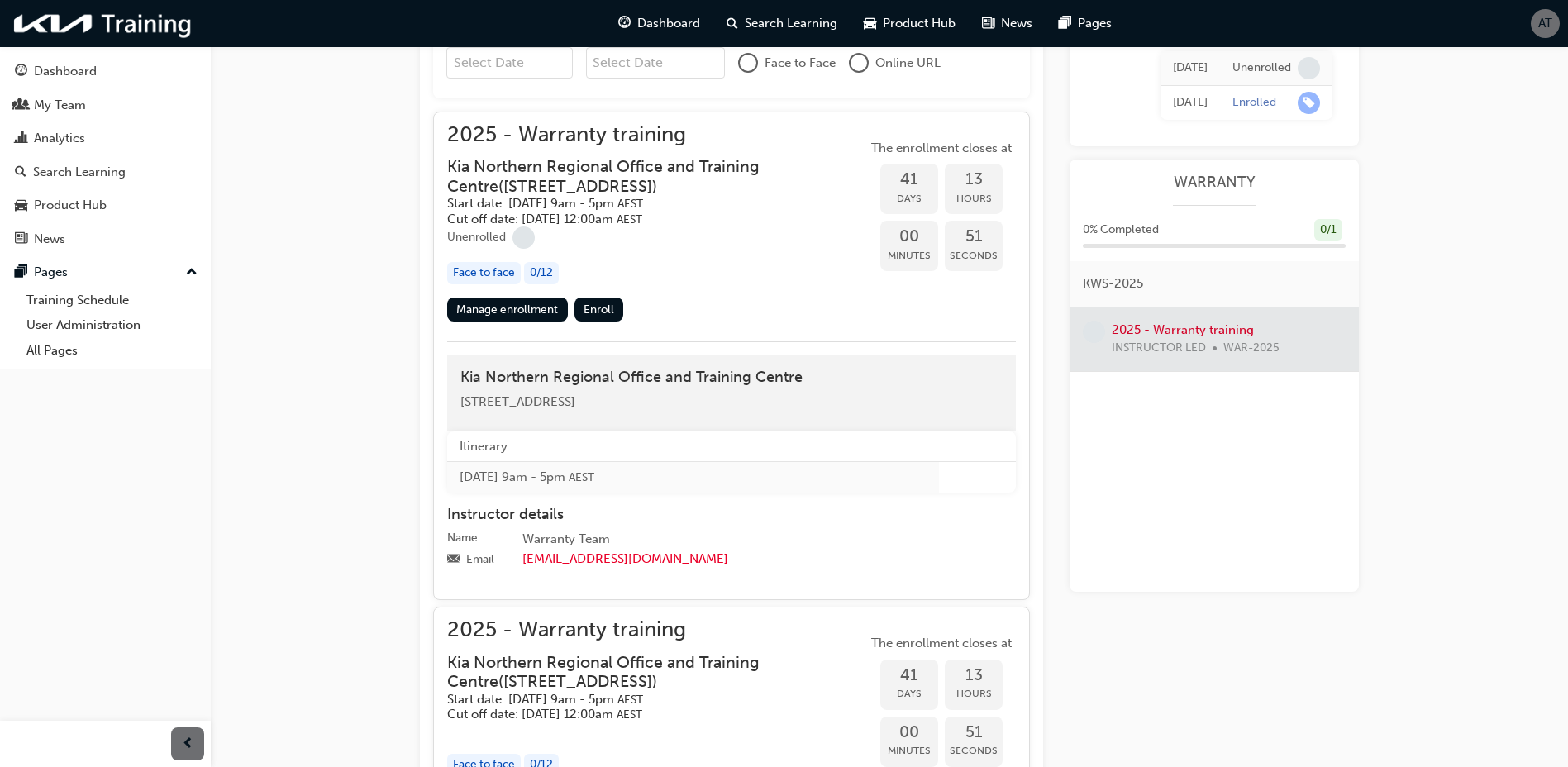 scroll, scrollTop: 631, scrollLeft: 0, axis: vertical 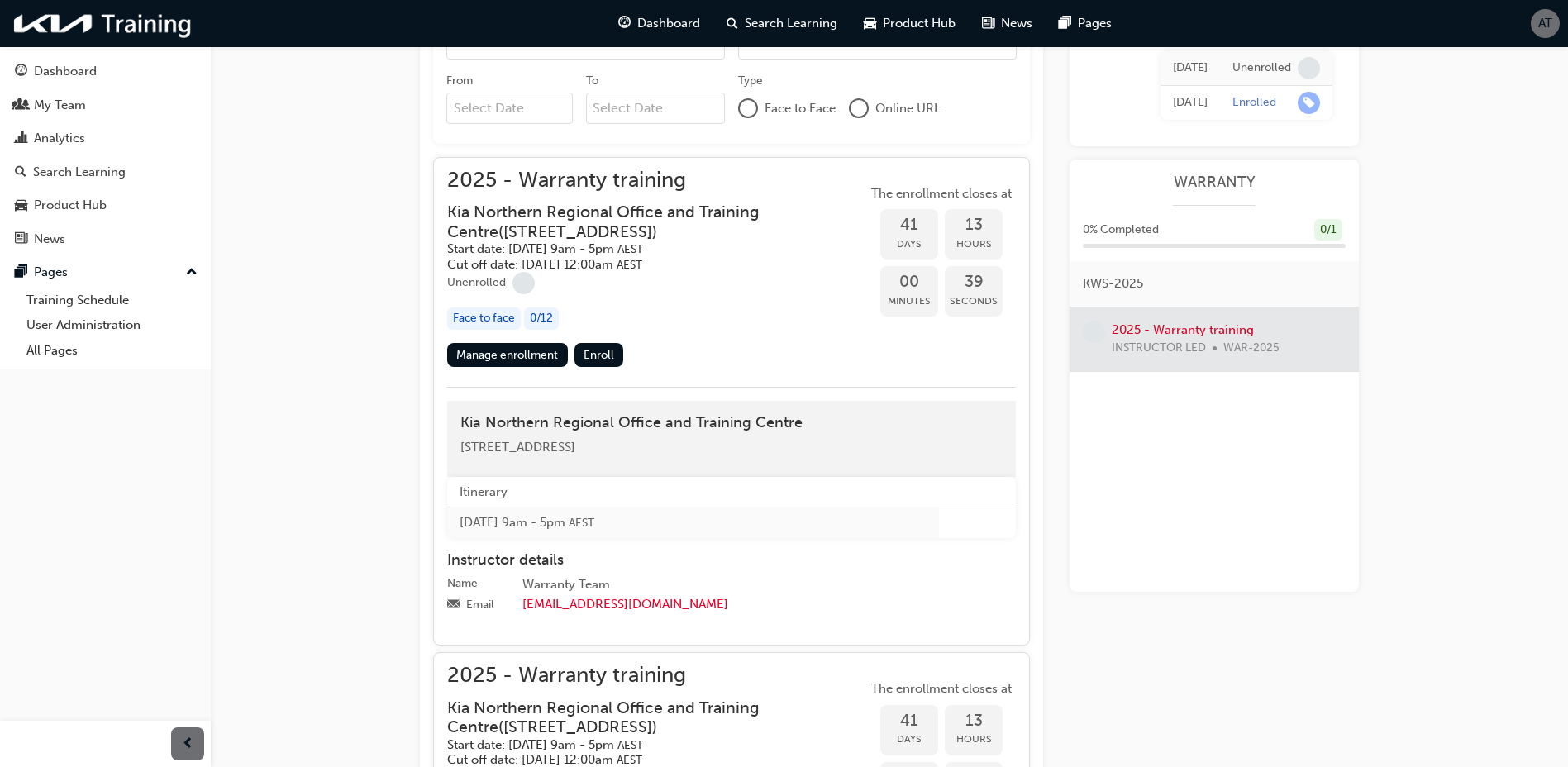 click at bounding box center [1214, 339] 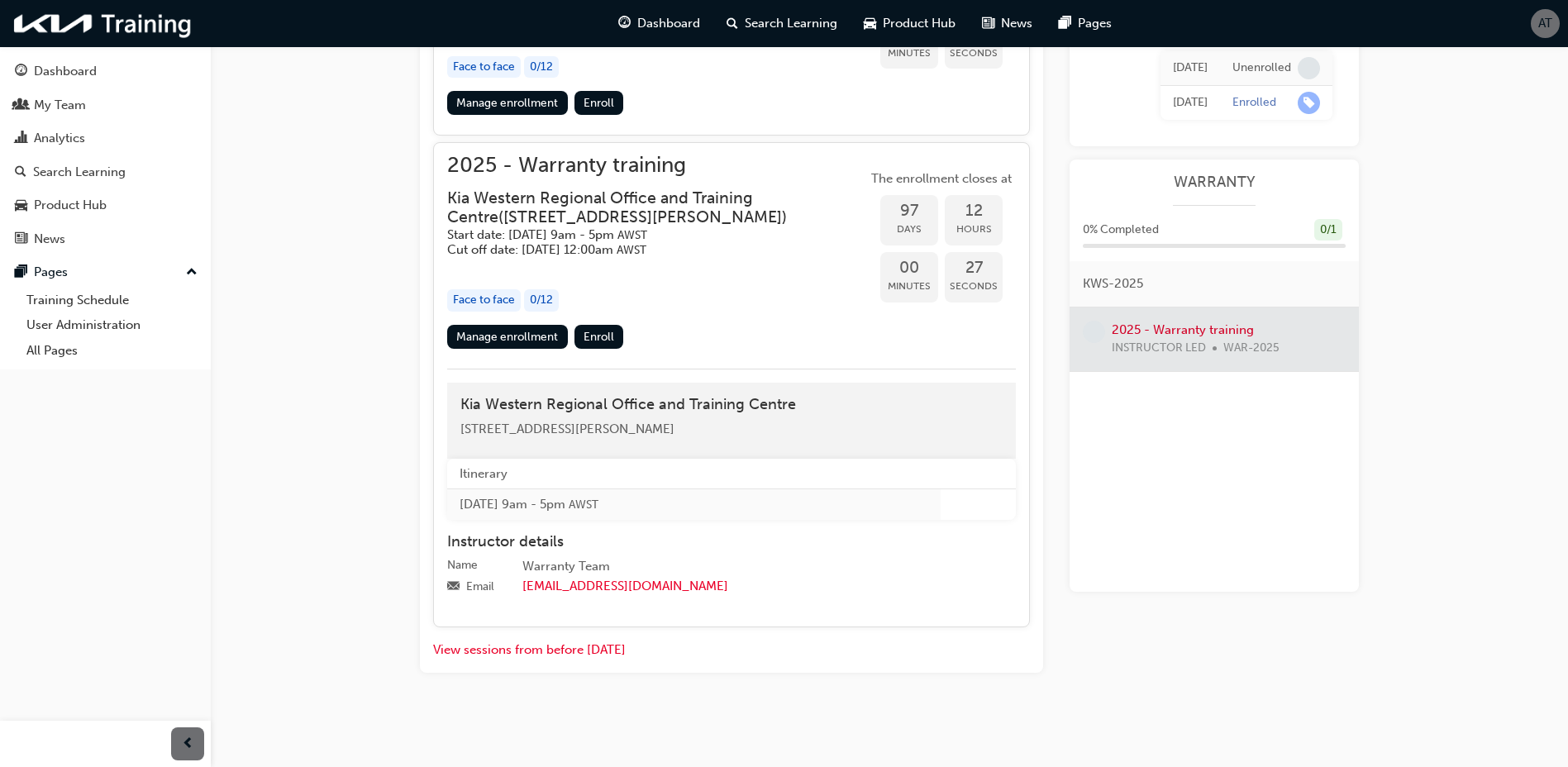 scroll, scrollTop: 2119, scrollLeft: 0, axis: vertical 